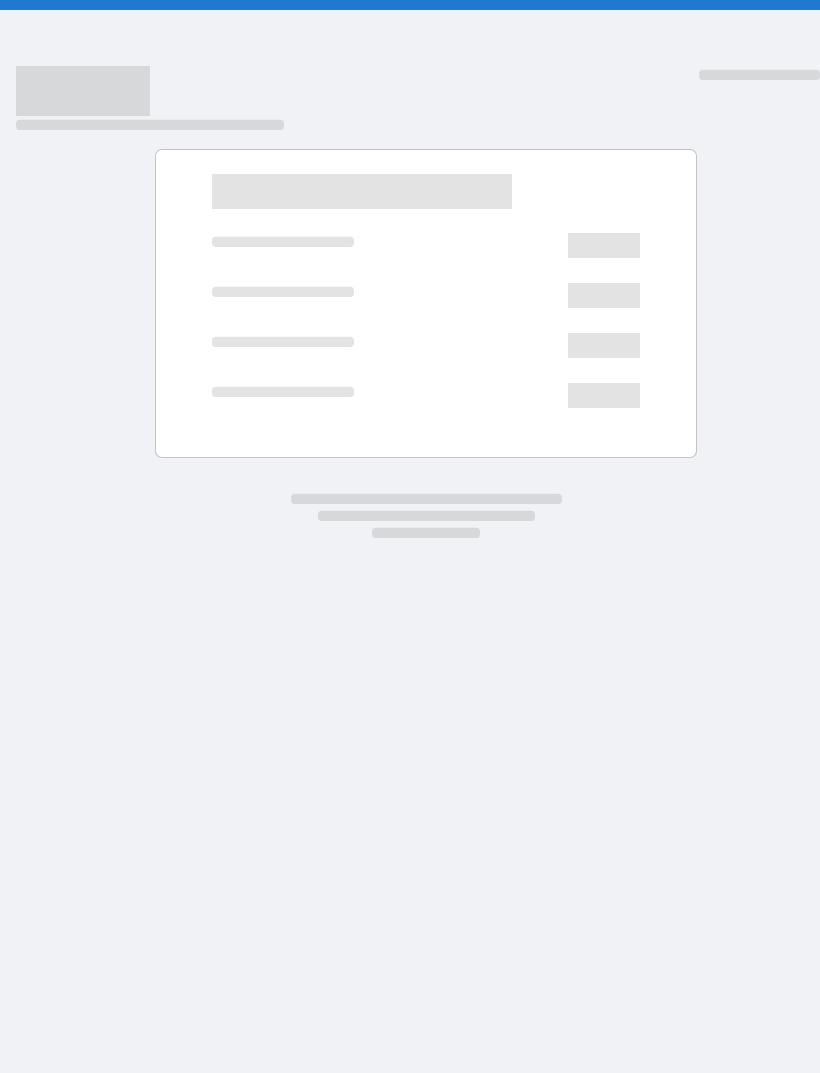 scroll, scrollTop: 0, scrollLeft: 0, axis: both 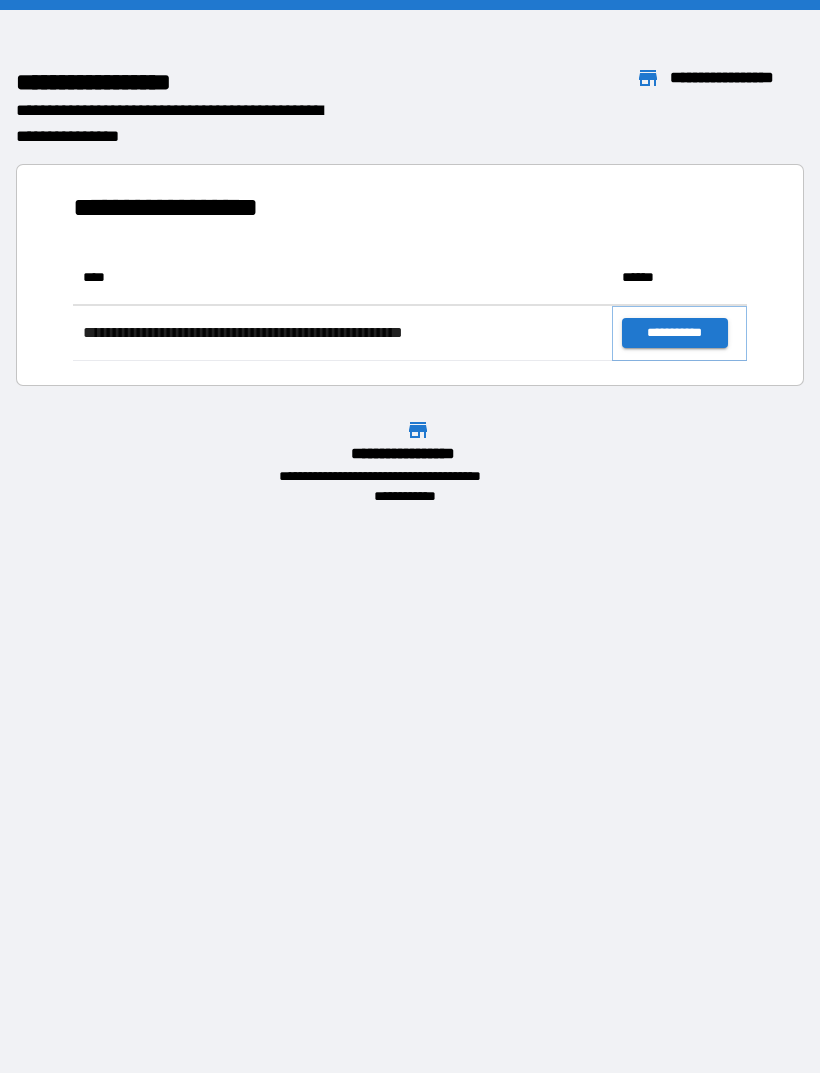 click on "**********" at bounding box center (674, 333) 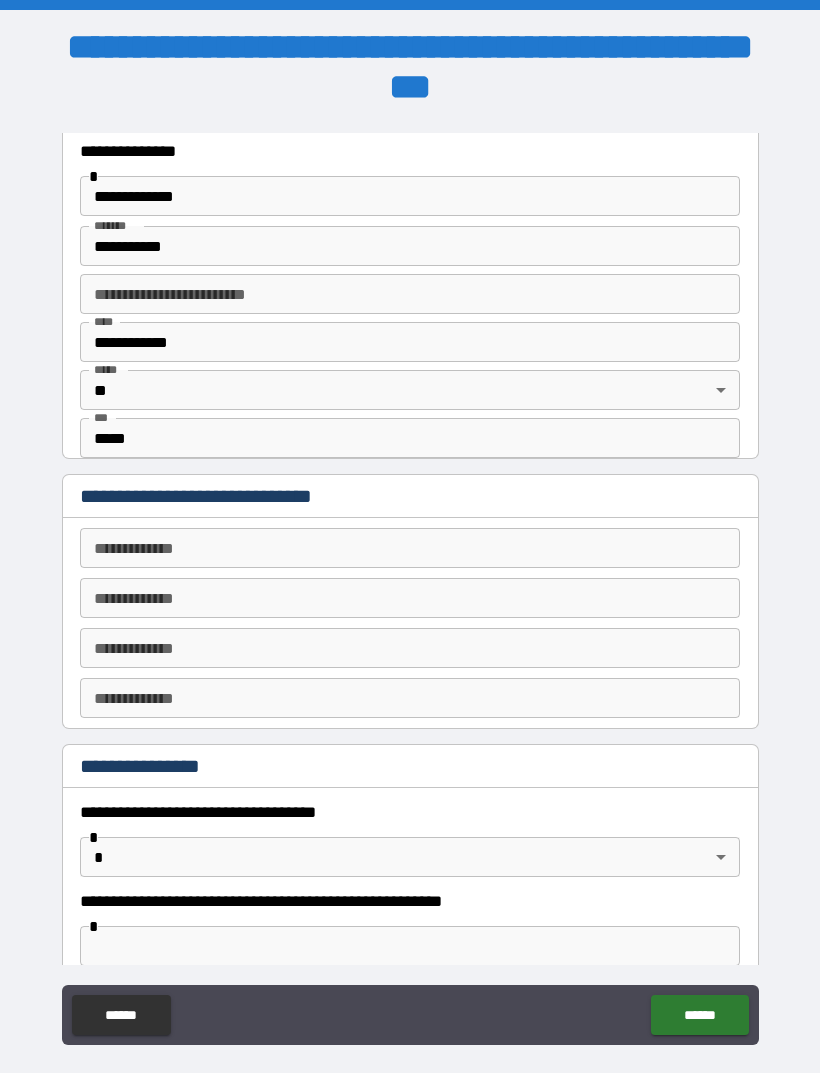 scroll, scrollTop: 638, scrollLeft: 0, axis: vertical 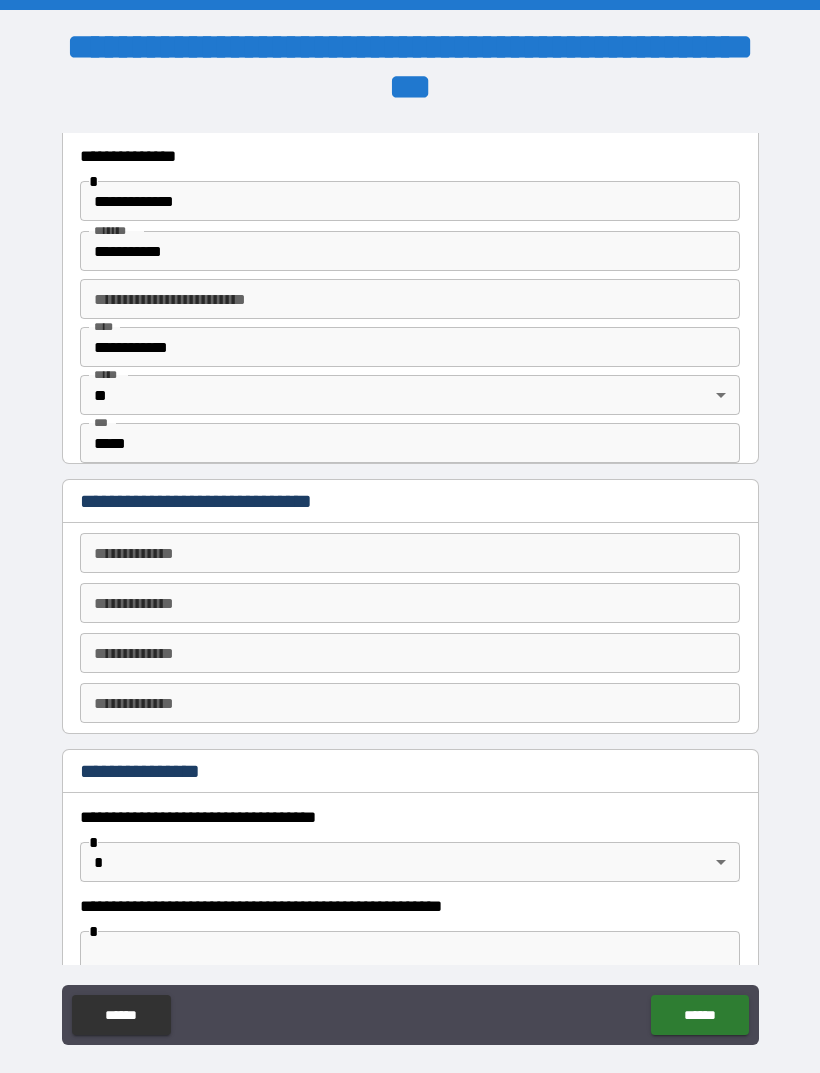 click on "**********" at bounding box center [410, 553] 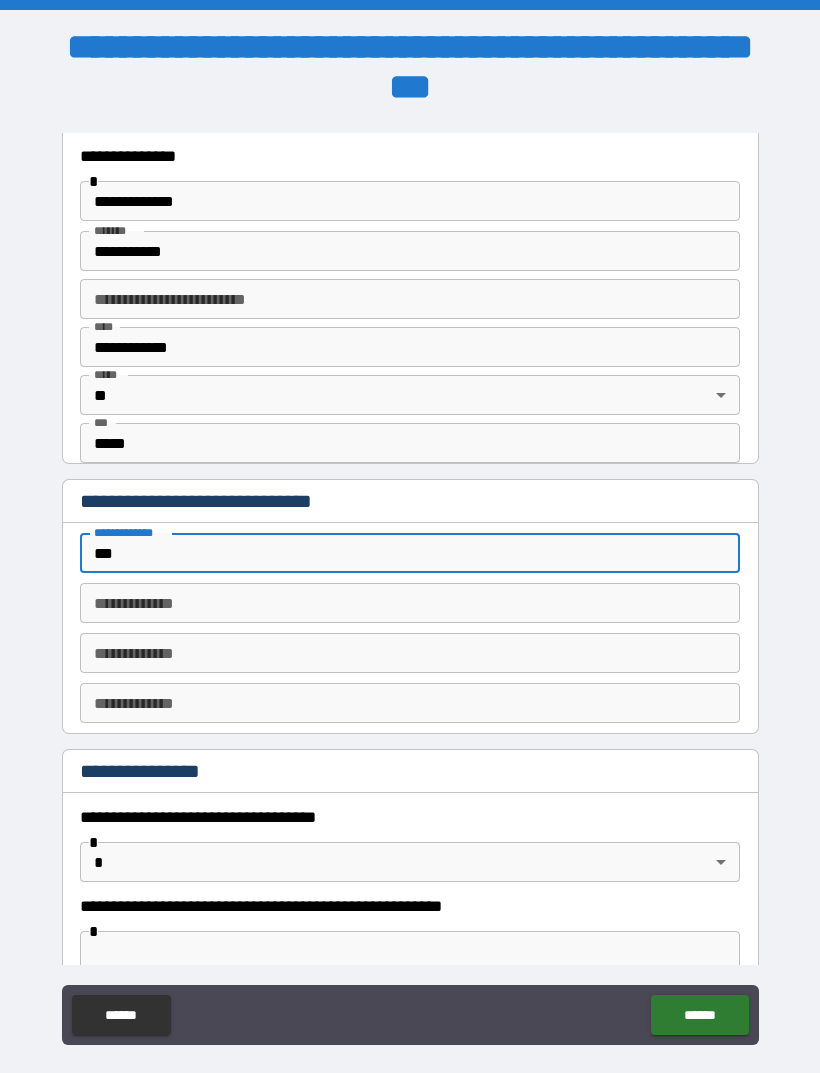 type on "*" 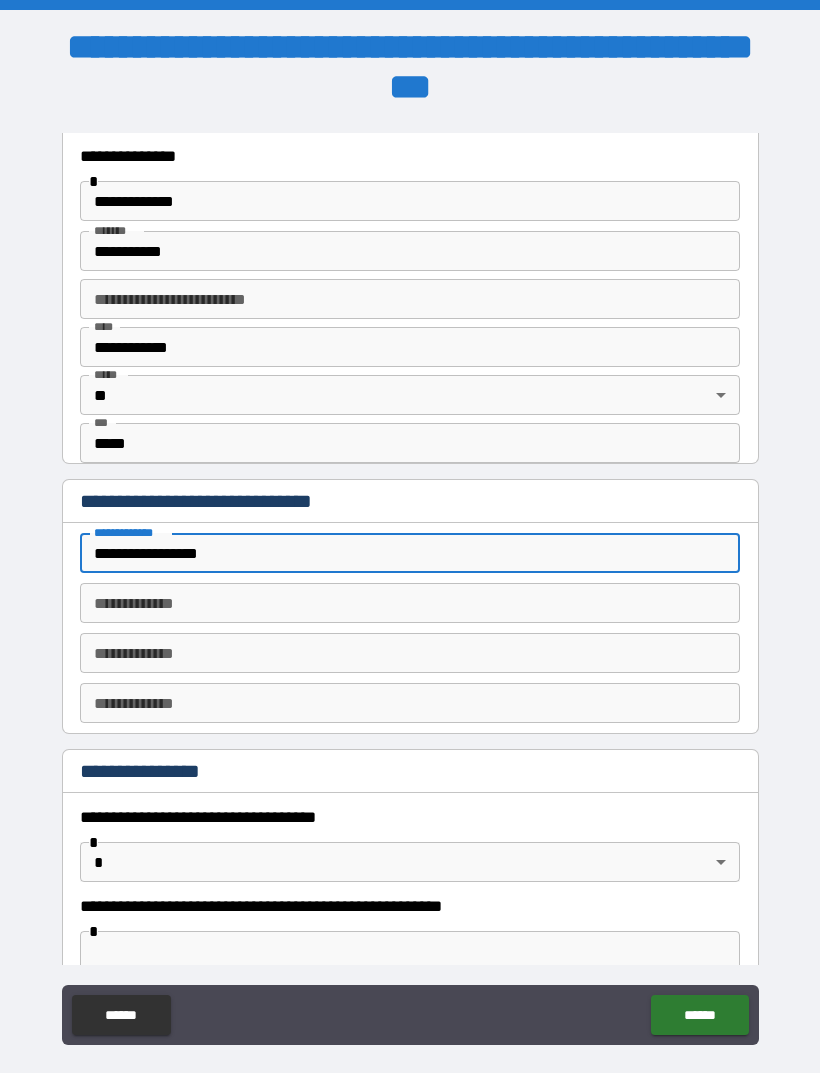 type on "**********" 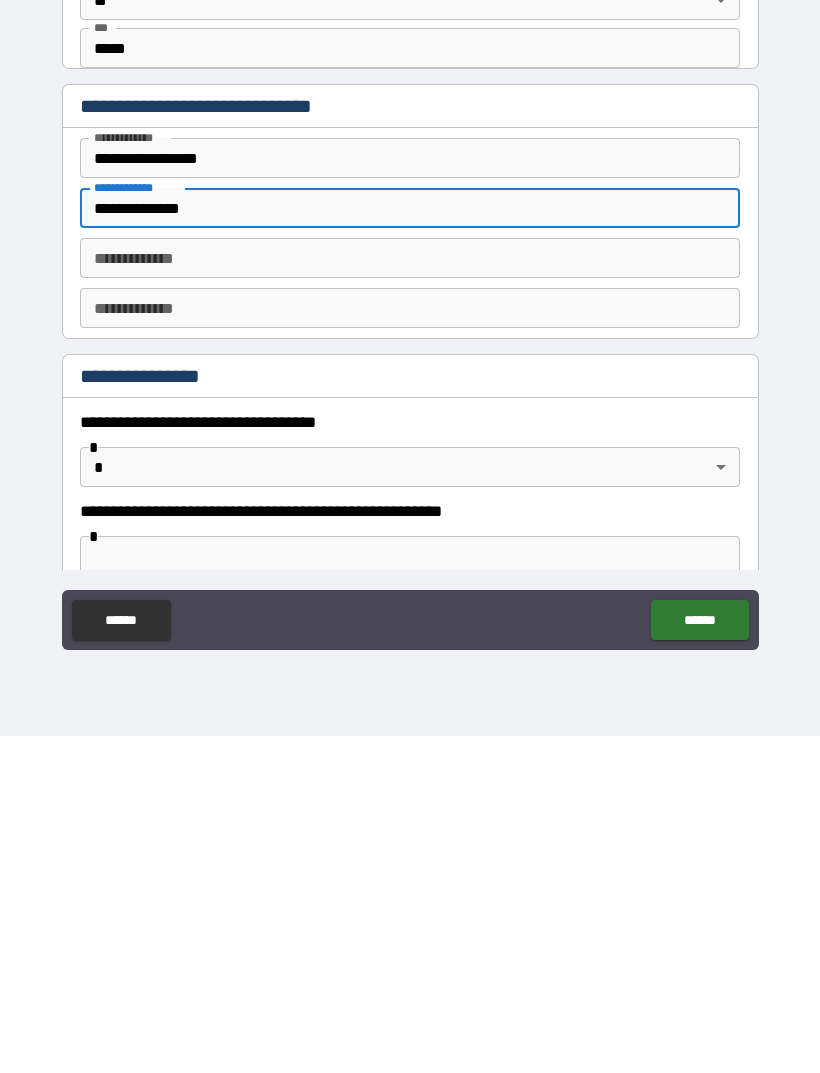 type on "**********" 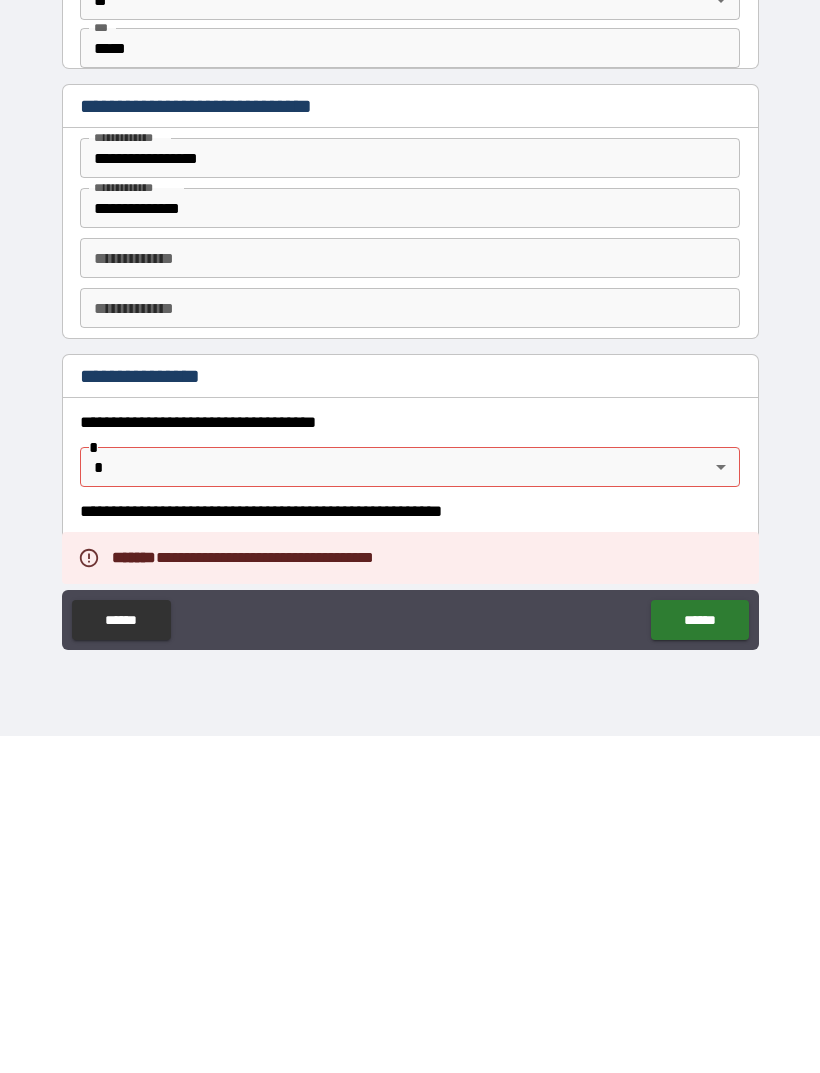 scroll, scrollTop: 64, scrollLeft: 0, axis: vertical 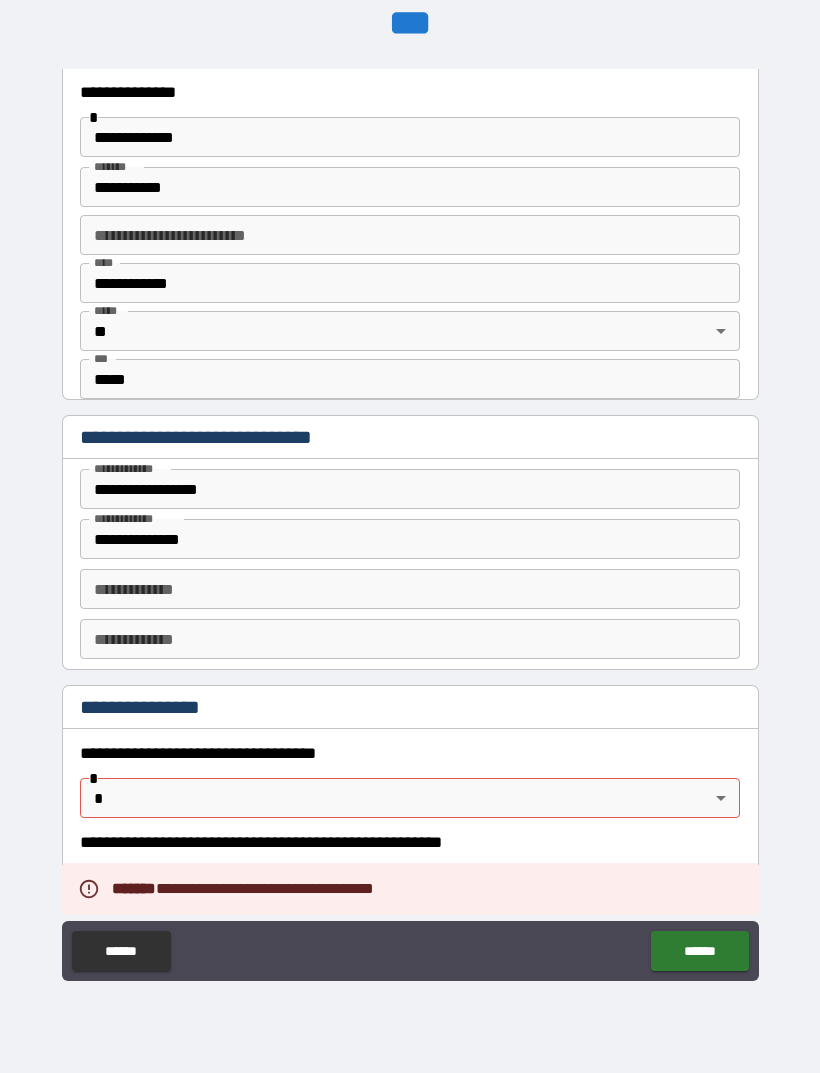 click on "**********" at bounding box center [410, 504] 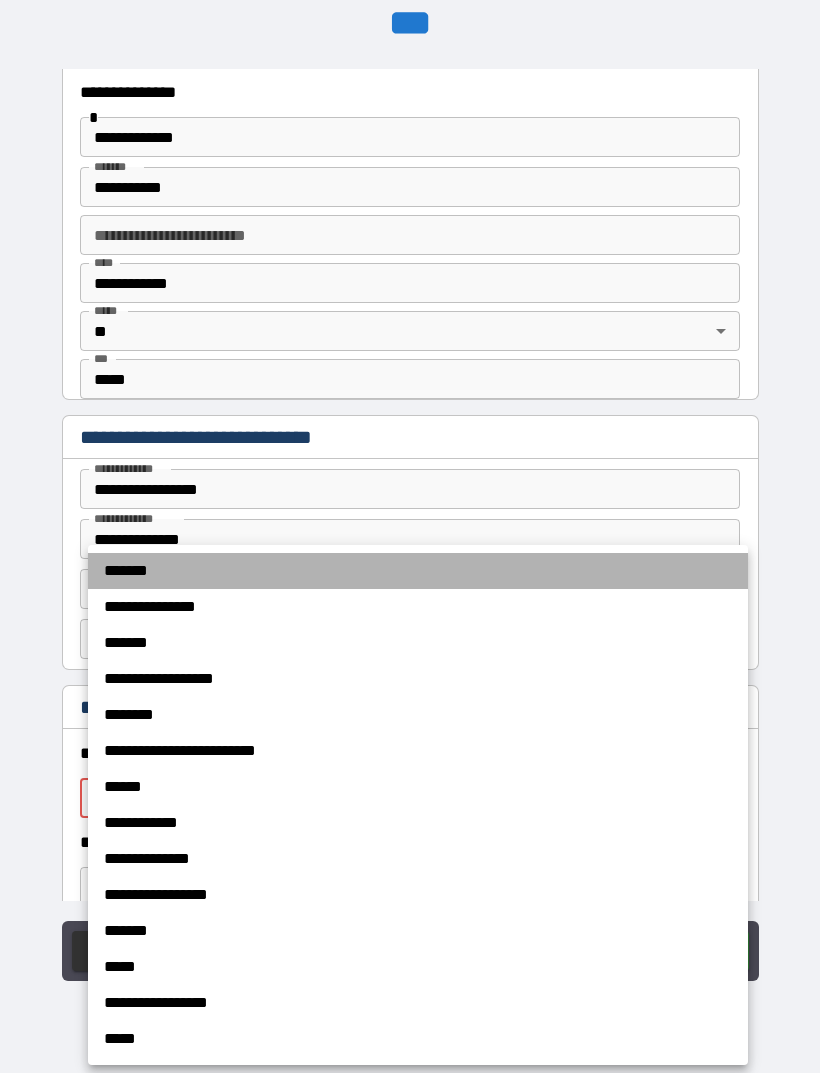 click on "*******" at bounding box center (418, 571) 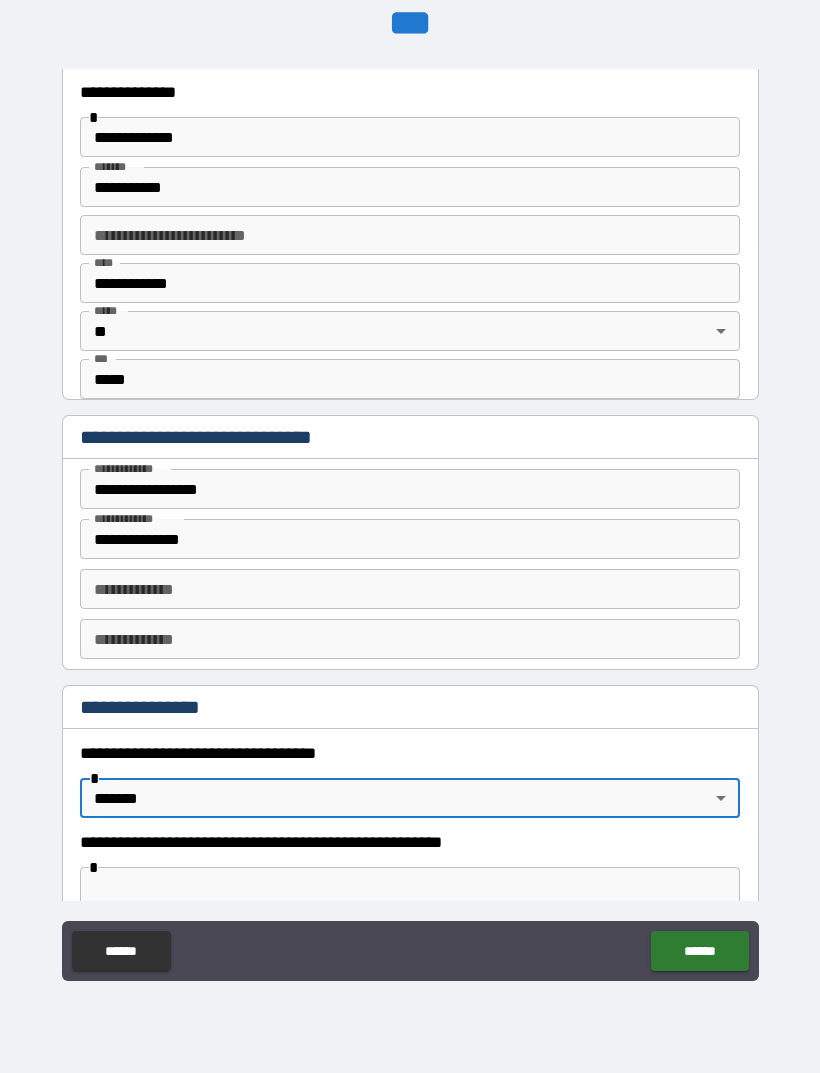 type on "*******" 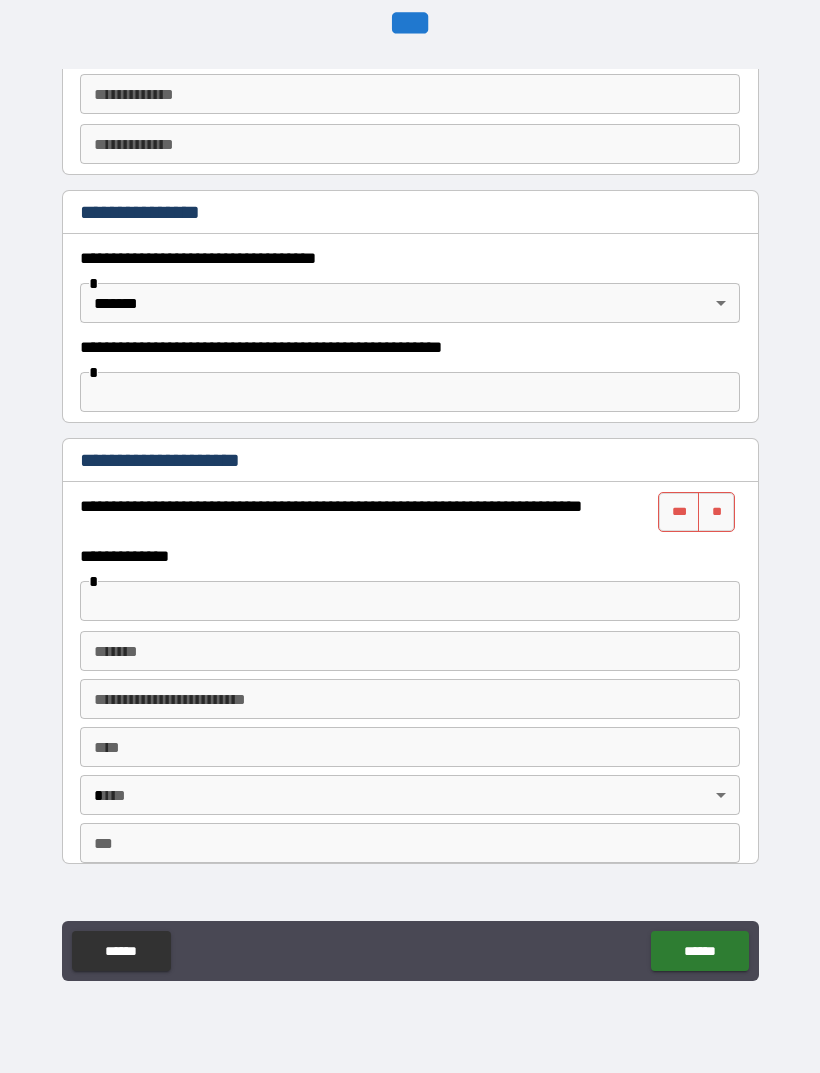 scroll, scrollTop: 1134, scrollLeft: 0, axis: vertical 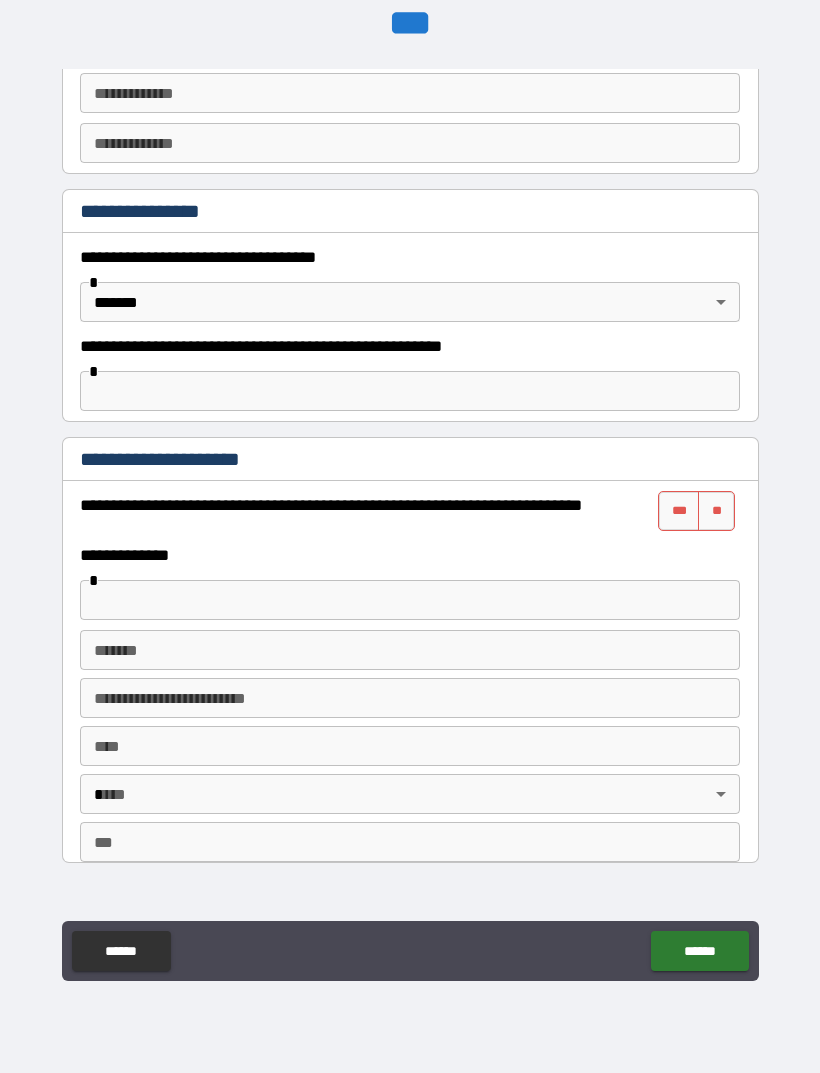 click on "**" at bounding box center [716, 511] 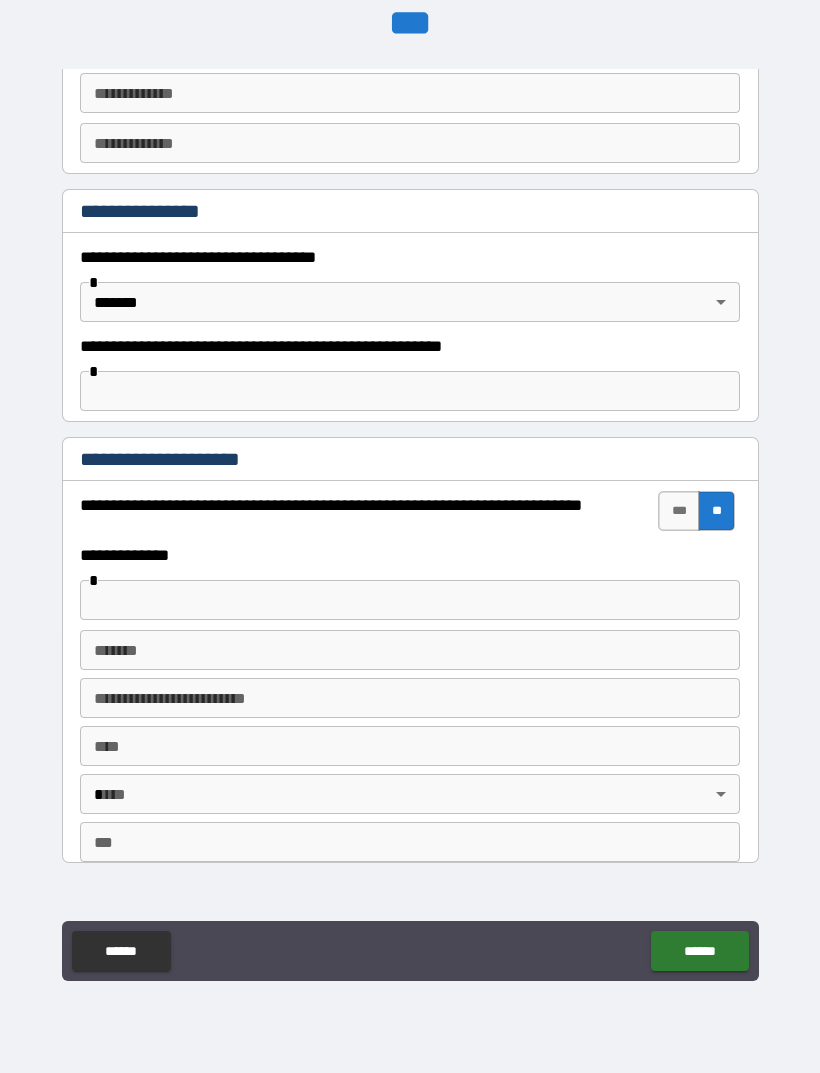 click on "******" at bounding box center [699, 951] 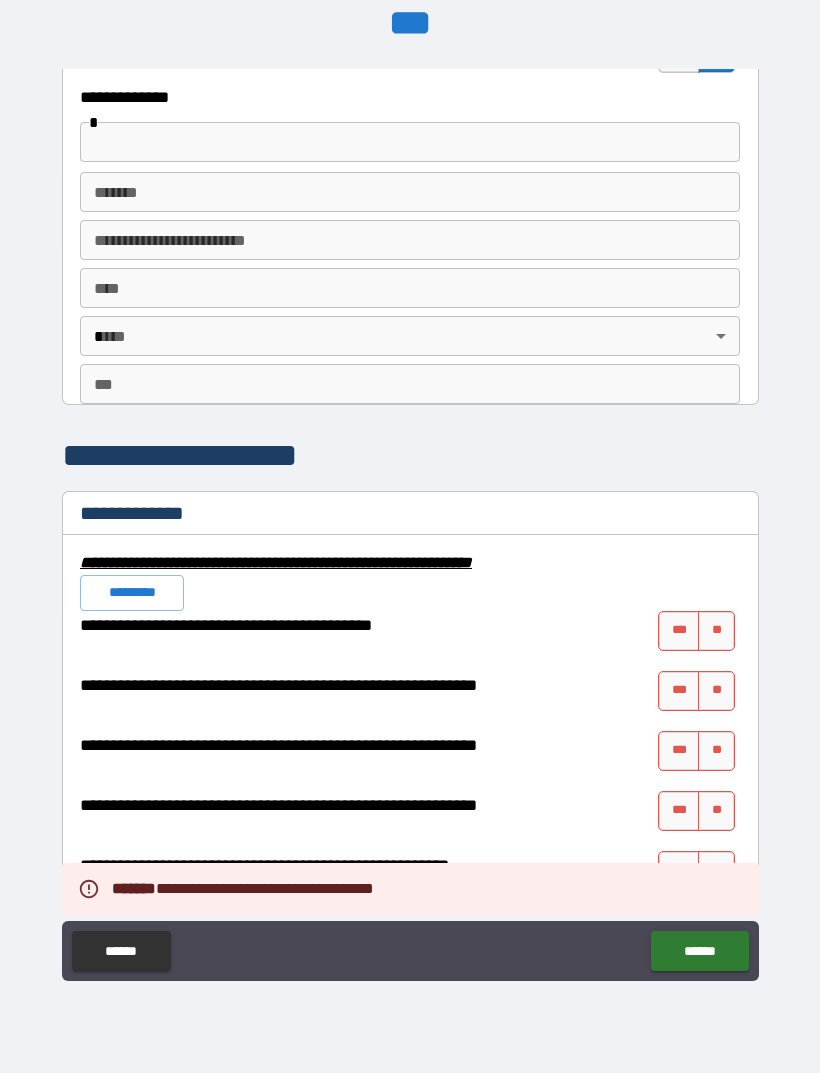 scroll, scrollTop: 1594, scrollLeft: 0, axis: vertical 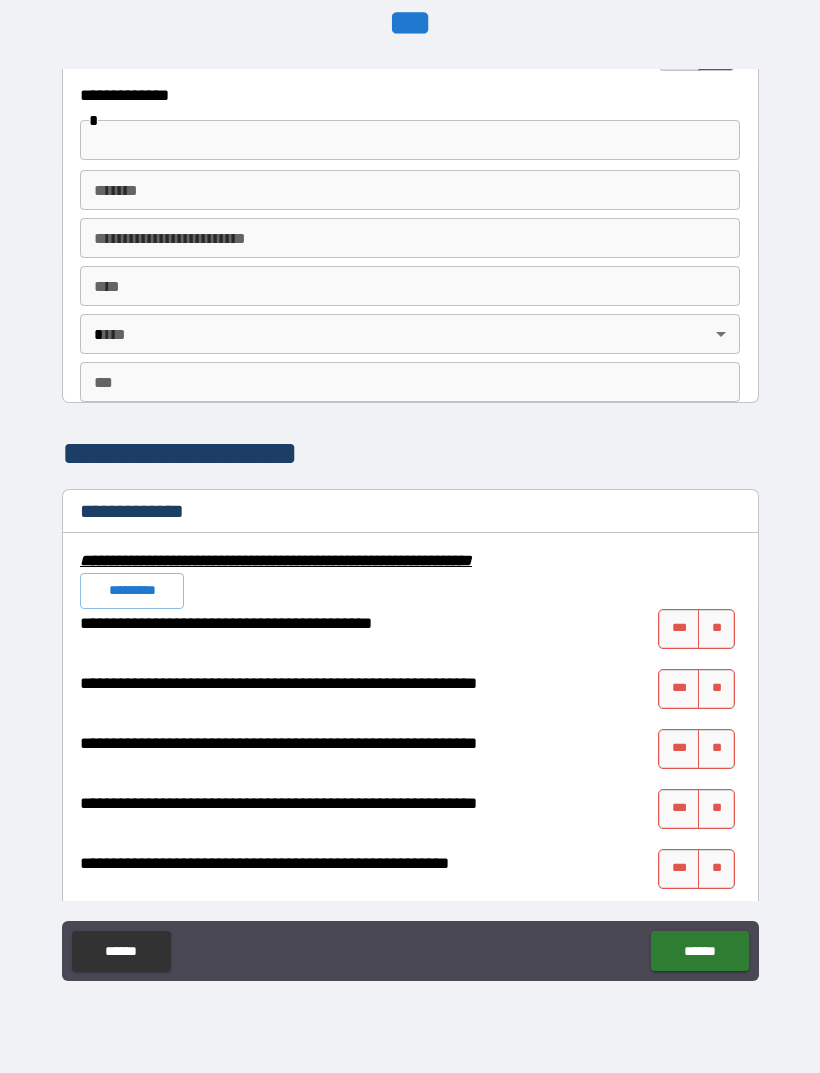 click on "**" at bounding box center (716, 629) 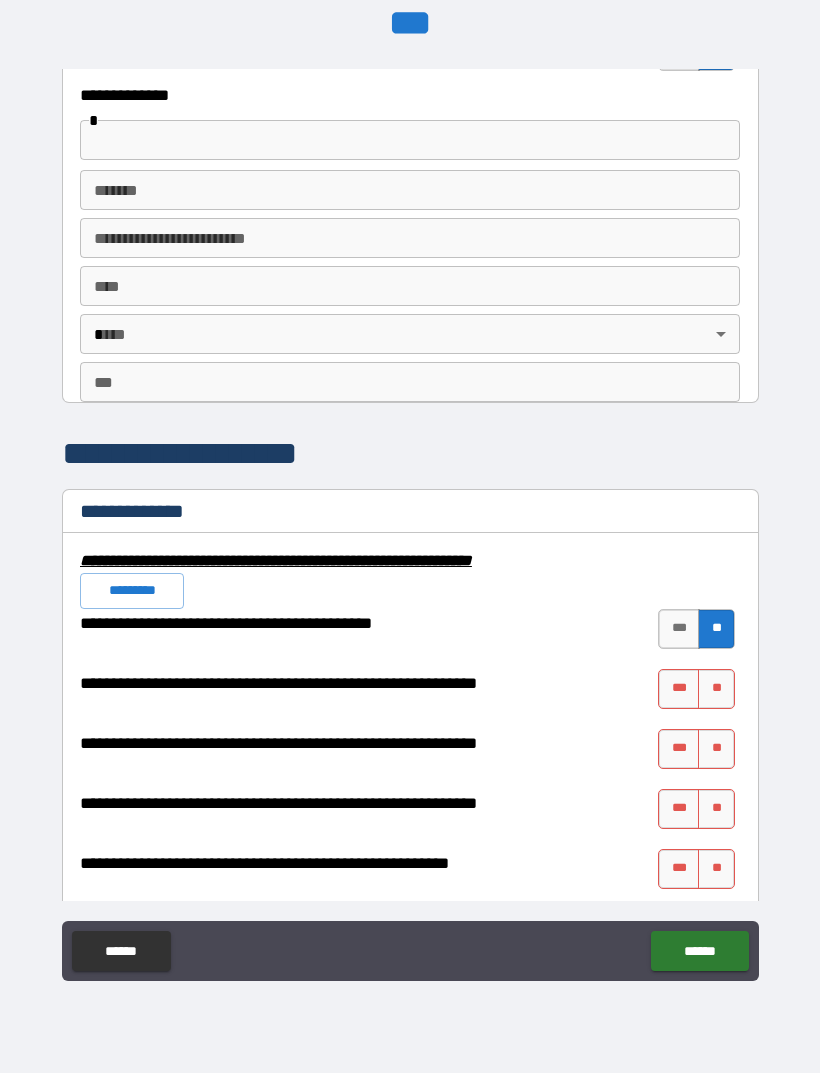 click on "**" at bounding box center (716, 689) 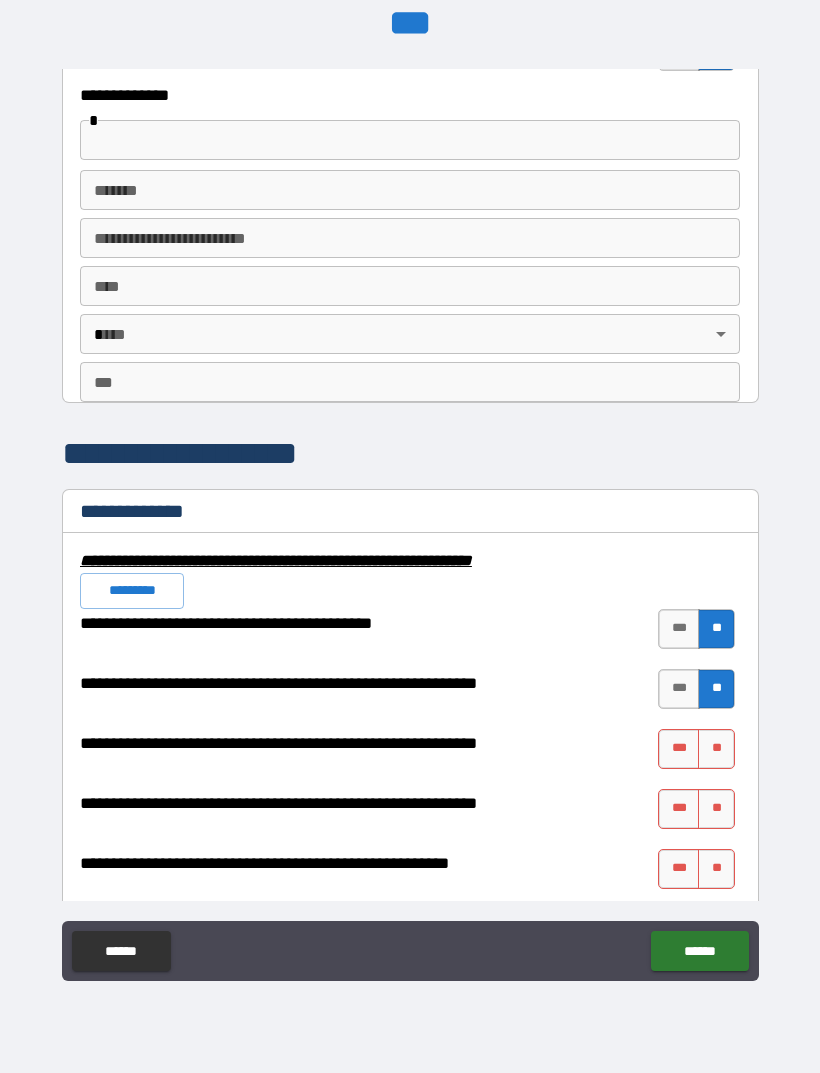 click on "**" at bounding box center [716, 749] 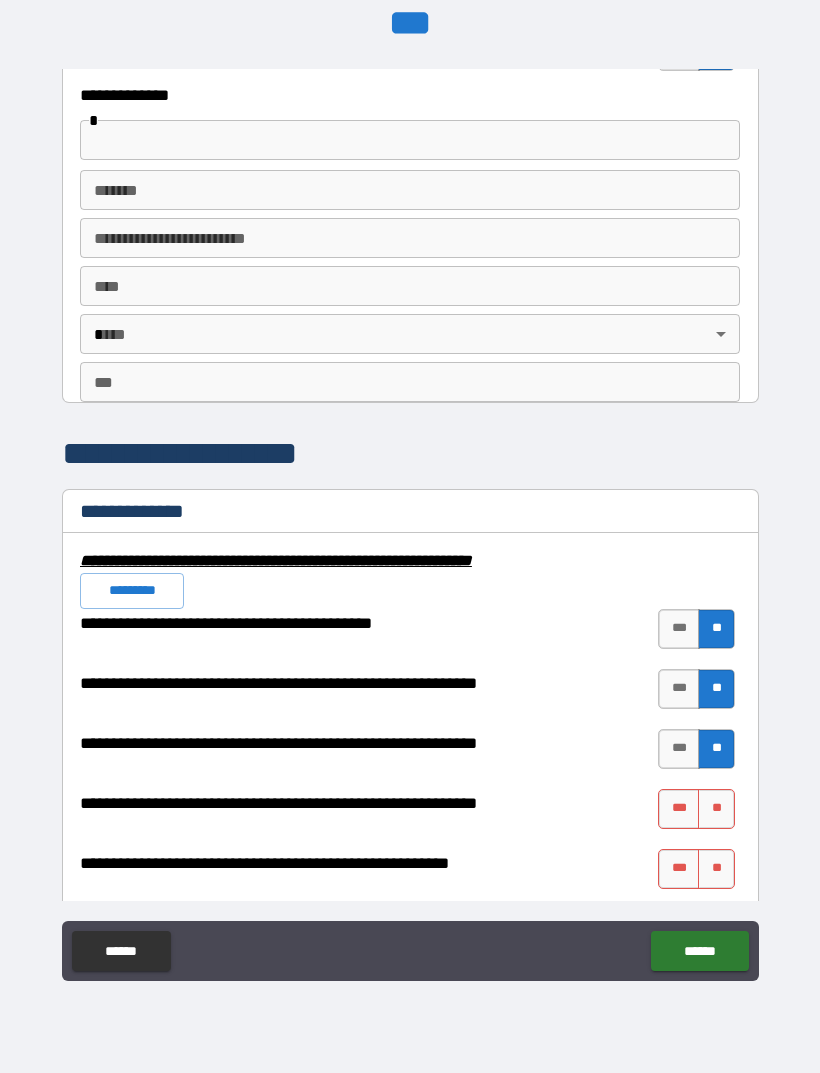 click on "**" at bounding box center [716, 809] 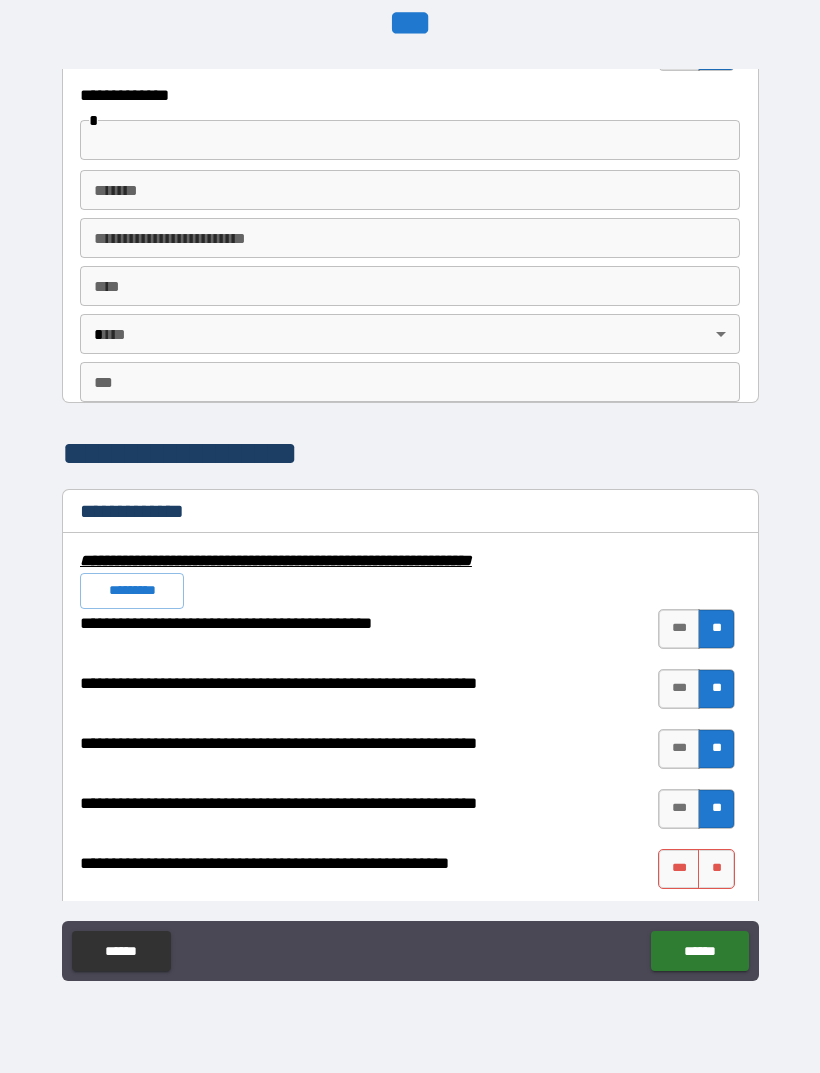 click on "**" at bounding box center (716, 869) 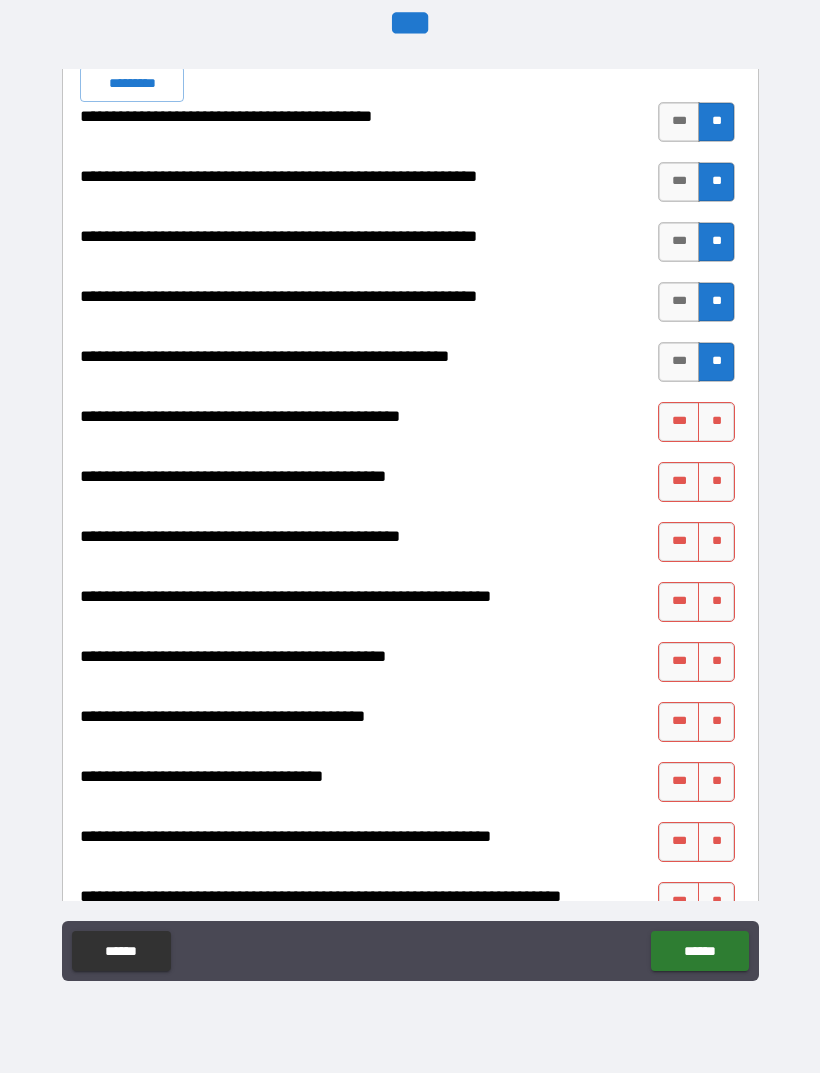scroll, scrollTop: 2104, scrollLeft: 0, axis: vertical 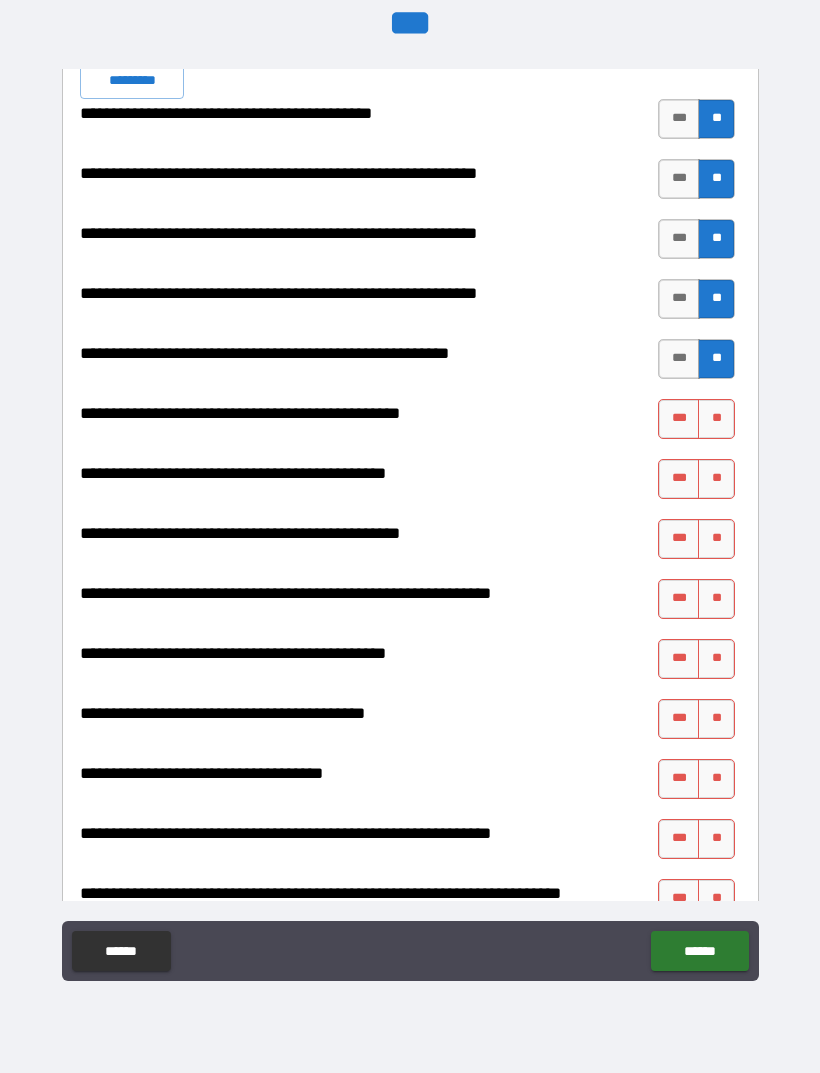 click on "**" at bounding box center [716, 419] 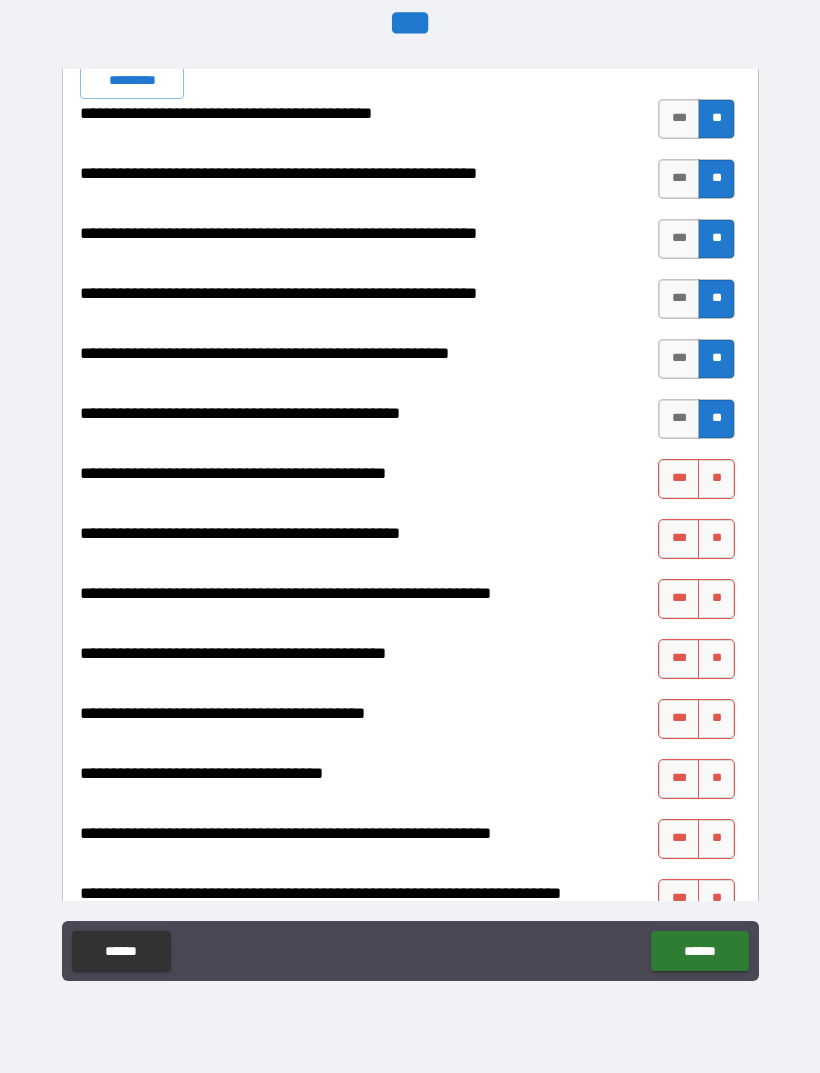 click on "**" at bounding box center [716, 479] 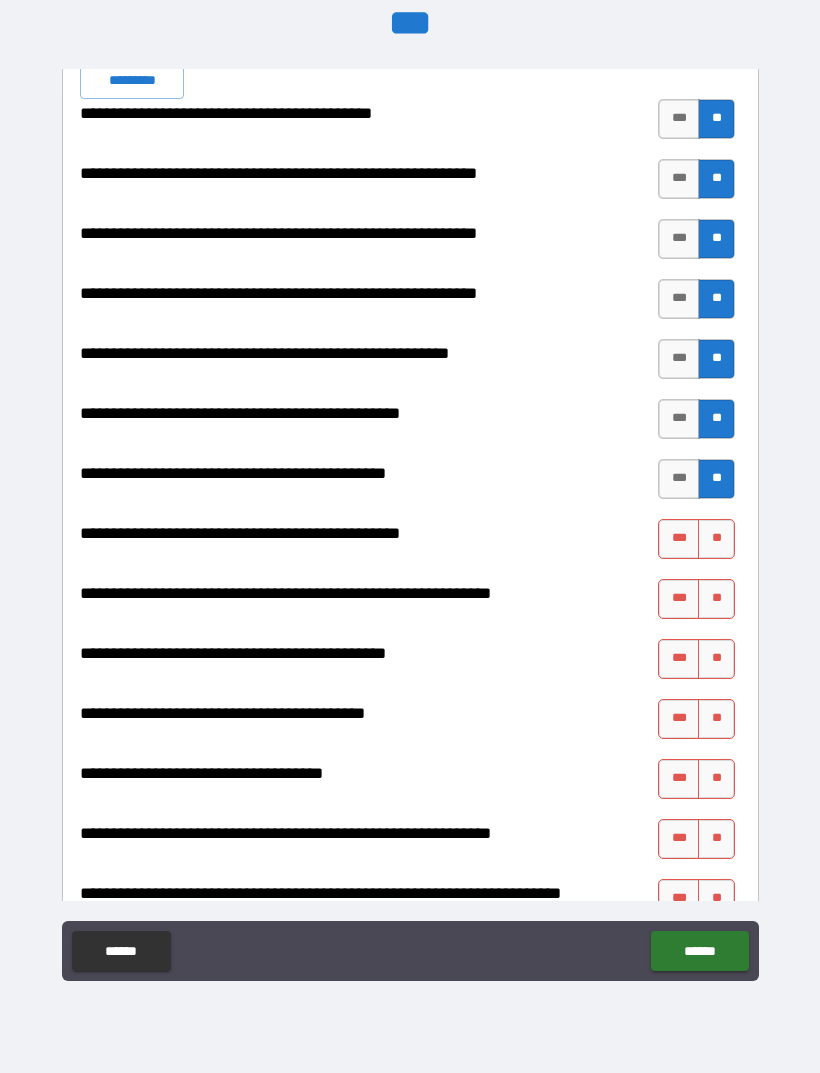 click on "**" at bounding box center (716, 539) 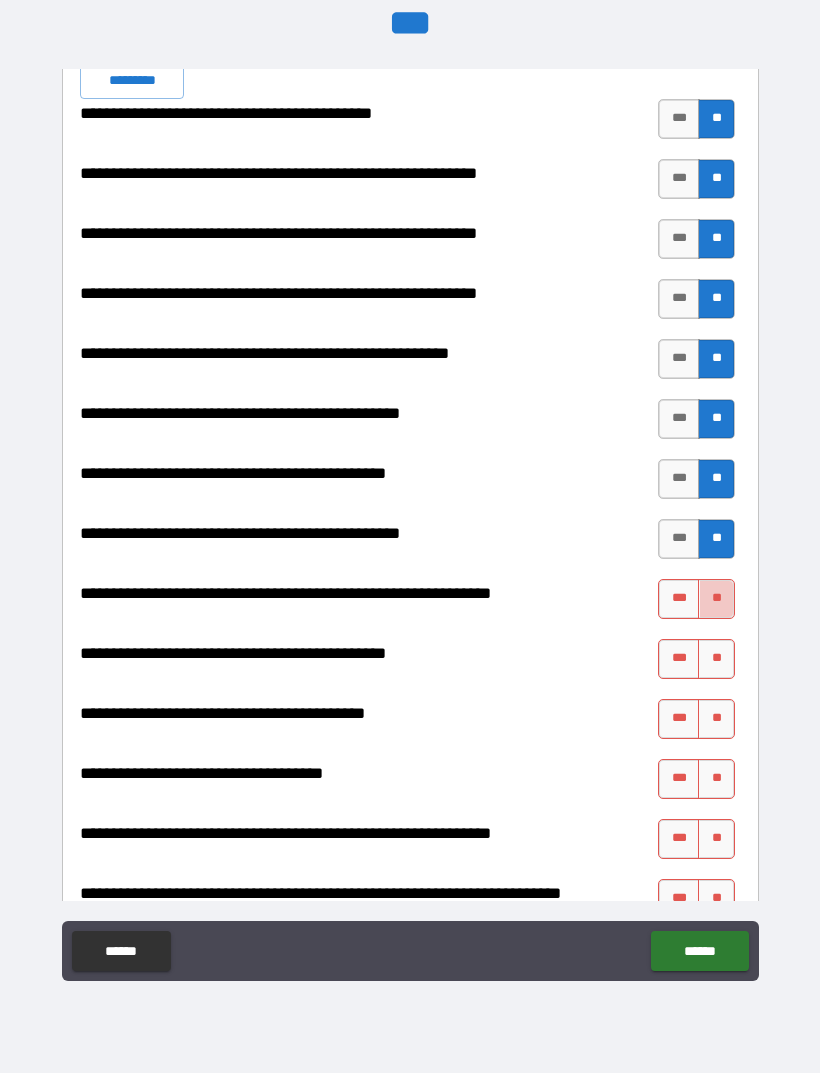 click on "**" at bounding box center (716, 599) 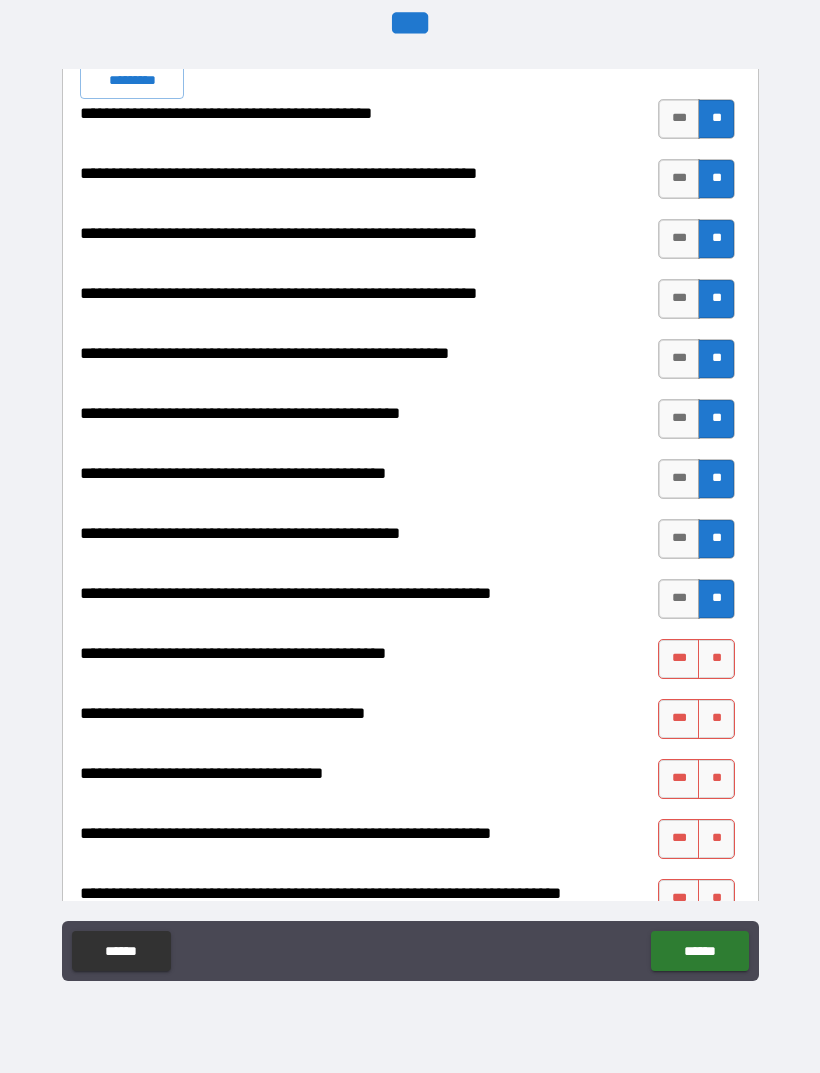 click on "**" at bounding box center (716, 659) 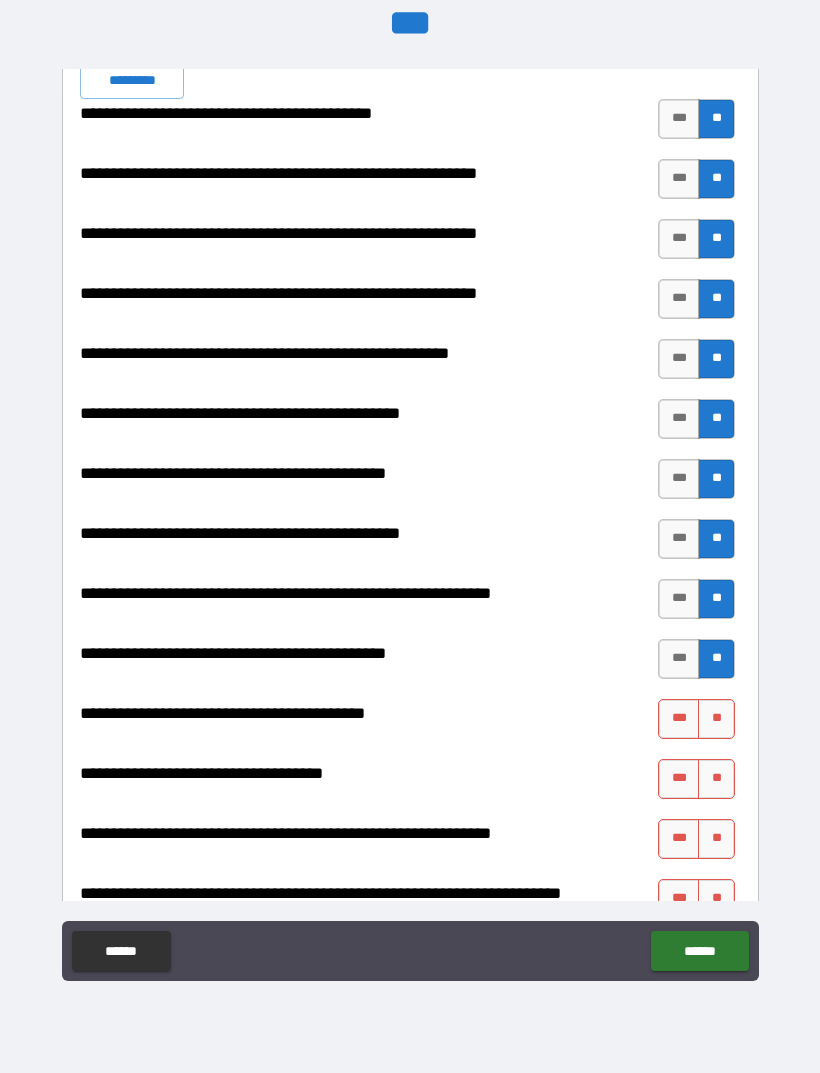 click on "**" at bounding box center (716, 719) 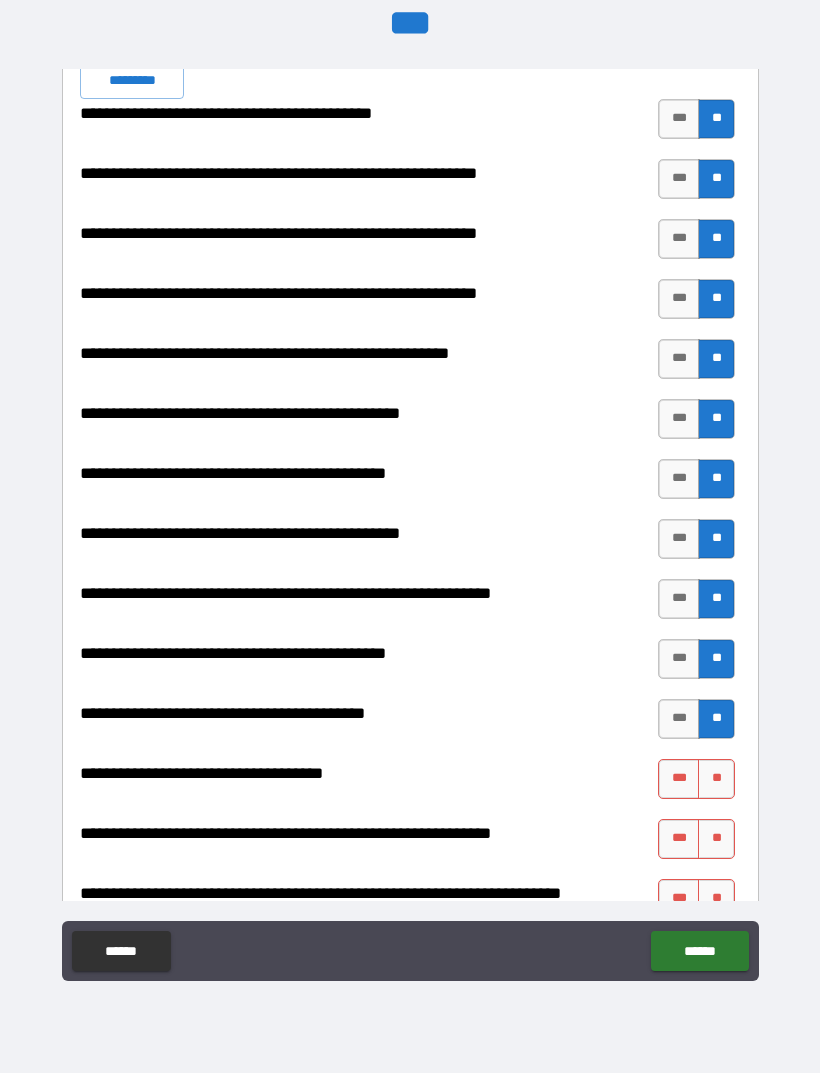 click on "**" at bounding box center [716, 779] 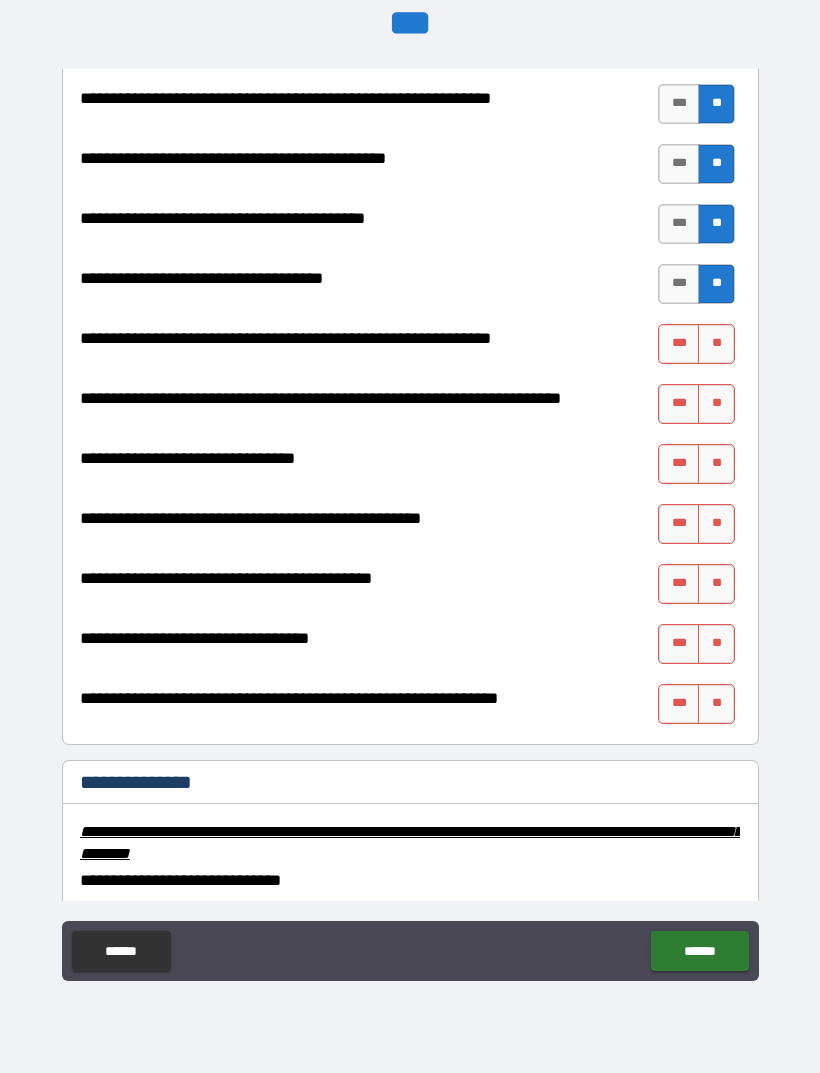 scroll, scrollTop: 2605, scrollLeft: 0, axis: vertical 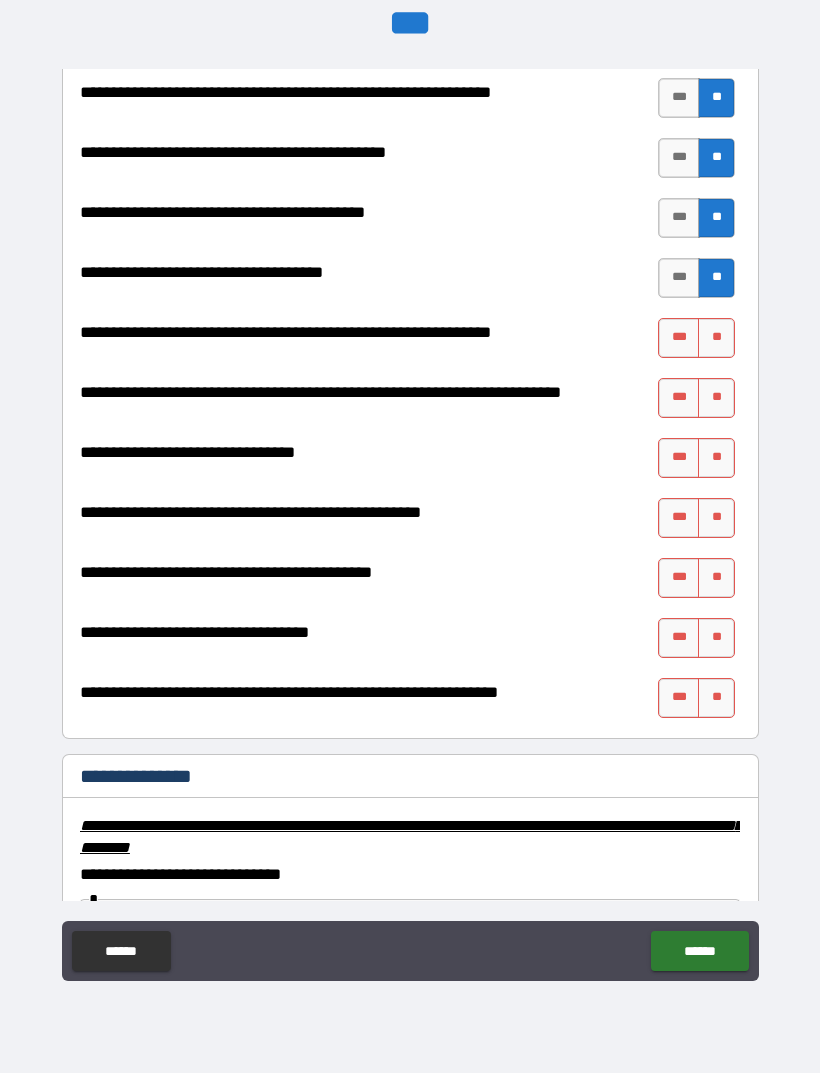 click on "**" at bounding box center [716, 338] 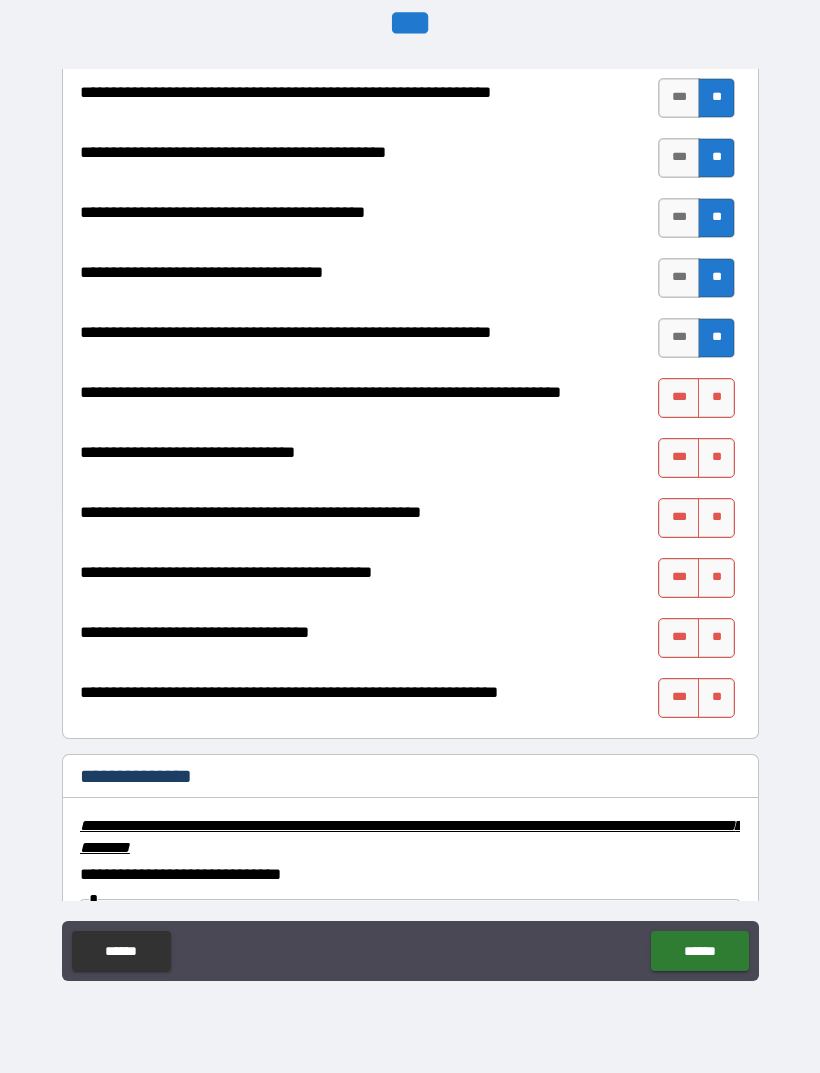 click on "**" at bounding box center [716, 398] 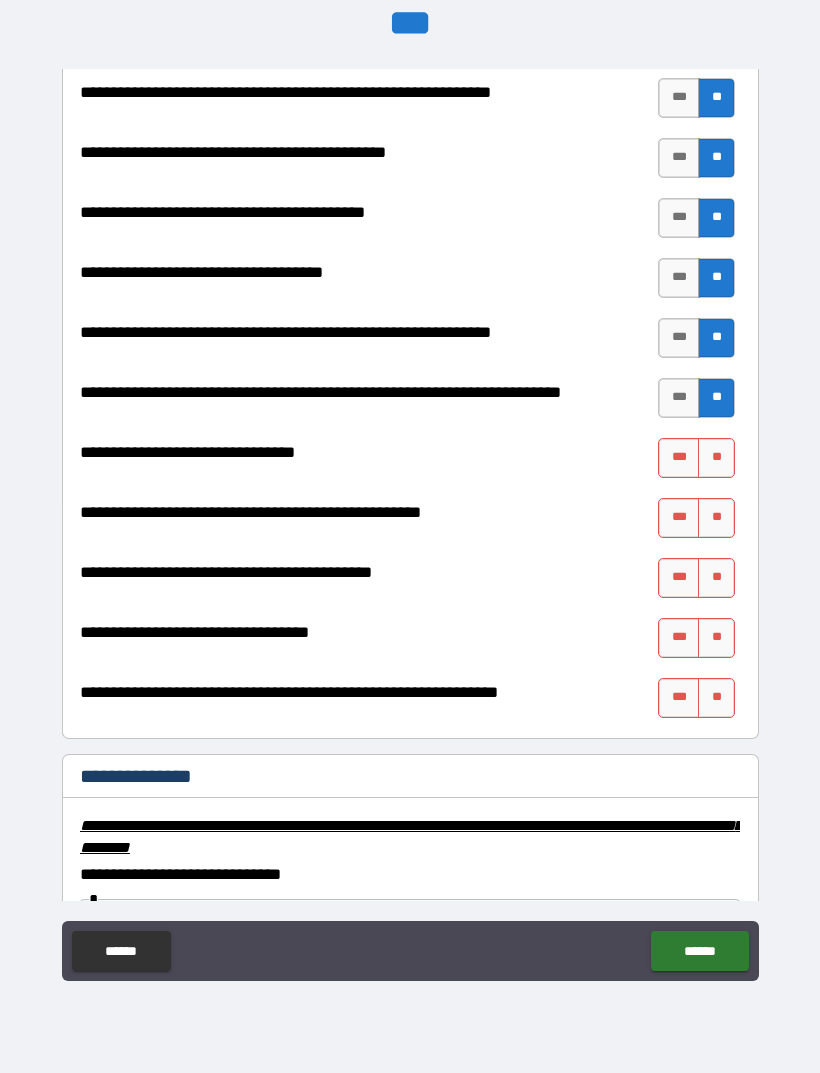 click on "**" at bounding box center (716, 458) 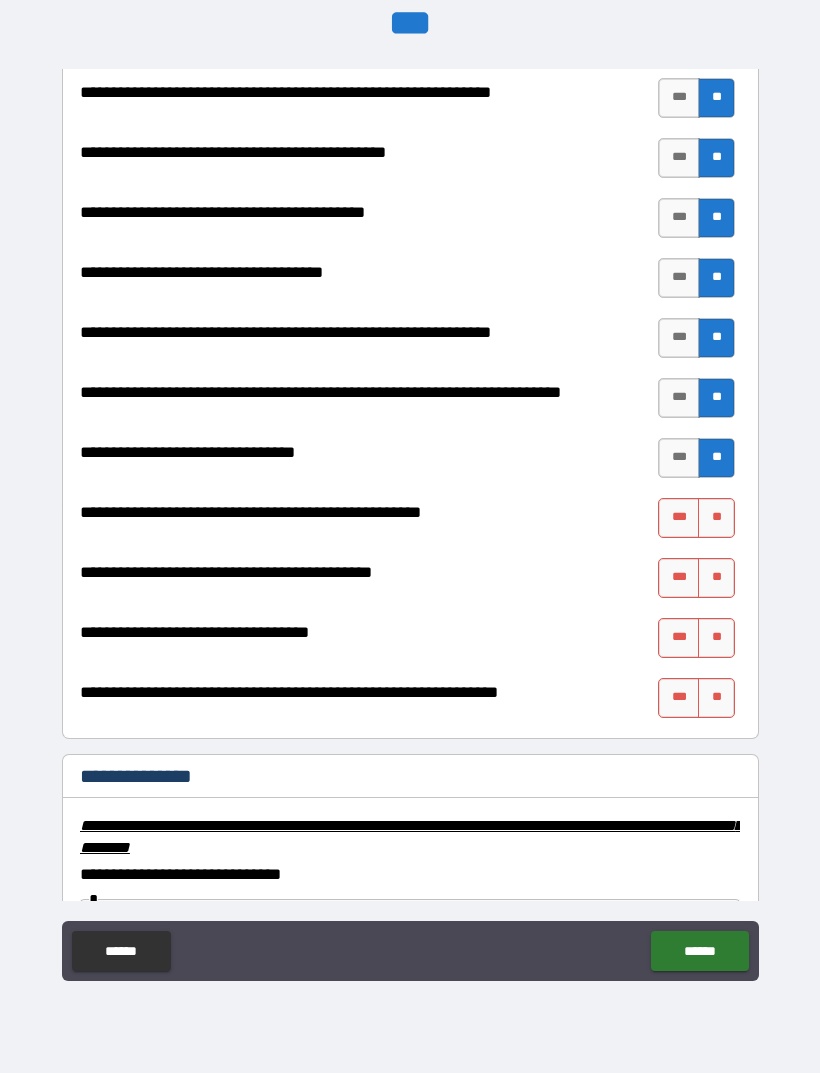 click on "**" at bounding box center (716, 518) 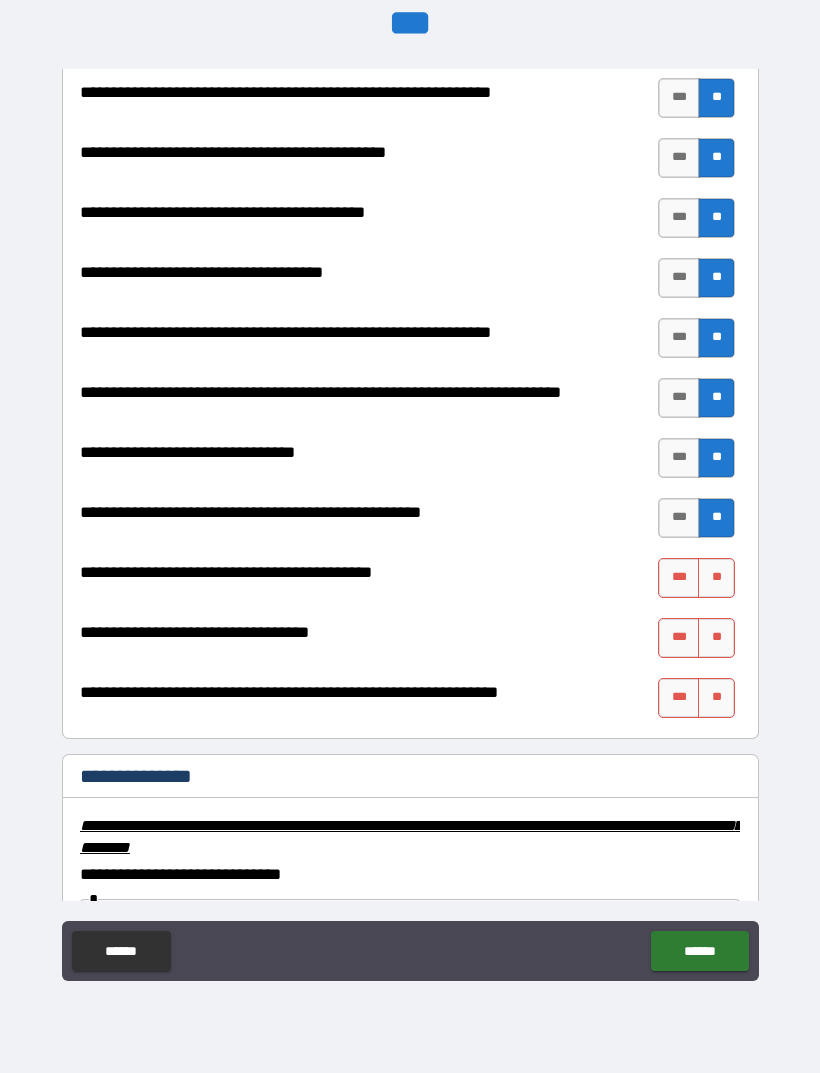 click on "**" at bounding box center [716, 578] 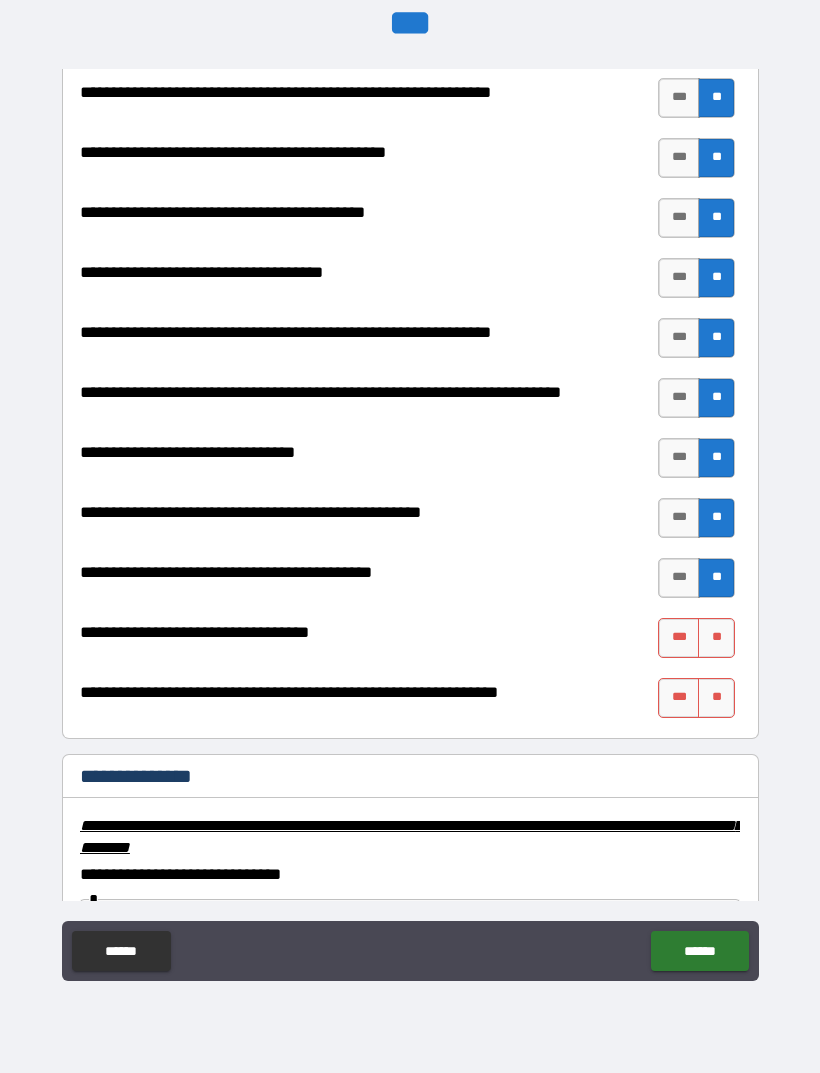 click on "**" at bounding box center [716, 638] 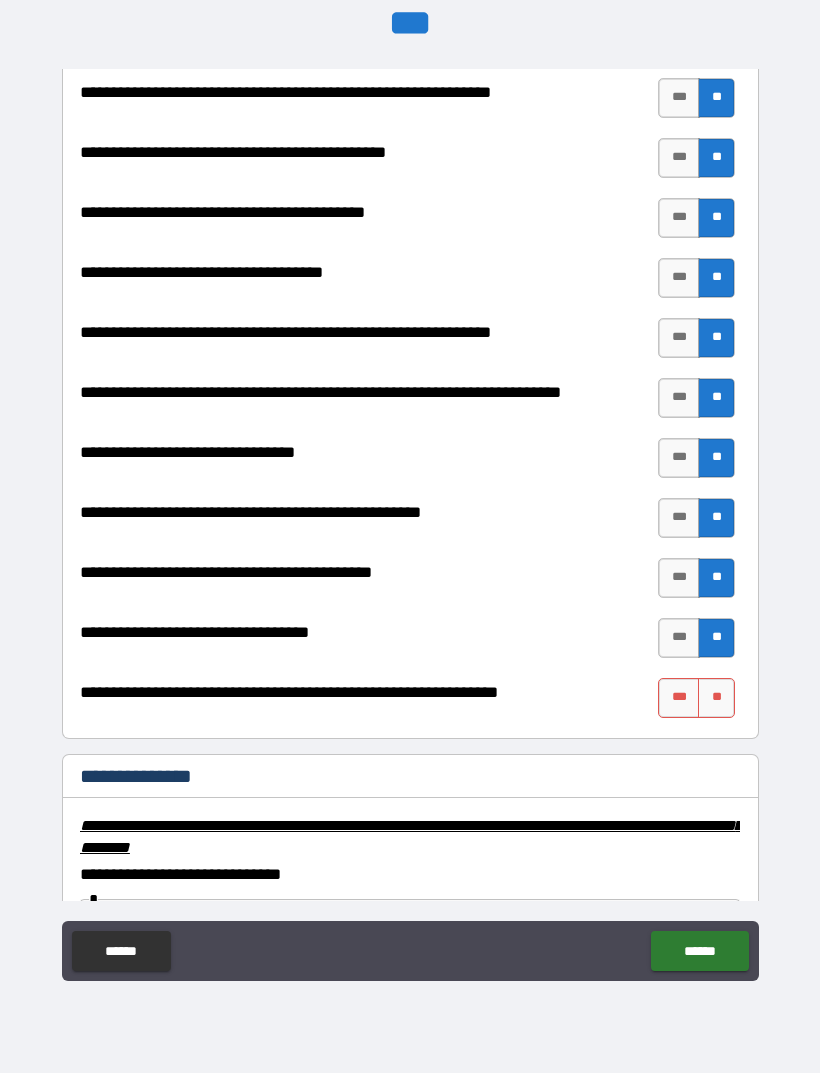 click on "**" at bounding box center [716, 698] 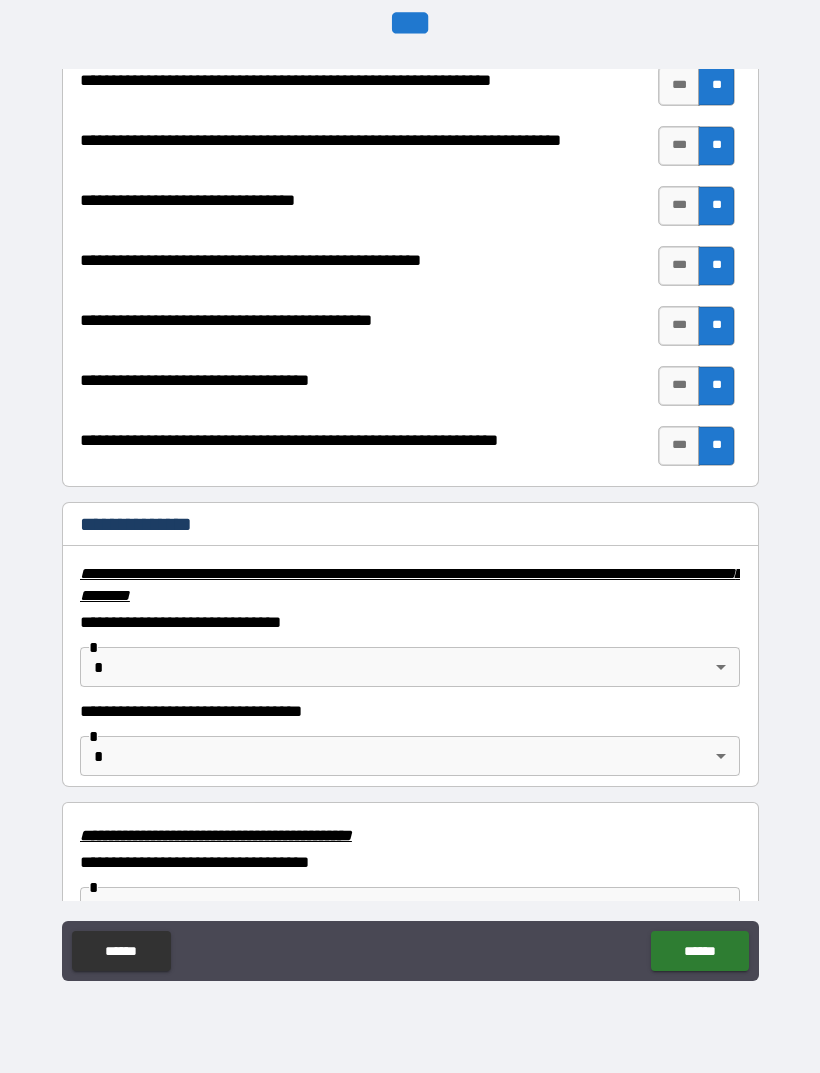 scroll, scrollTop: 2858, scrollLeft: 0, axis: vertical 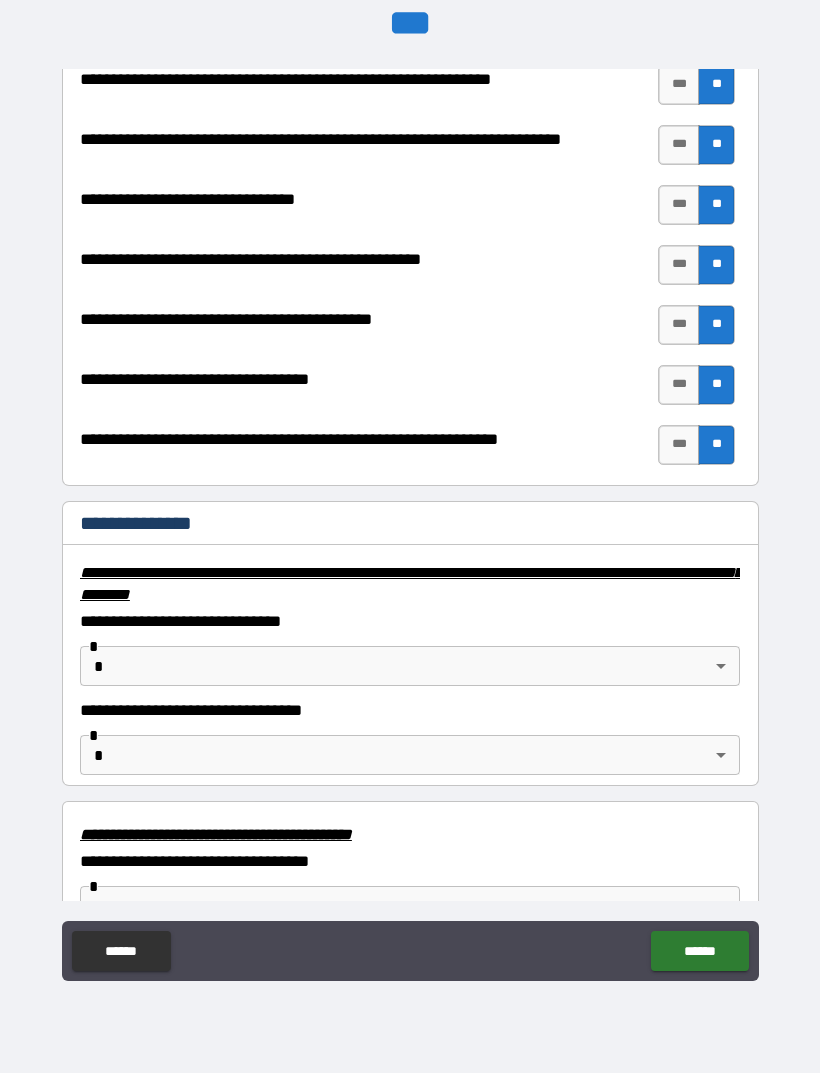 click on "******" at bounding box center [699, 951] 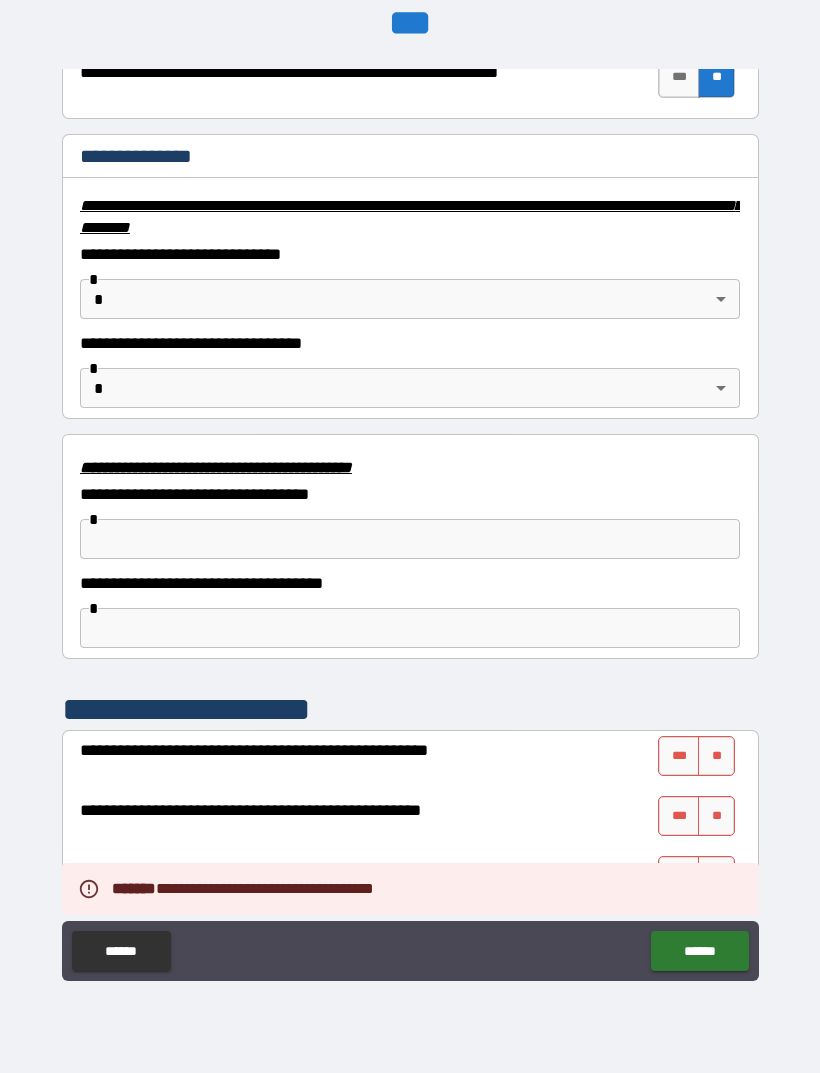 scroll, scrollTop: 3230, scrollLeft: 0, axis: vertical 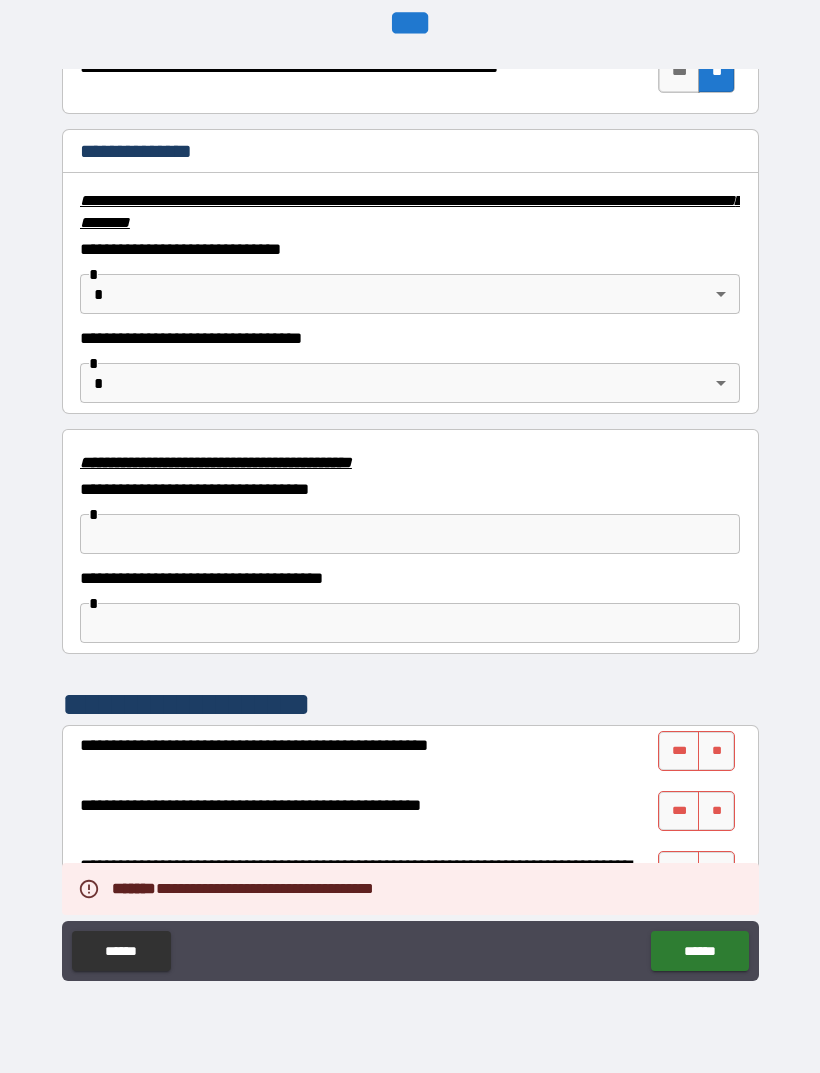 click on "**********" at bounding box center (410, 507) 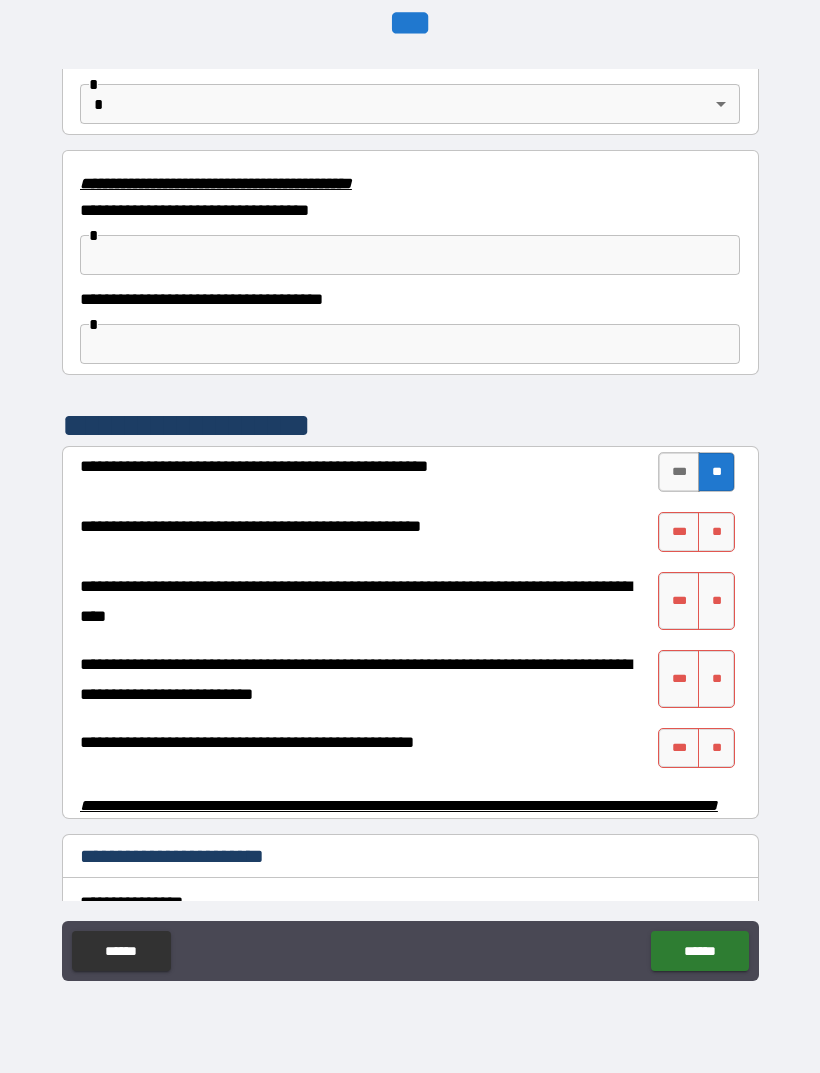 scroll, scrollTop: 3510, scrollLeft: 0, axis: vertical 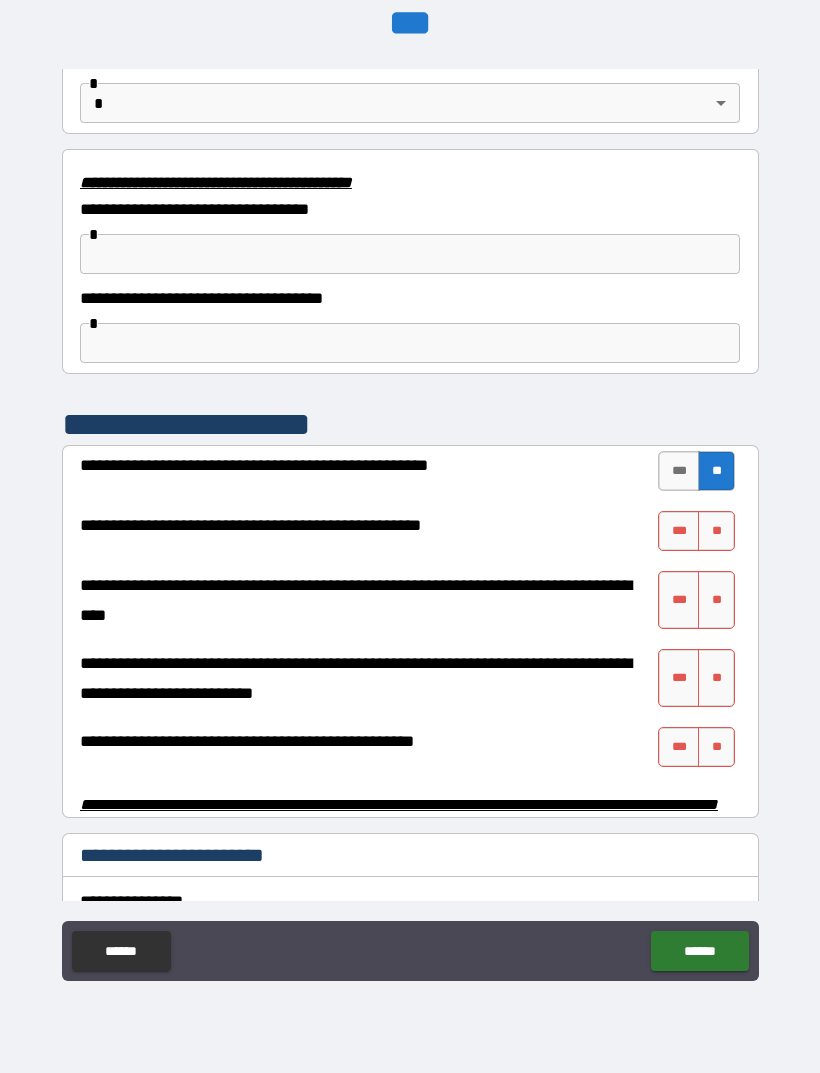 click on "**" at bounding box center [716, 531] 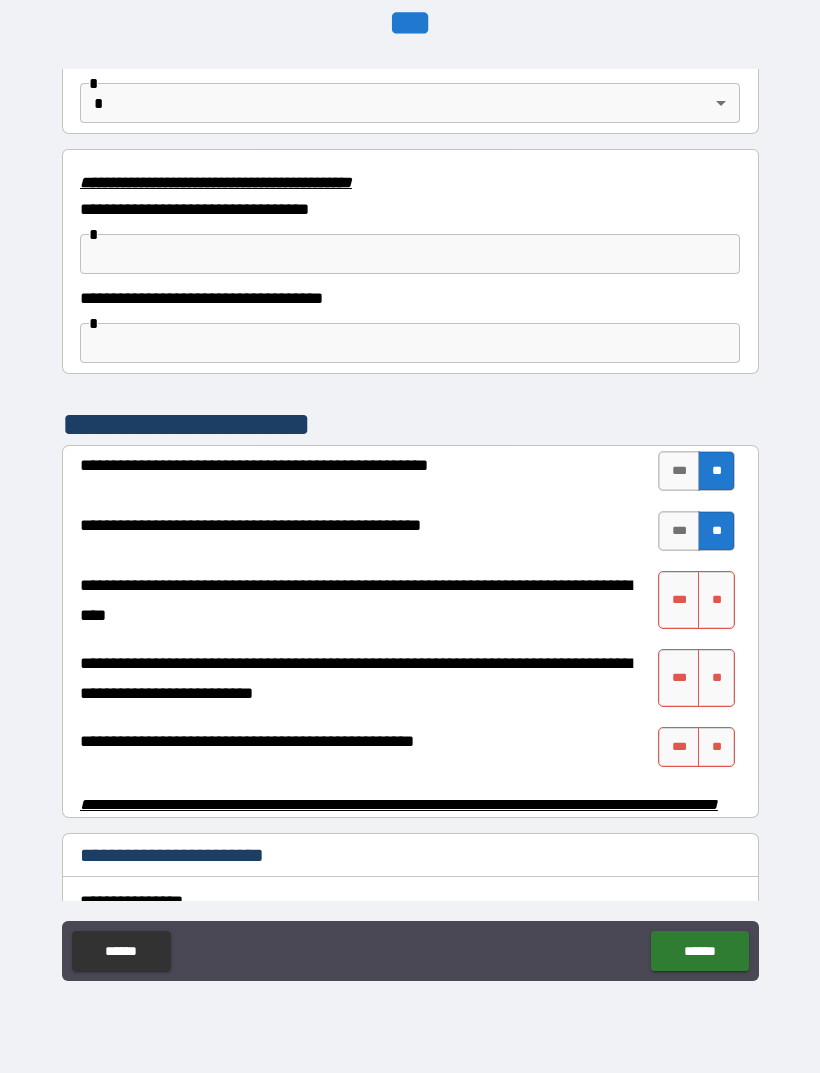 click on "**" at bounding box center [716, 600] 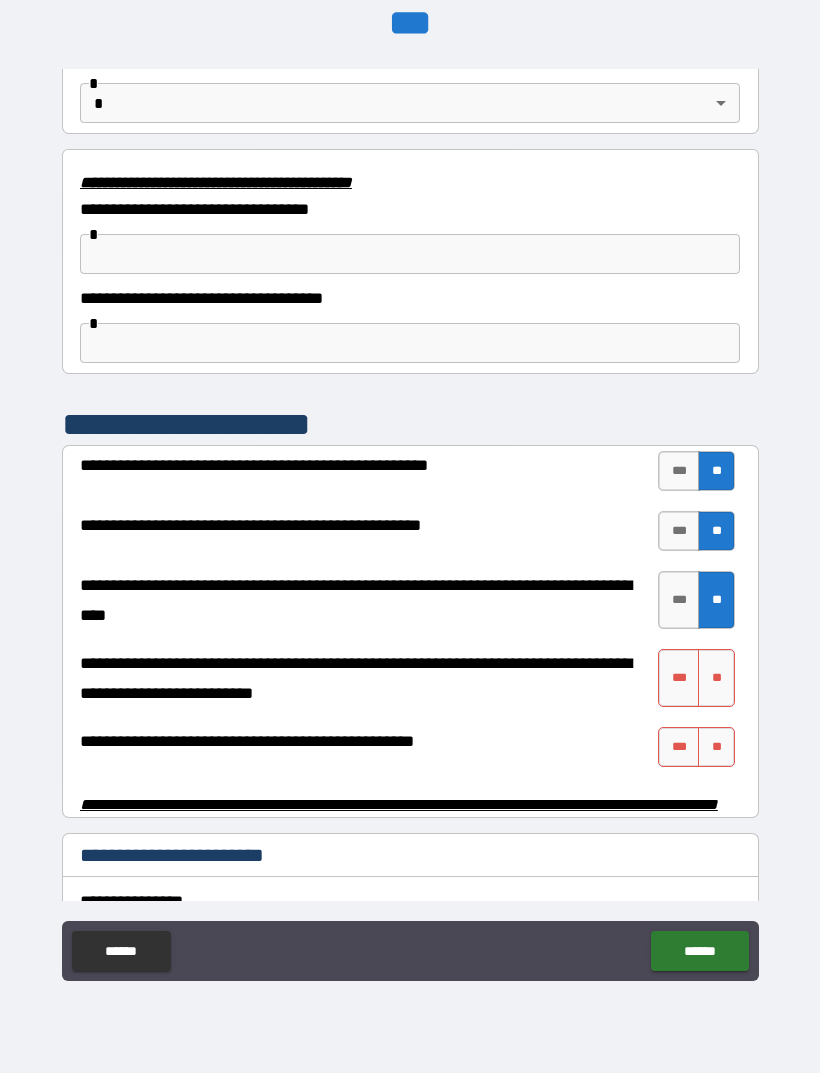 click on "**" at bounding box center (716, 678) 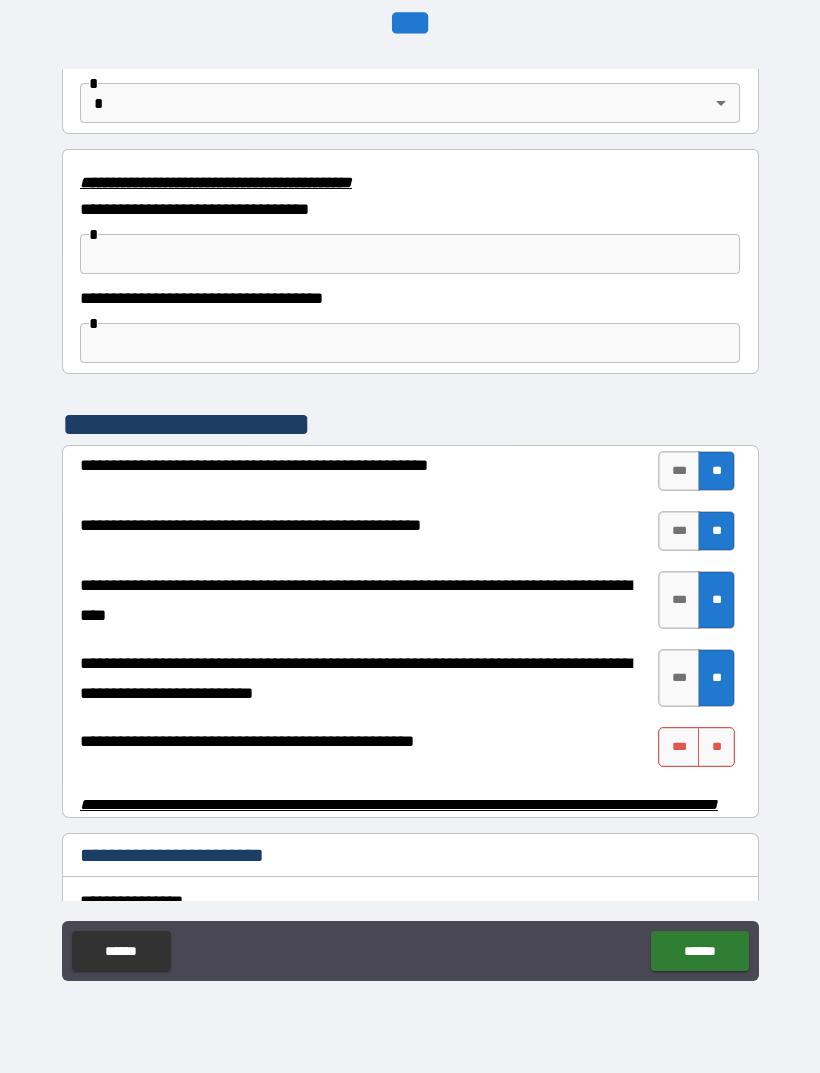 click on "**" at bounding box center [716, 747] 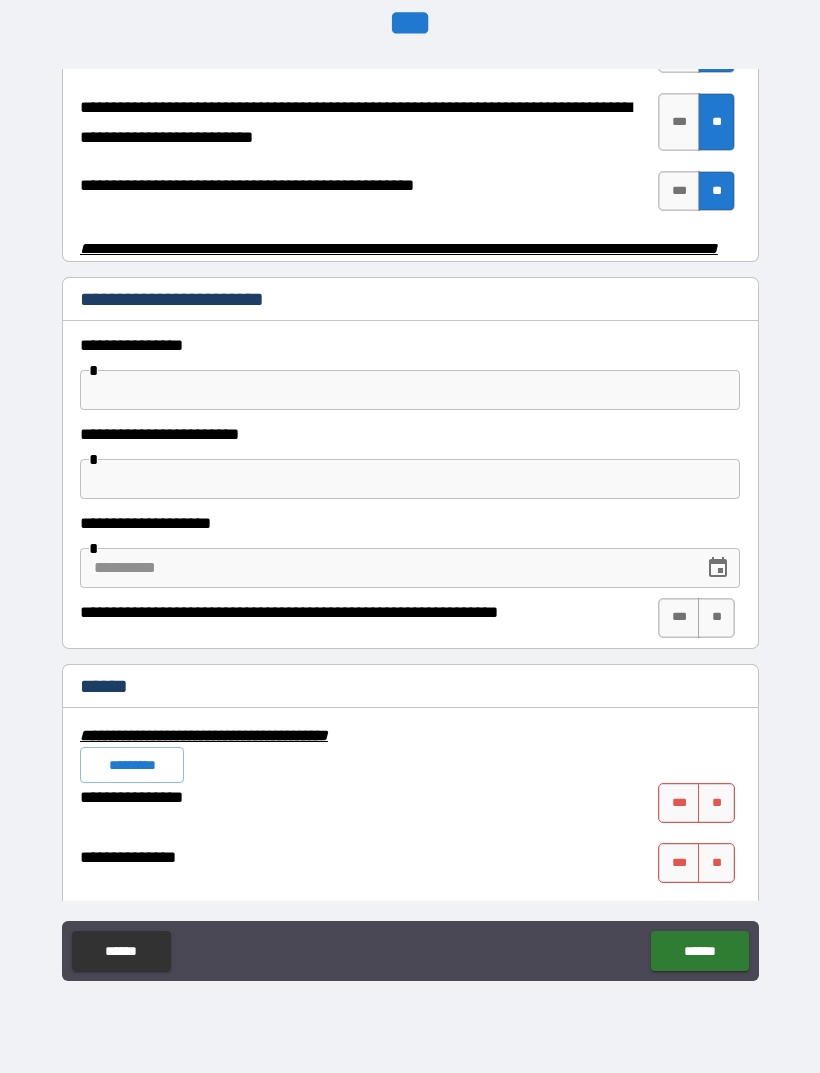scroll, scrollTop: 4067, scrollLeft: 0, axis: vertical 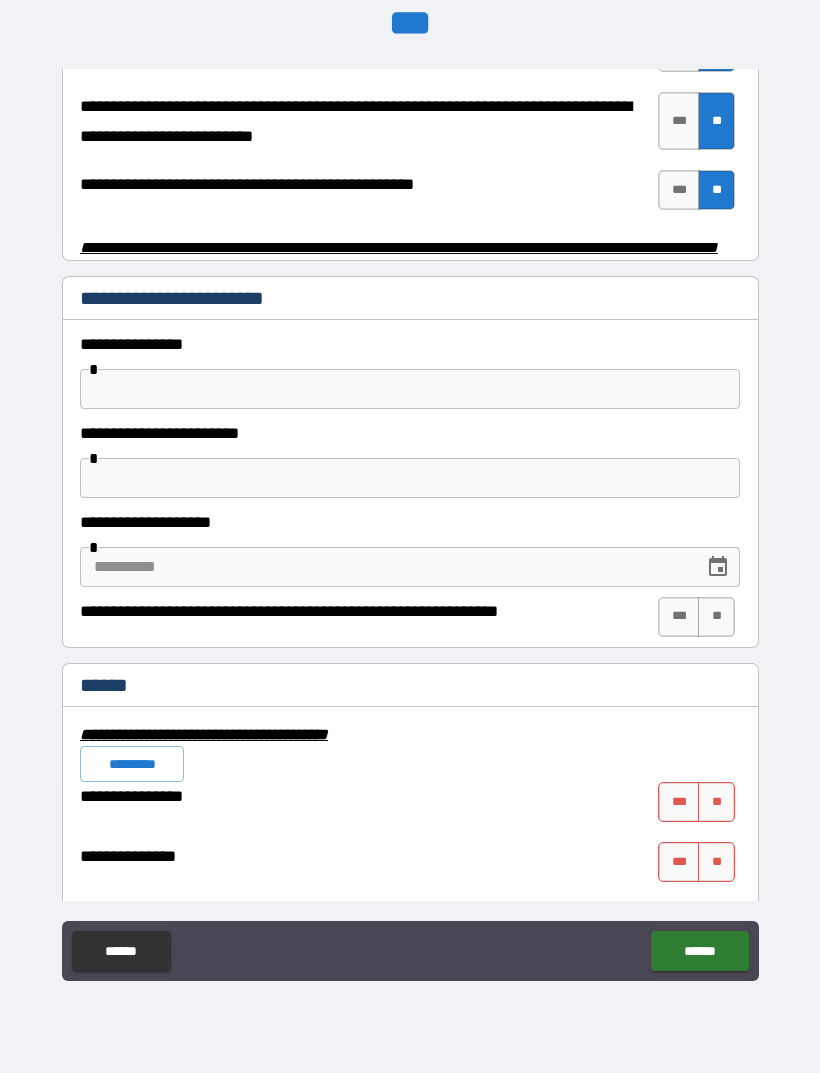 click on "**" at bounding box center [716, 802] 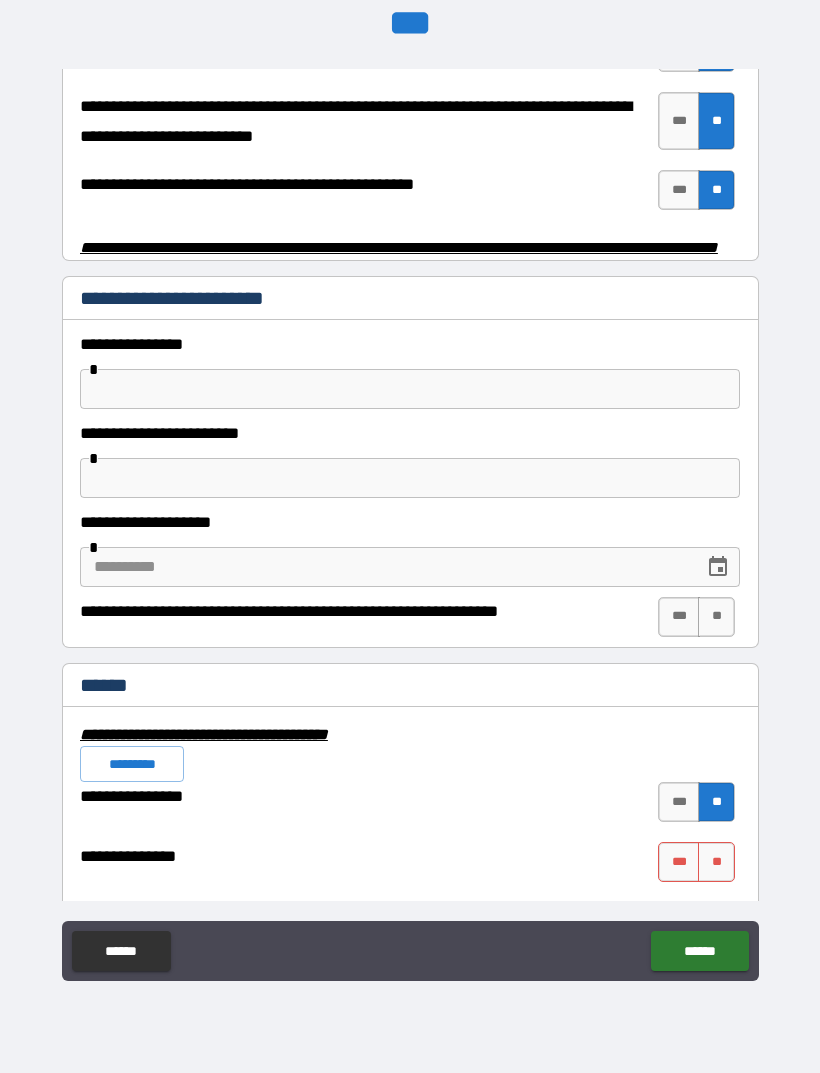 click on "**" at bounding box center [716, 862] 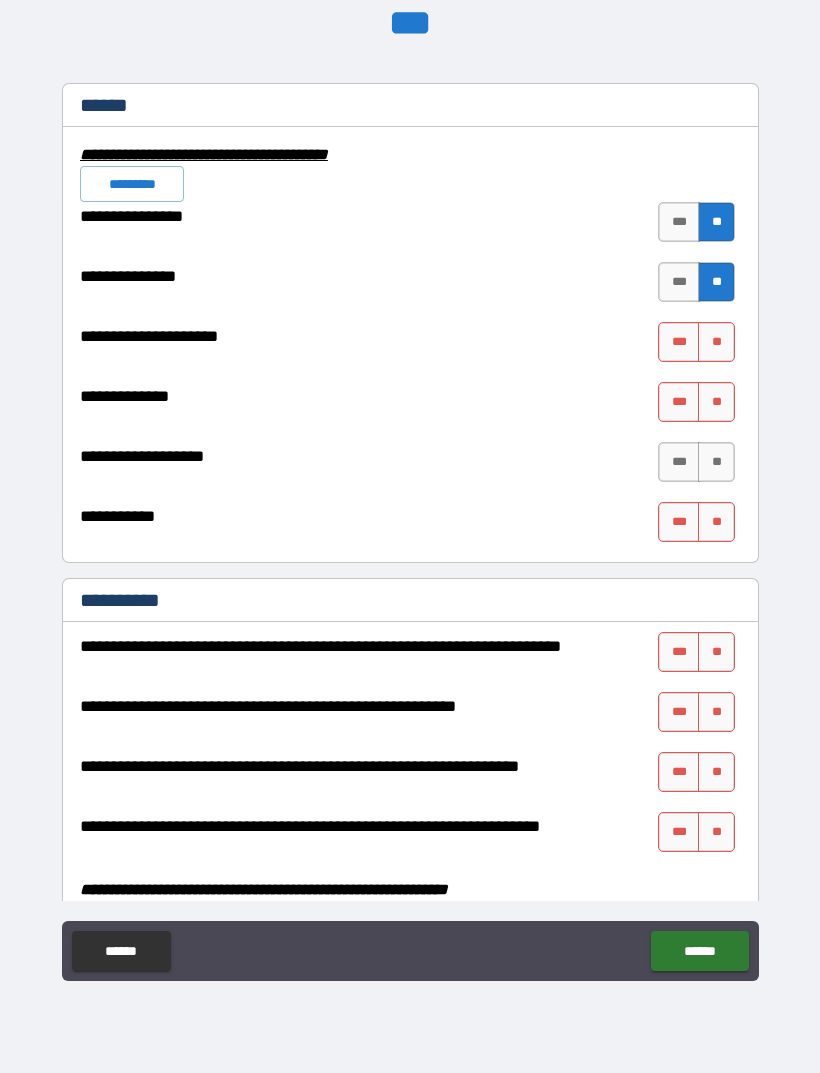 scroll, scrollTop: 4651, scrollLeft: 0, axis: vertical 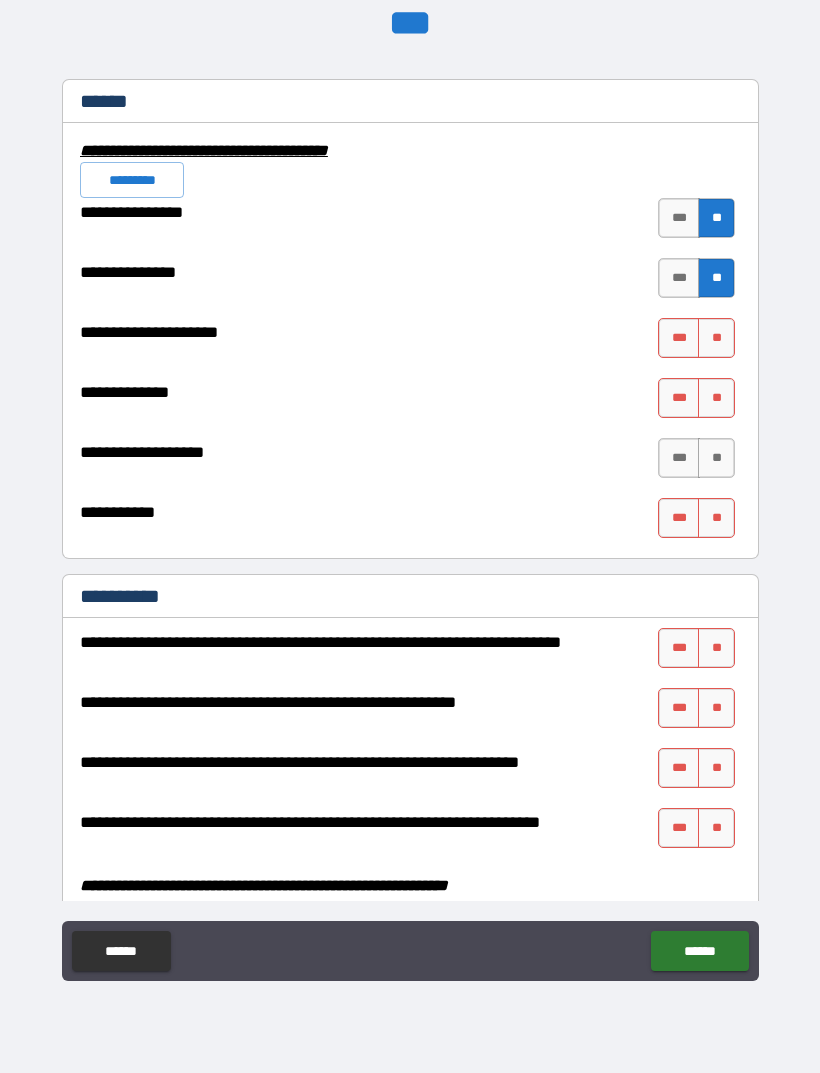click on "**" at bounding box center (716, 338) 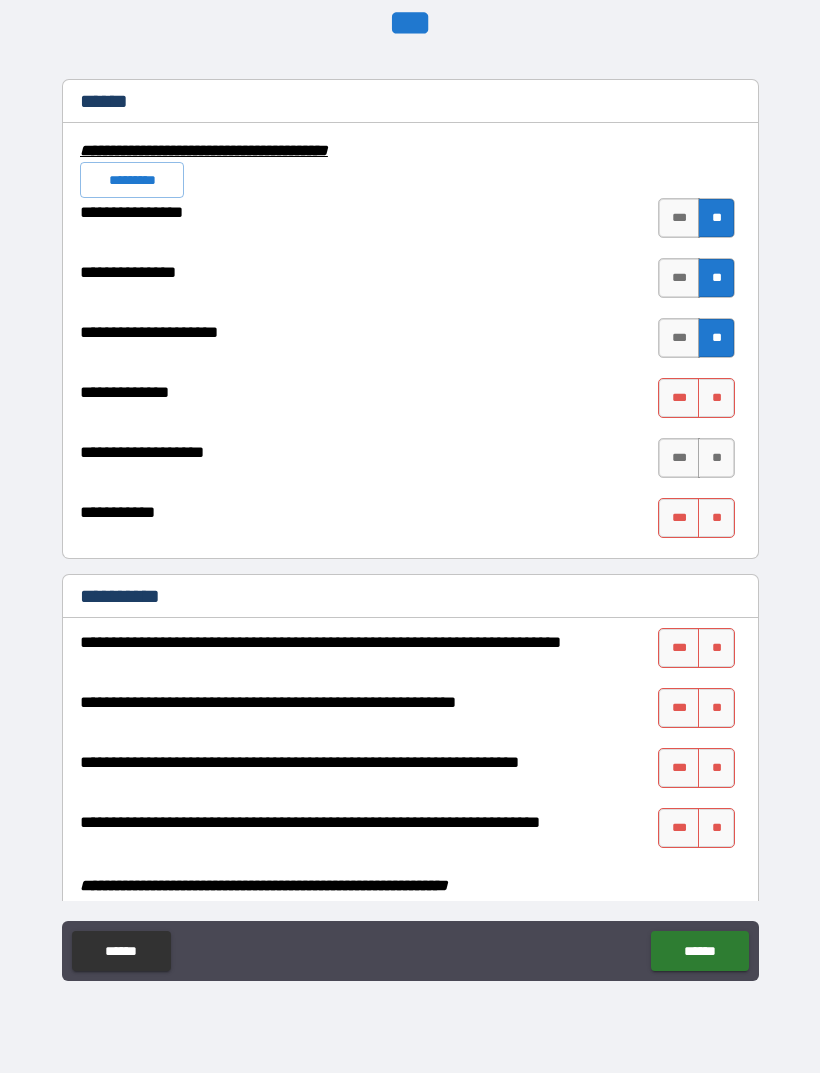 click on "**" at bounding box center (716, 398) 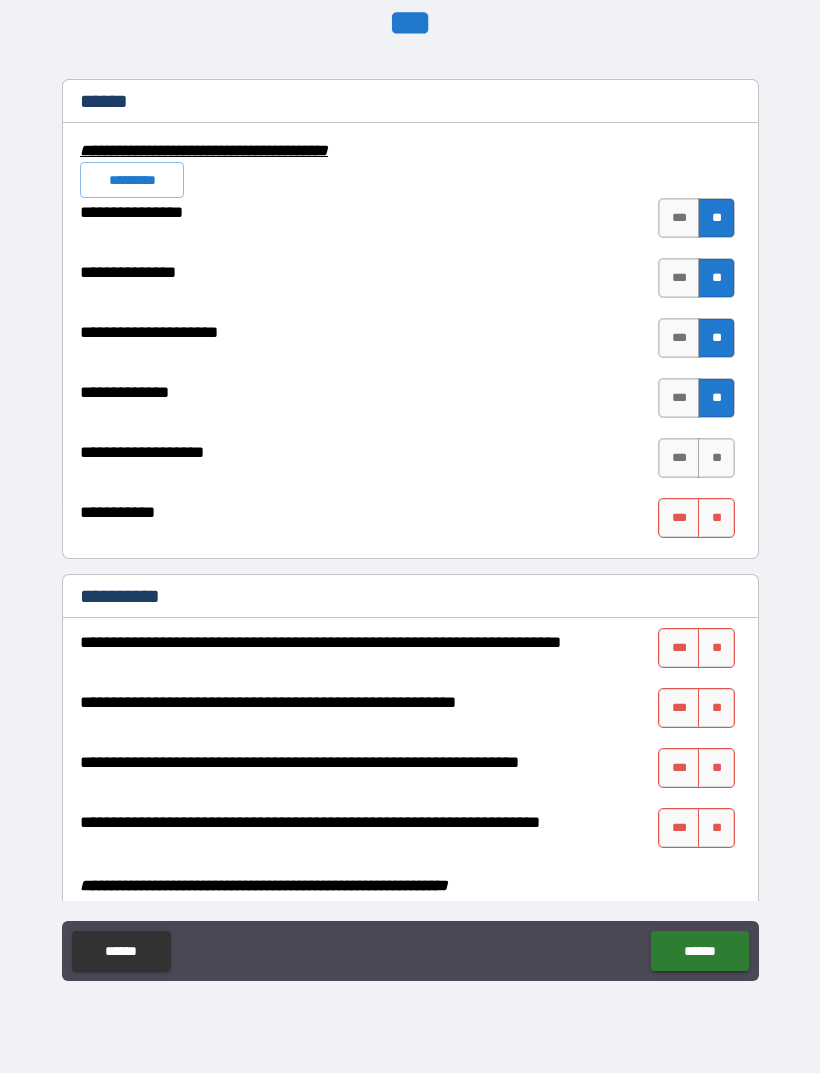 click on "**" at bounding box center [716, 458] 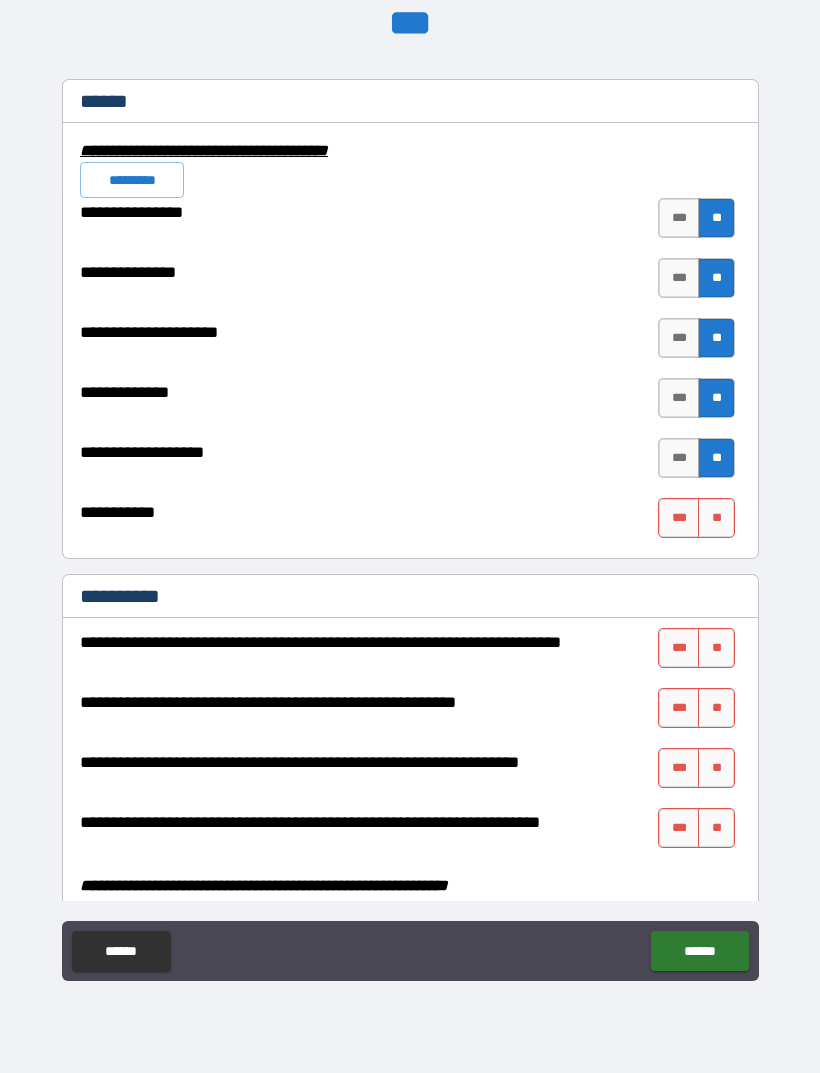 click on "**" at bounding box center [716, 518] 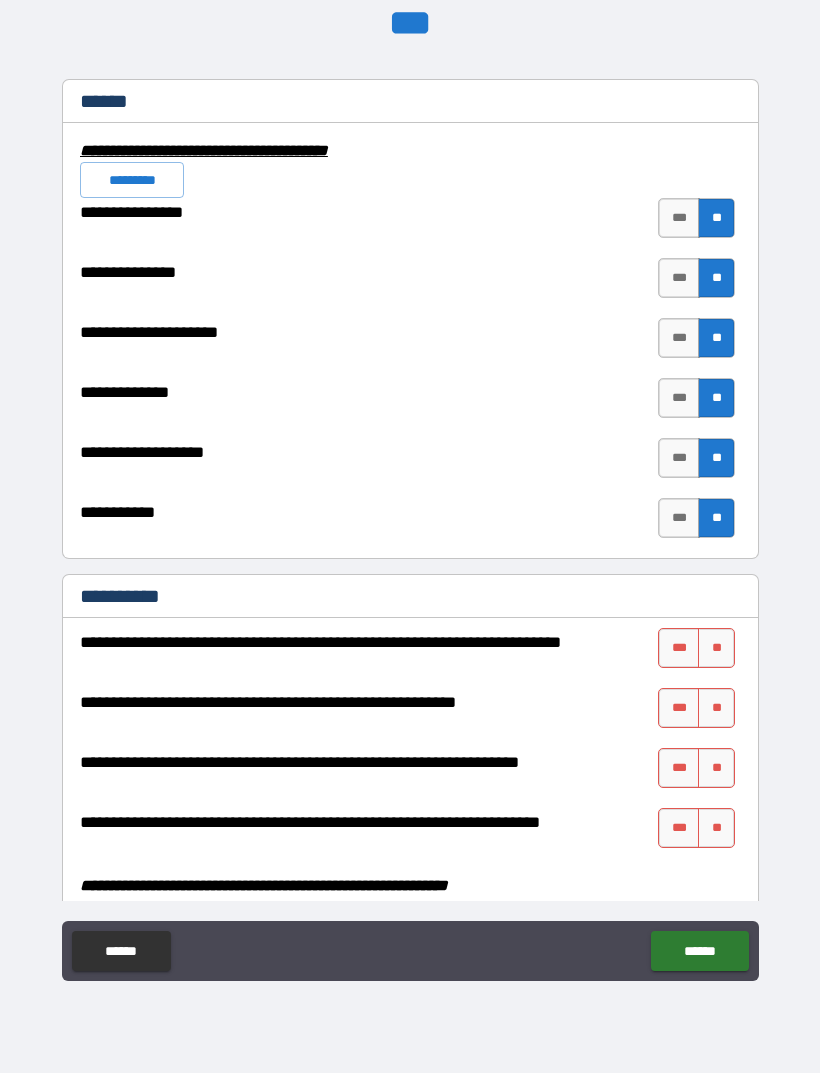 click on "**" at bounding box center (716, 648) 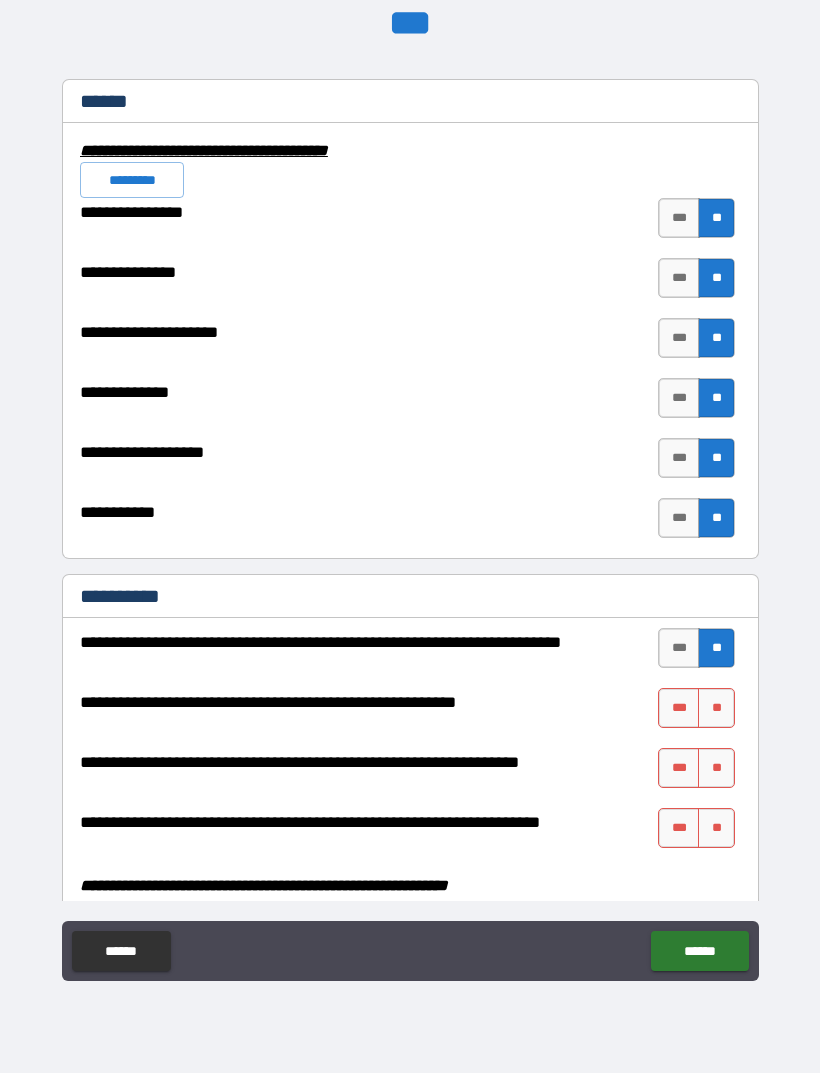 click on "**" at bounding box center (716, 708) 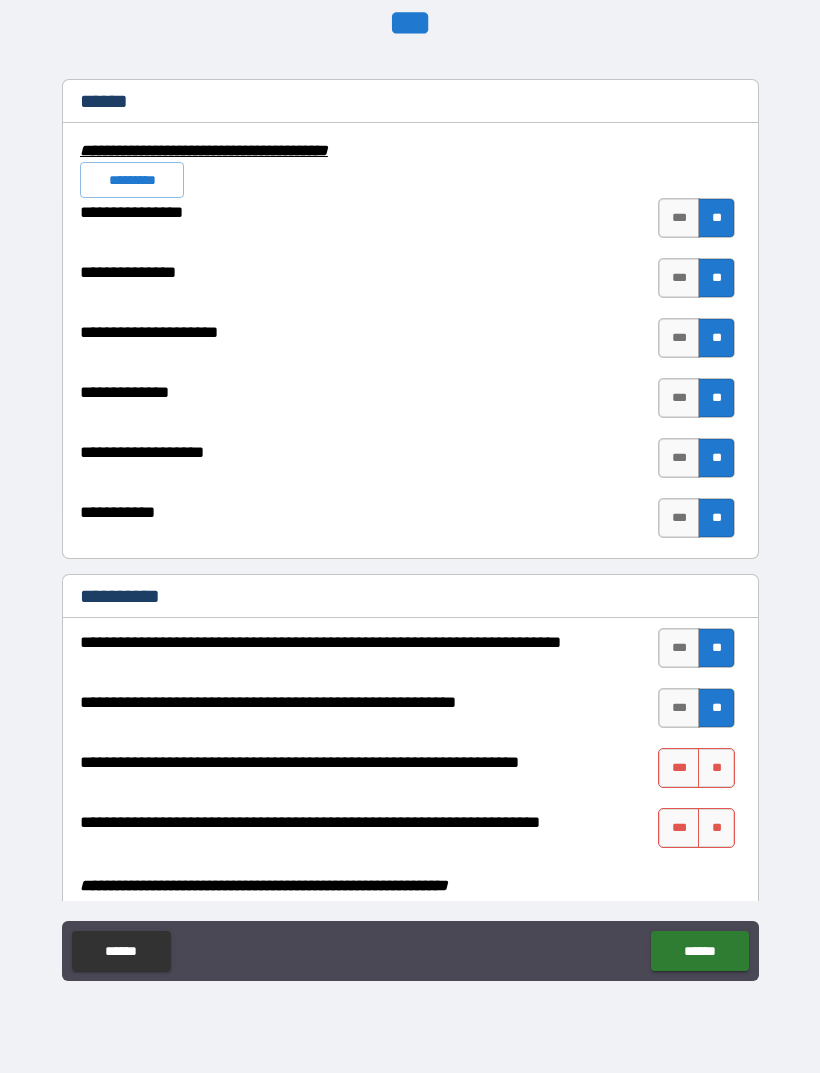 click on "**" at bounding box center (716, 768) 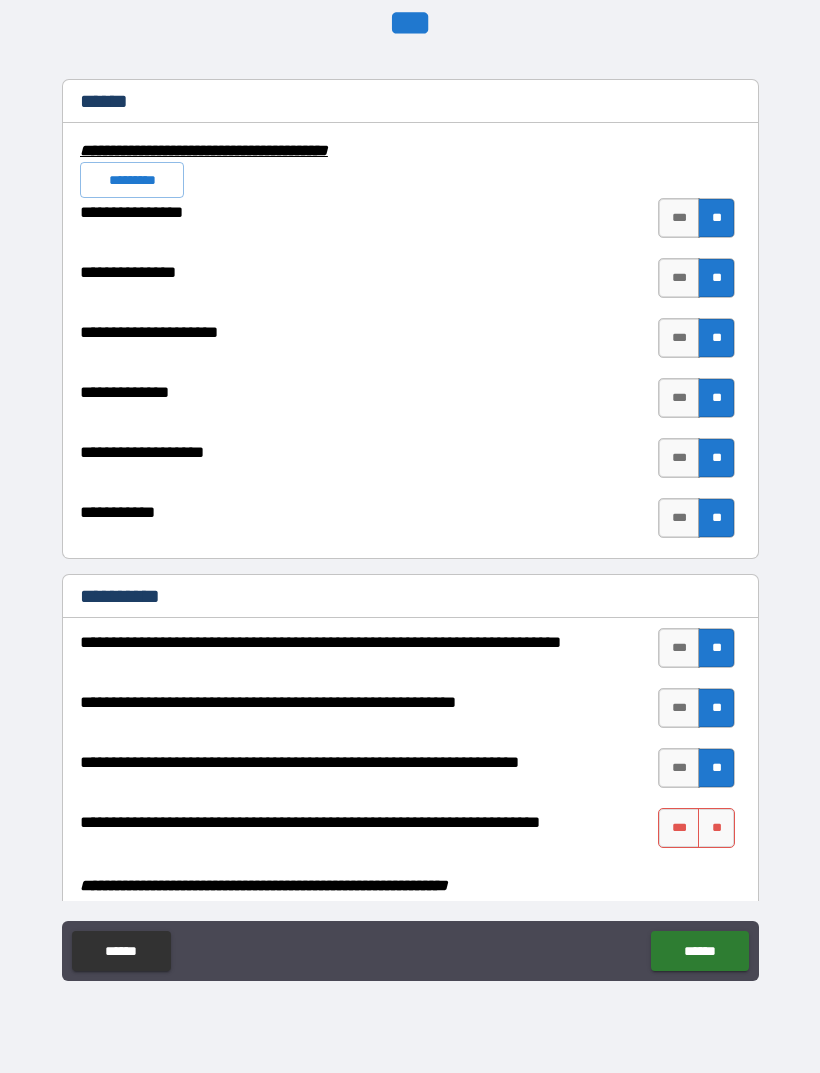 click on "**" at bounding box center [716, 828] 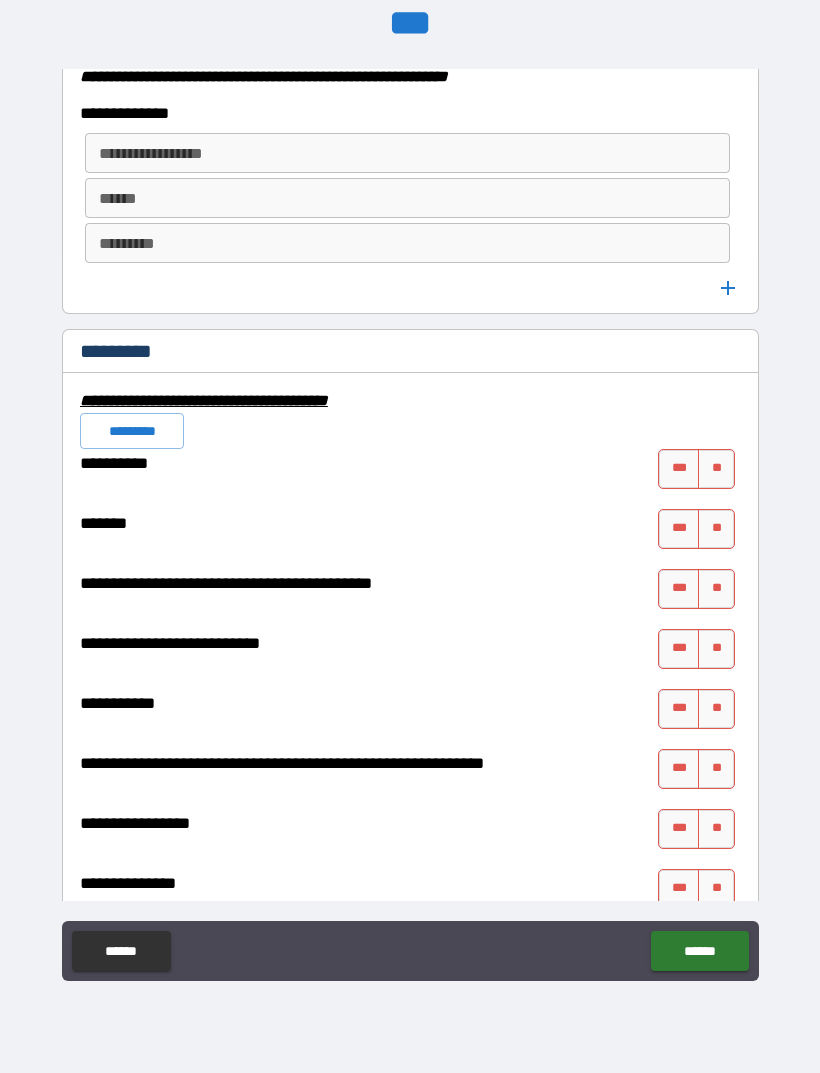 scroll, scrollTop: 5461, scrollLeft: 0, axis: vertical 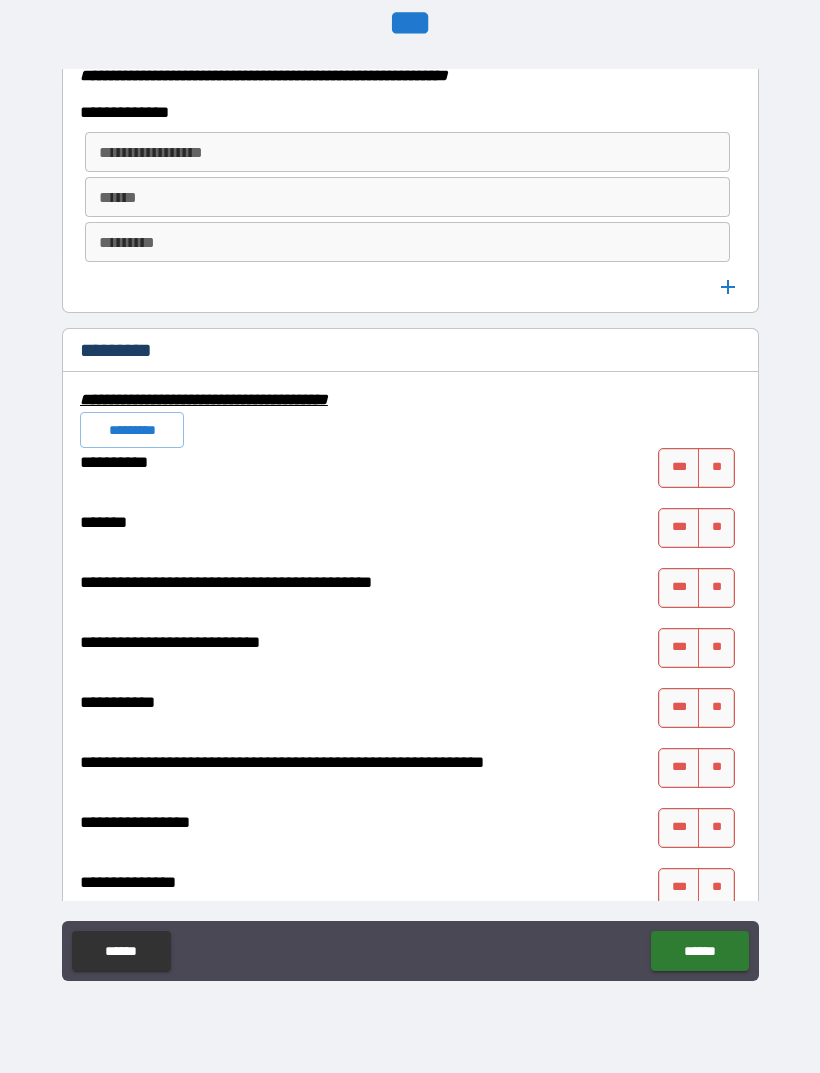 click on "**" at bounding box center (716, 468) 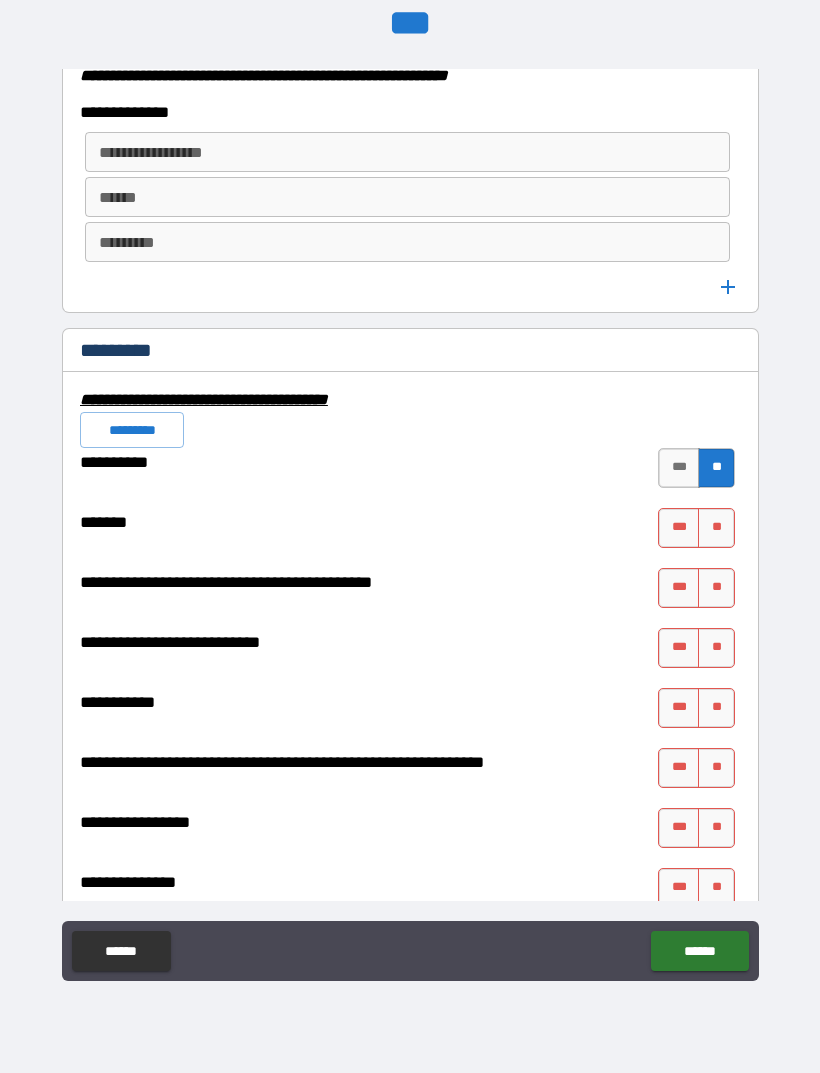 click on "**" at bounding box center [716, 528] 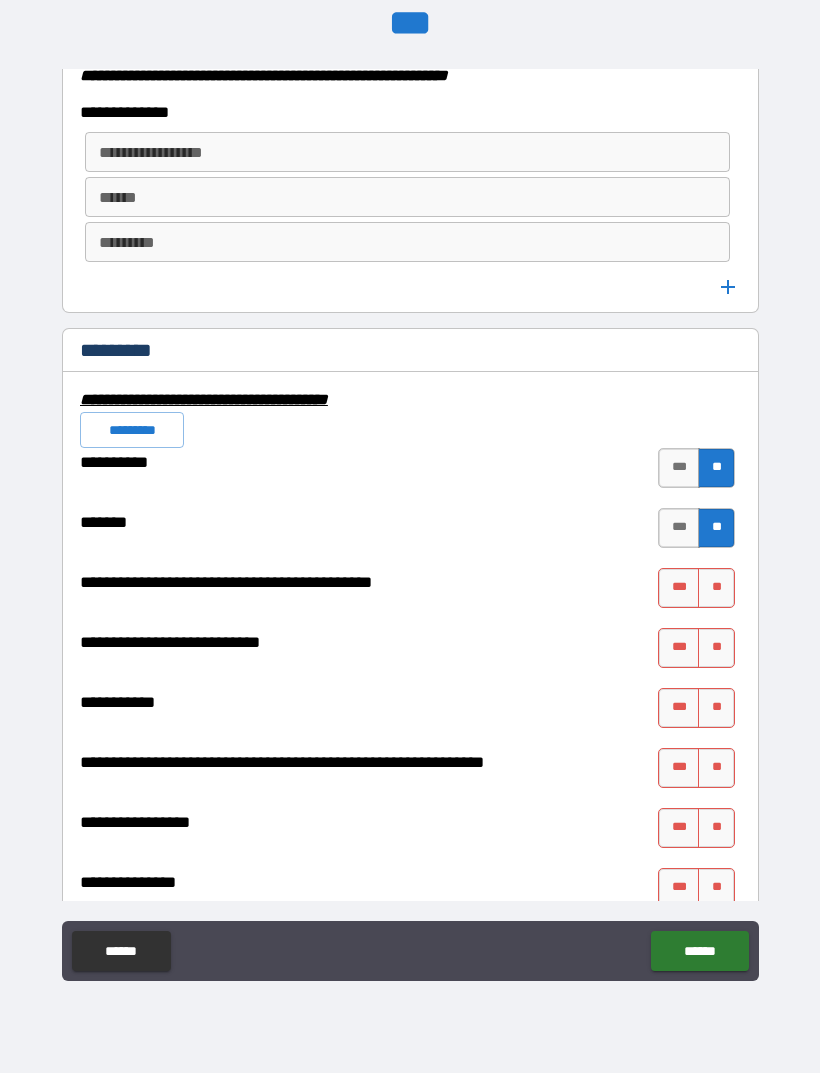 click on "**" at bounding box center (716, 588) 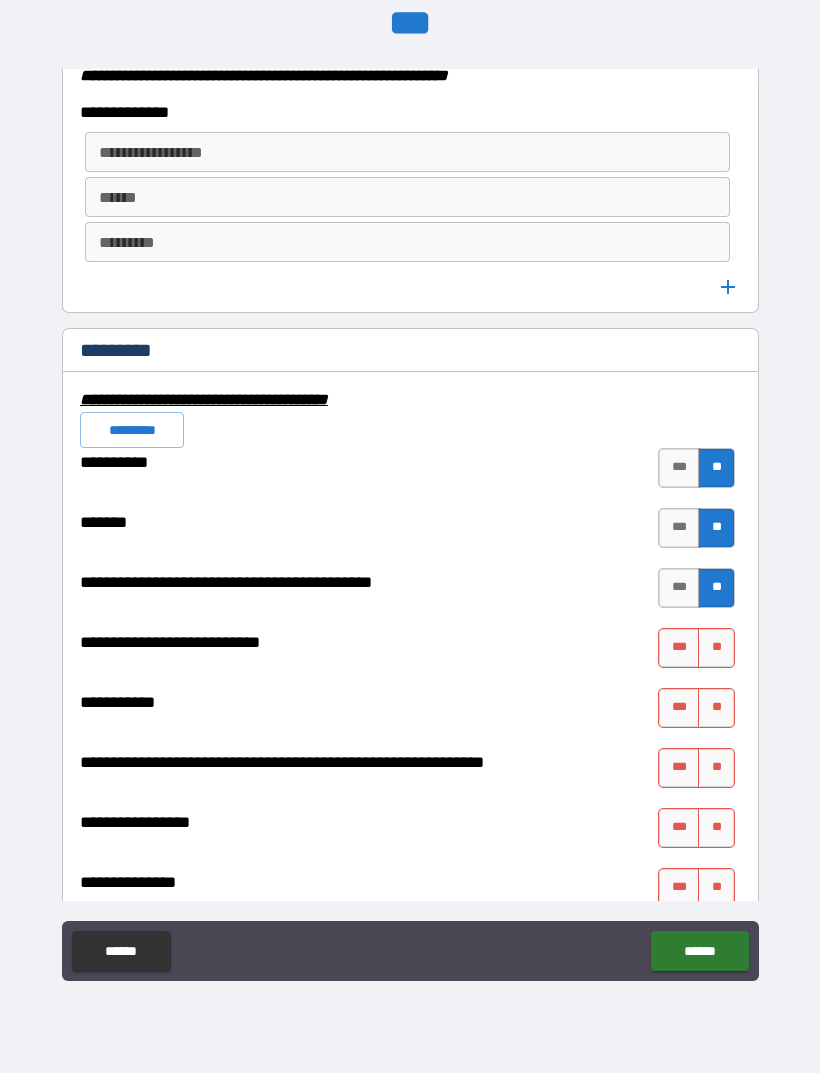 click on "**" at bounding box center (716, 648) 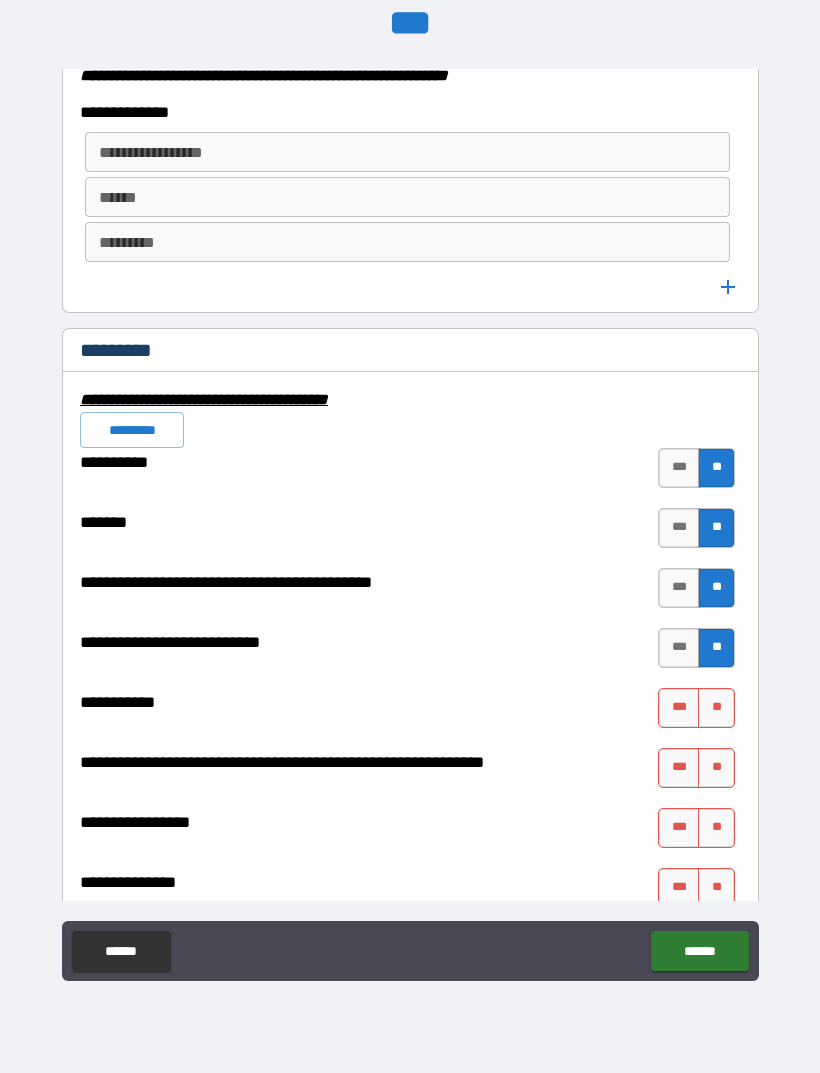 click on "**" at bounding box center [716, 708] 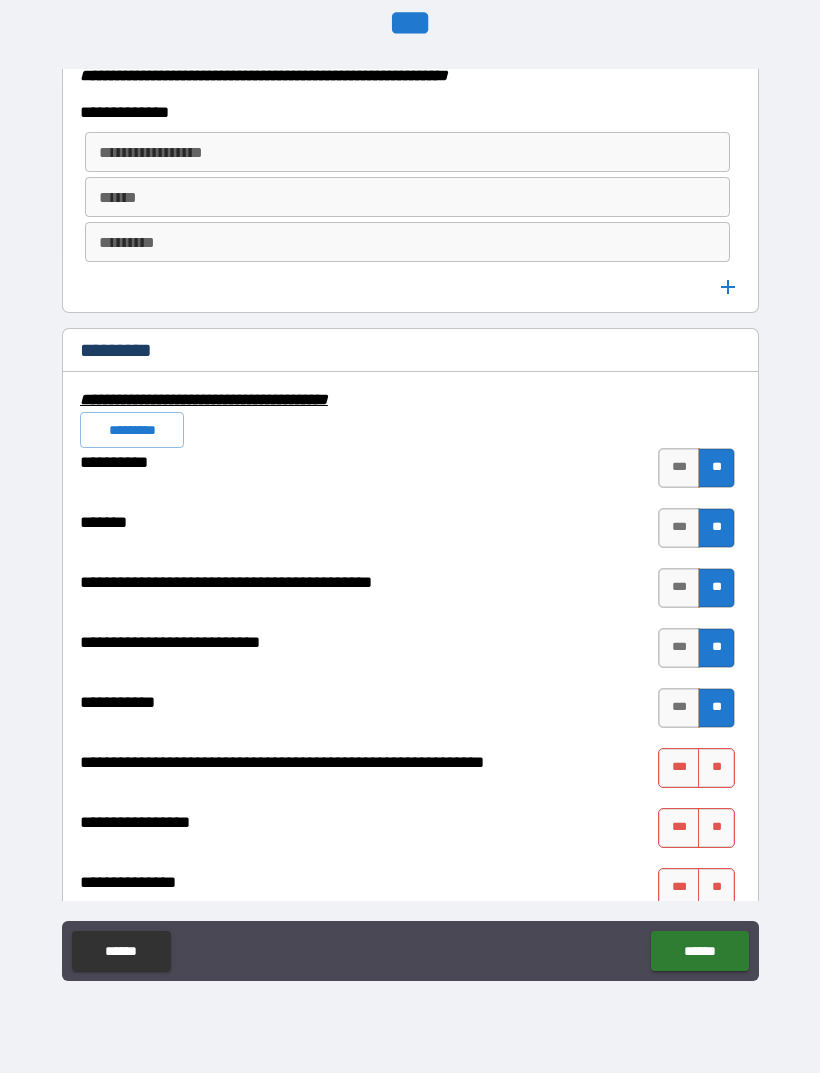 click on "**" at bounding box center [716, 768] 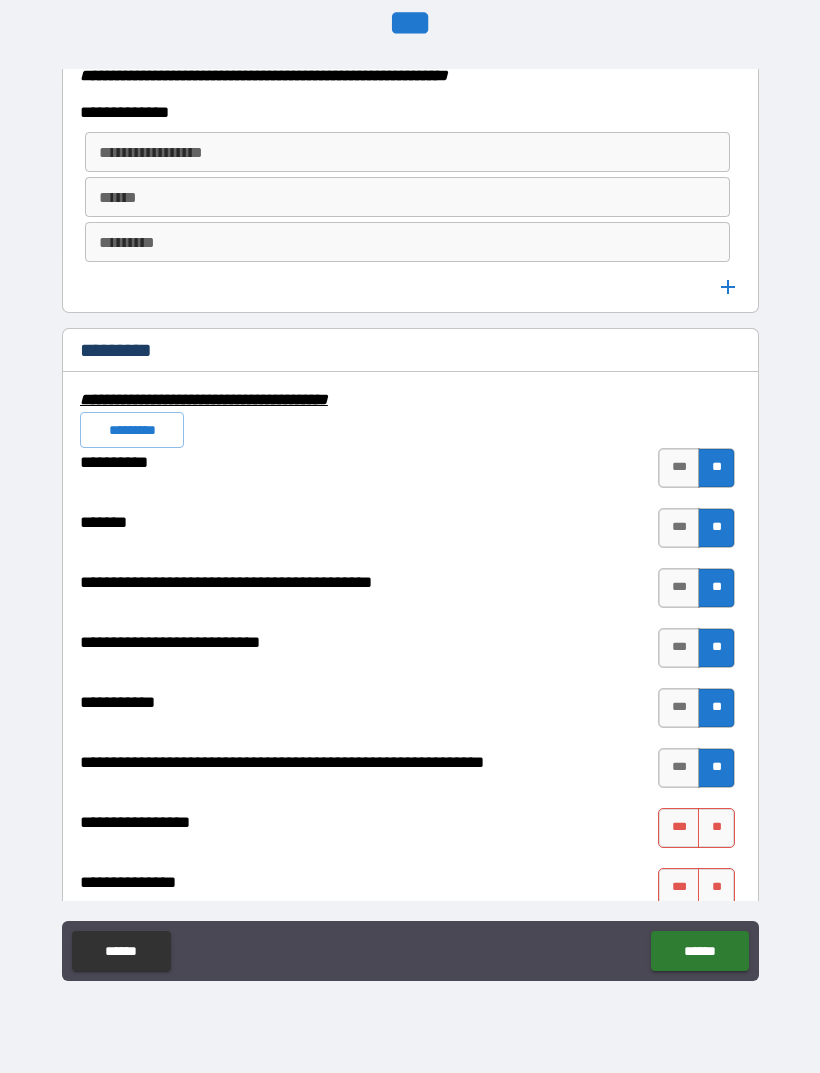 click on "**" at bounding box center (716, 828) 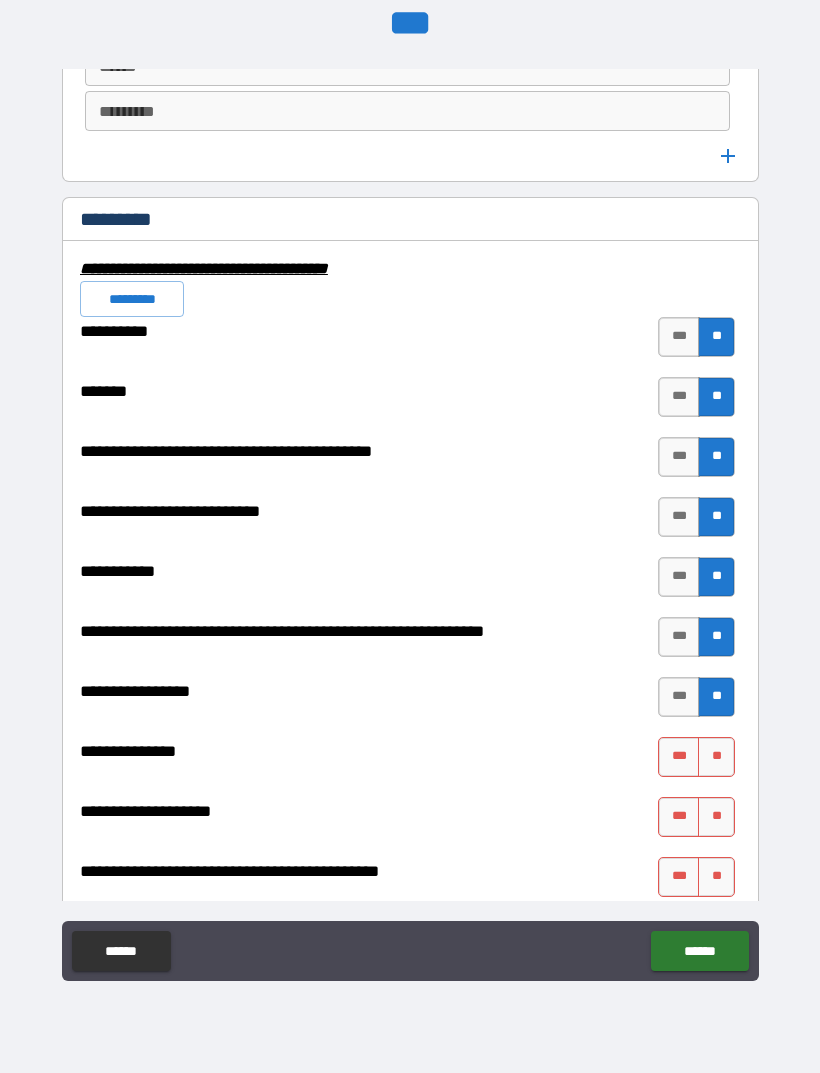 scroll, scrollTop: 5595, scrollLeft: 0, axis: vertical 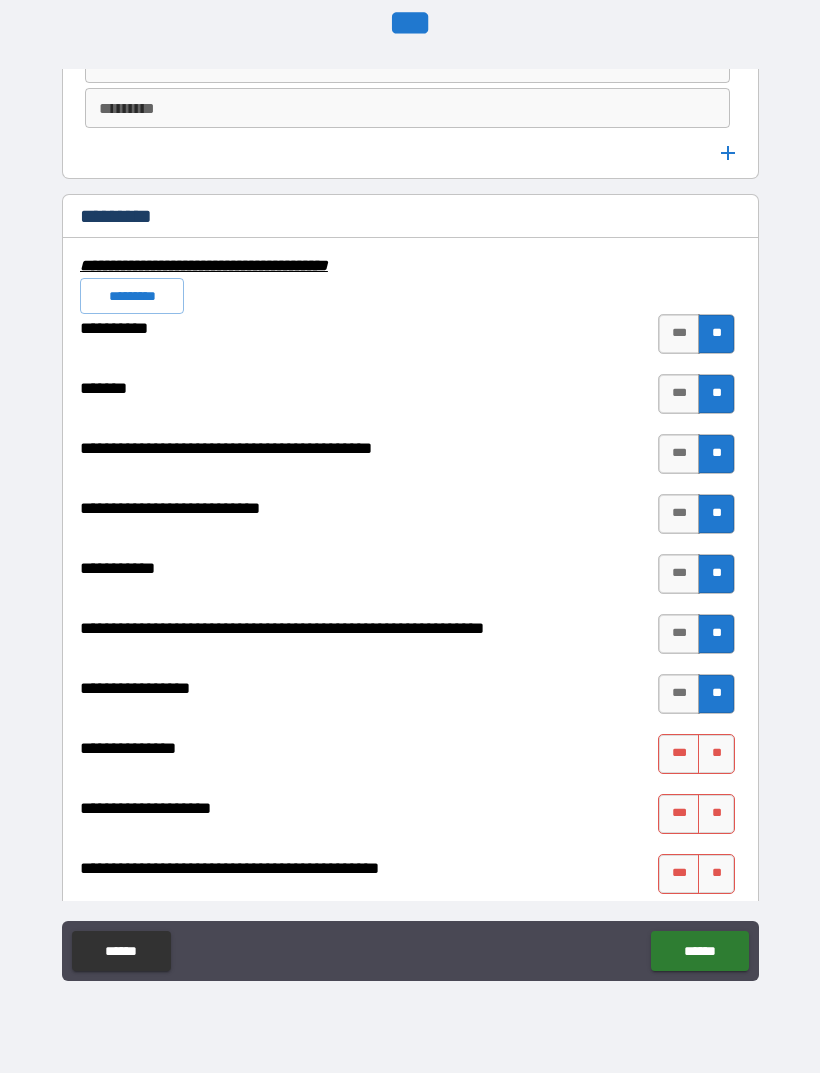 click on "**" at bounding box center (716, 754) 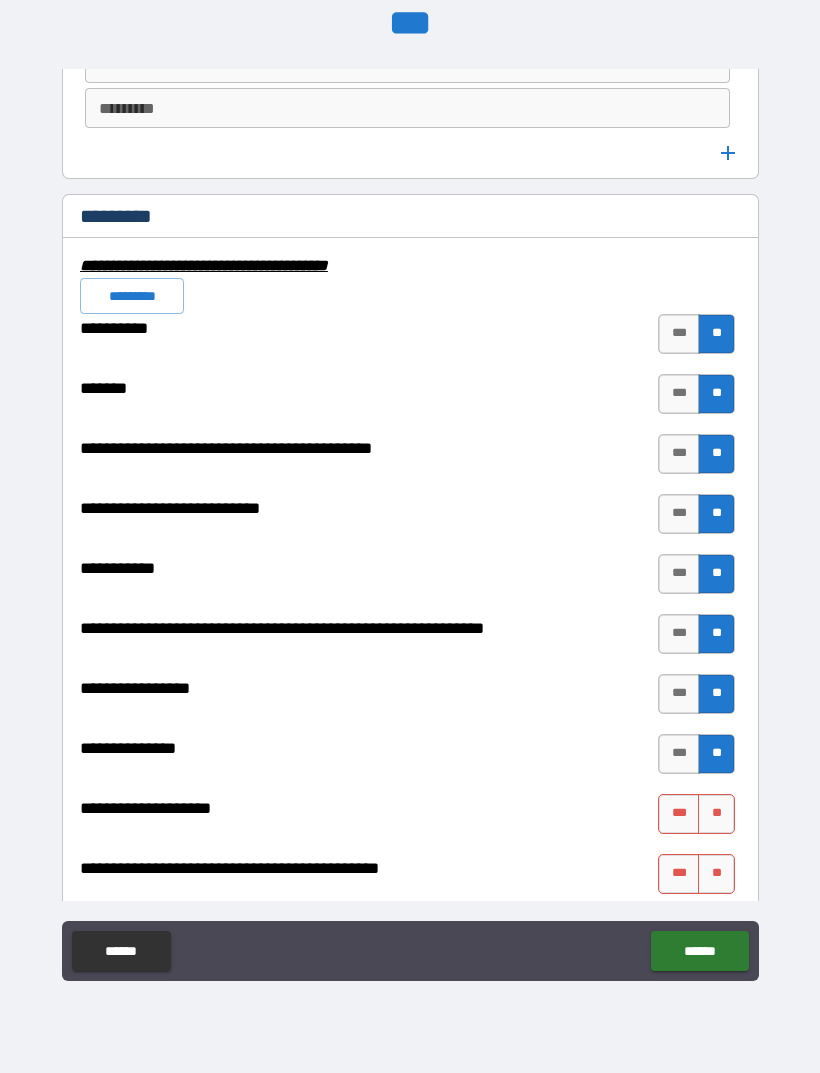 click on "**" at bounding box center [716, 814] 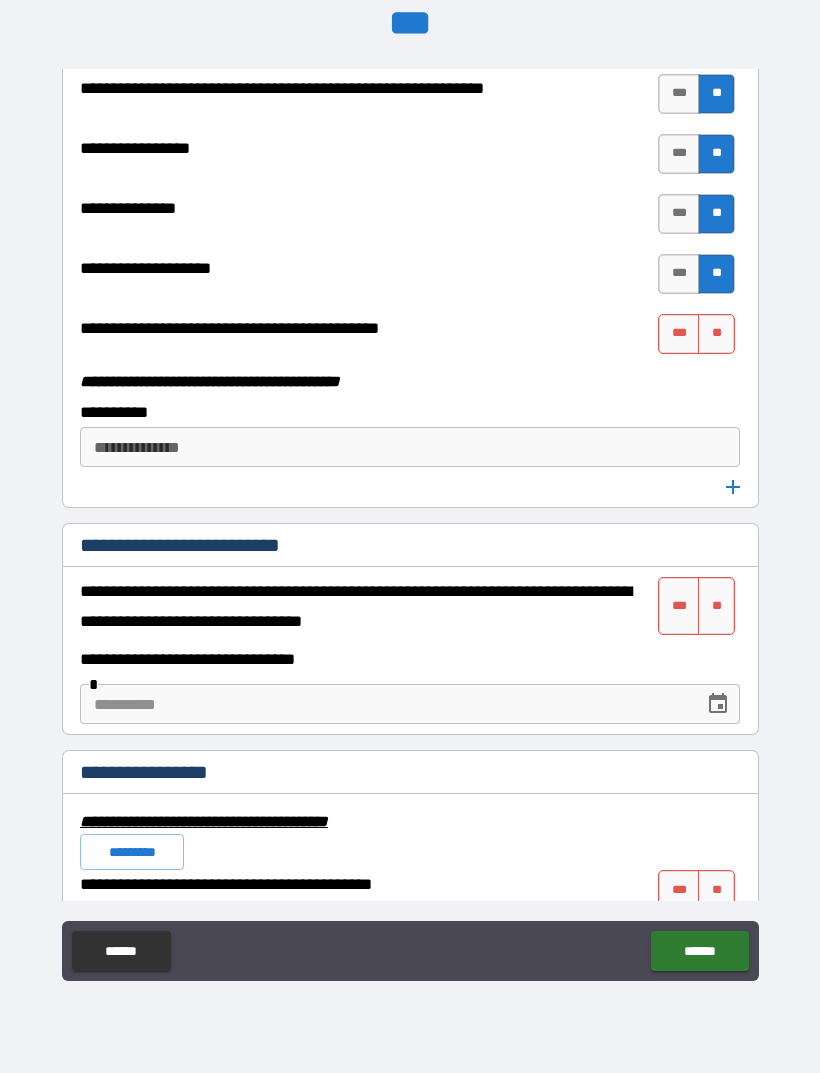 scroll, scrollTop: 6165, scrollLeft: 0, axis: vertical 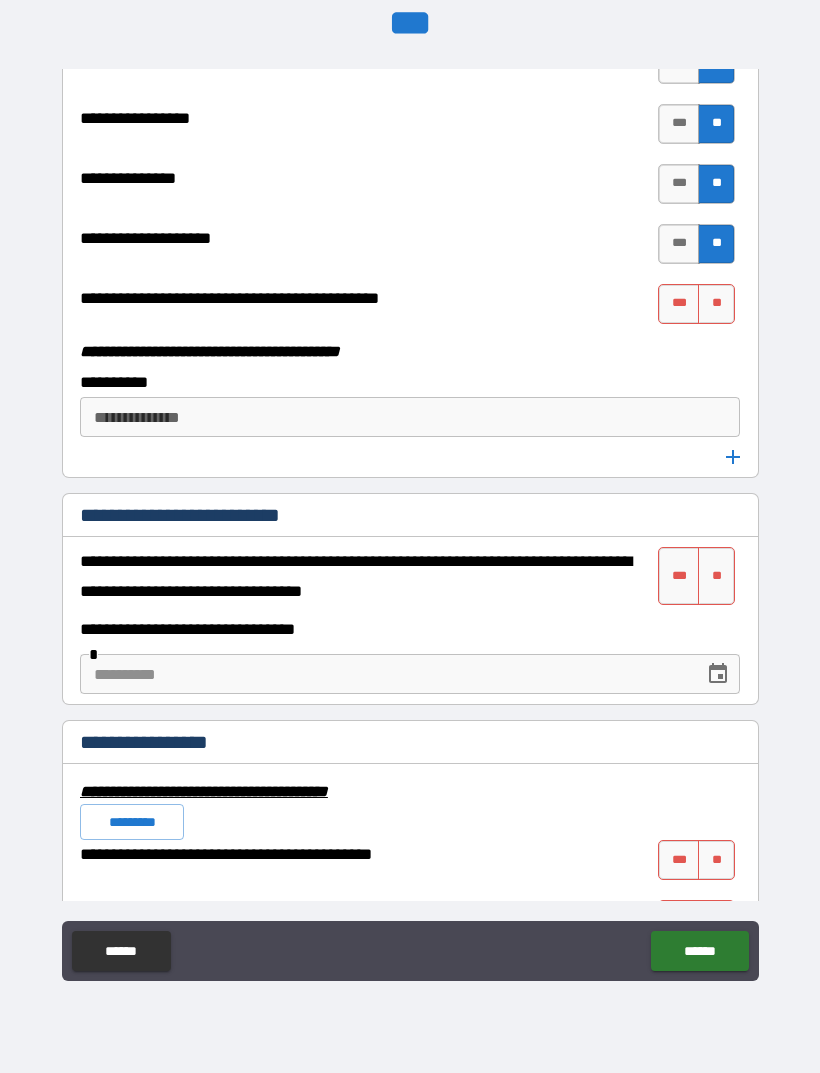 click on "**" at bounding box center [716, 304] 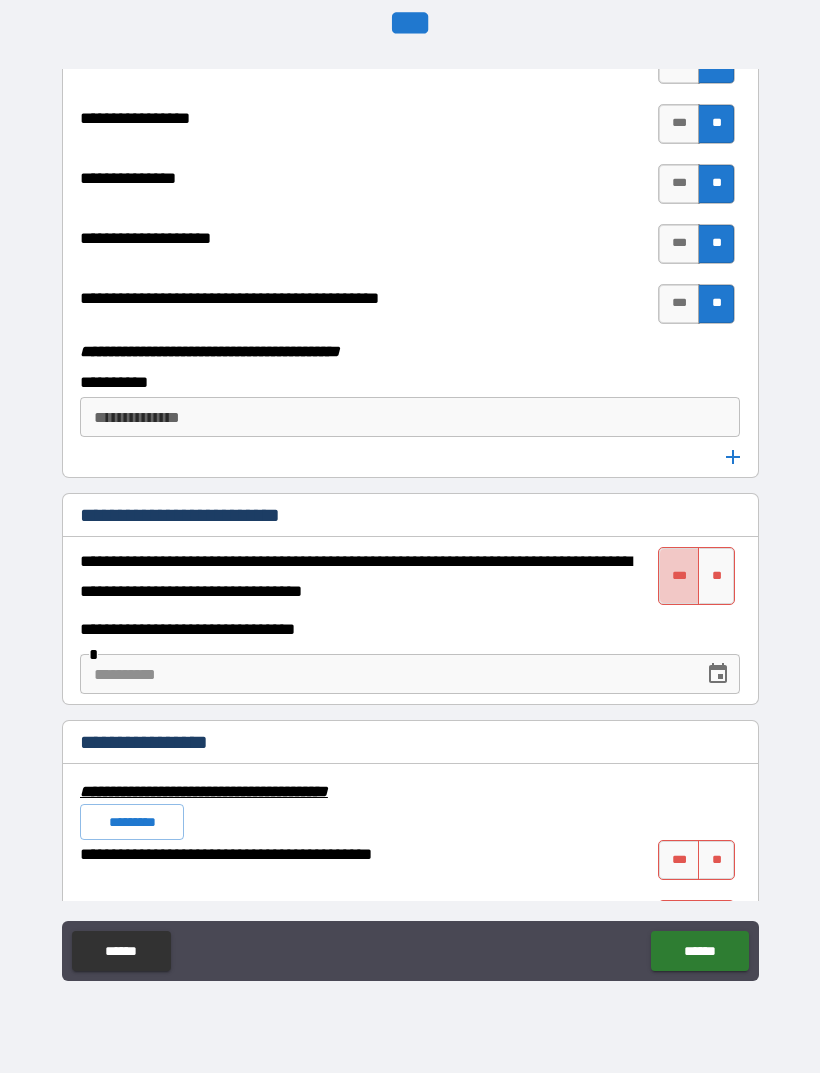 click on "***" at bounding box center (679, 576) 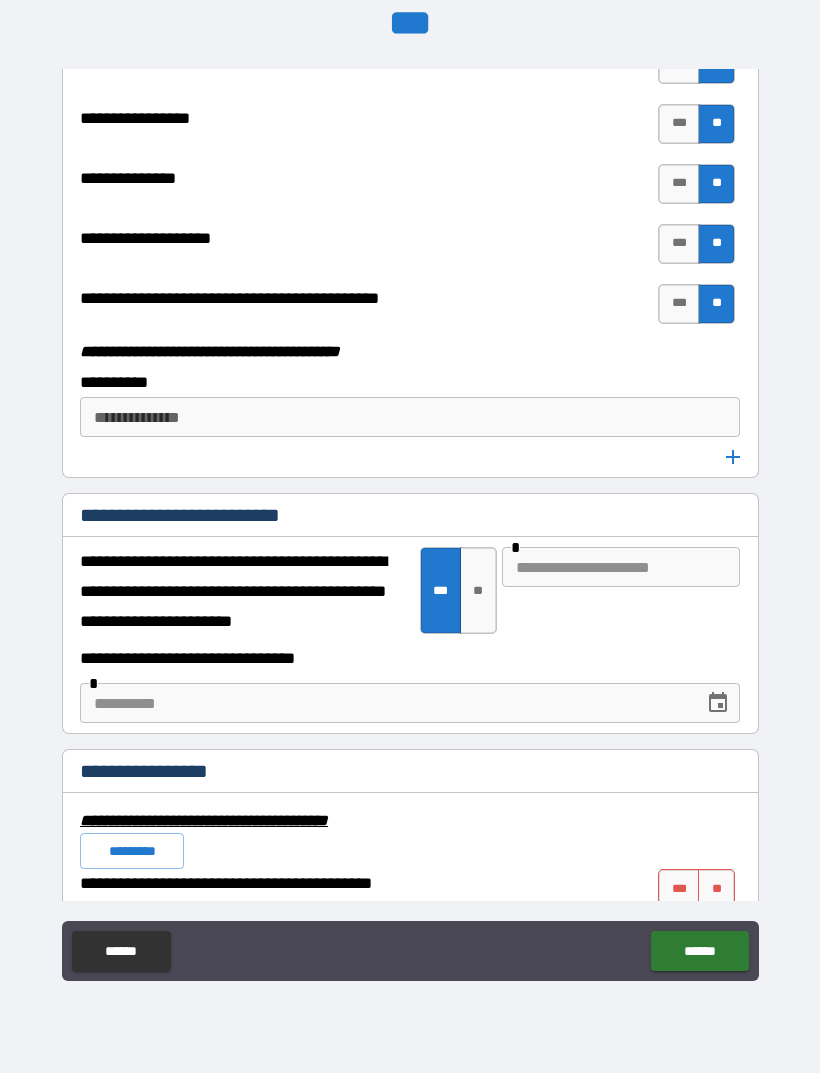 click at bounding box center (385, 703) 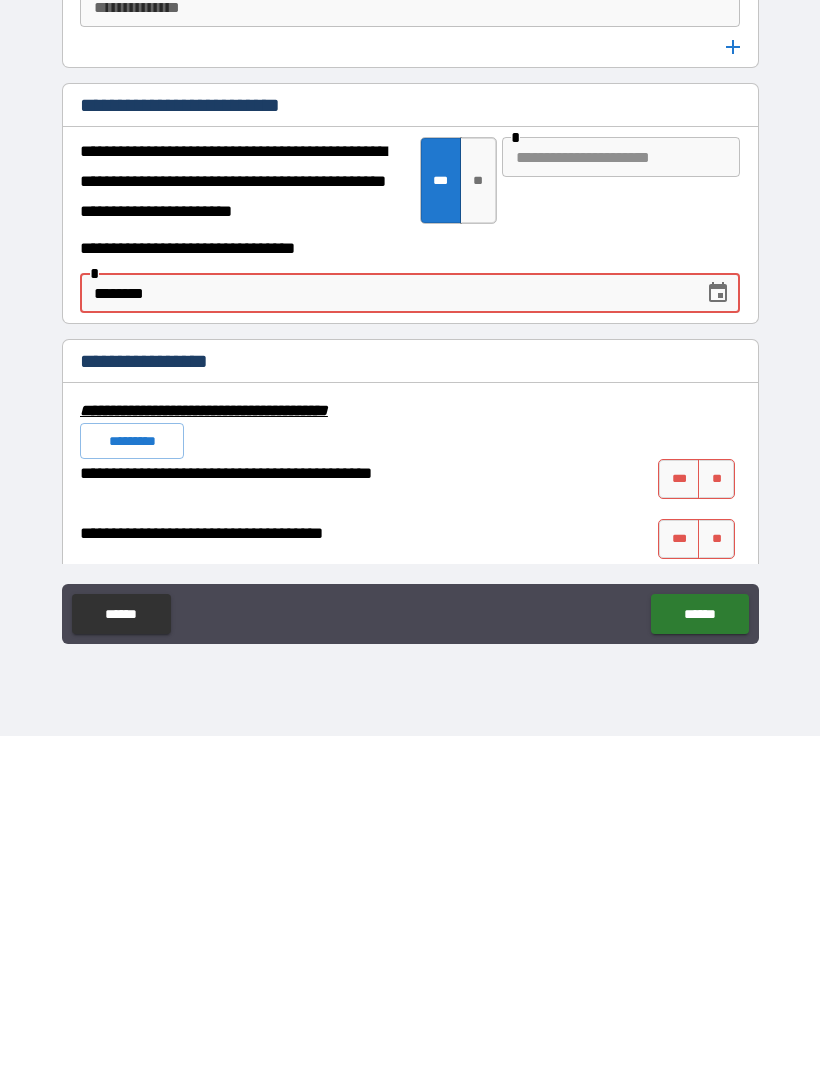 scroll, scrollTop: 6250, scrollLeft: 0, axis: vertical 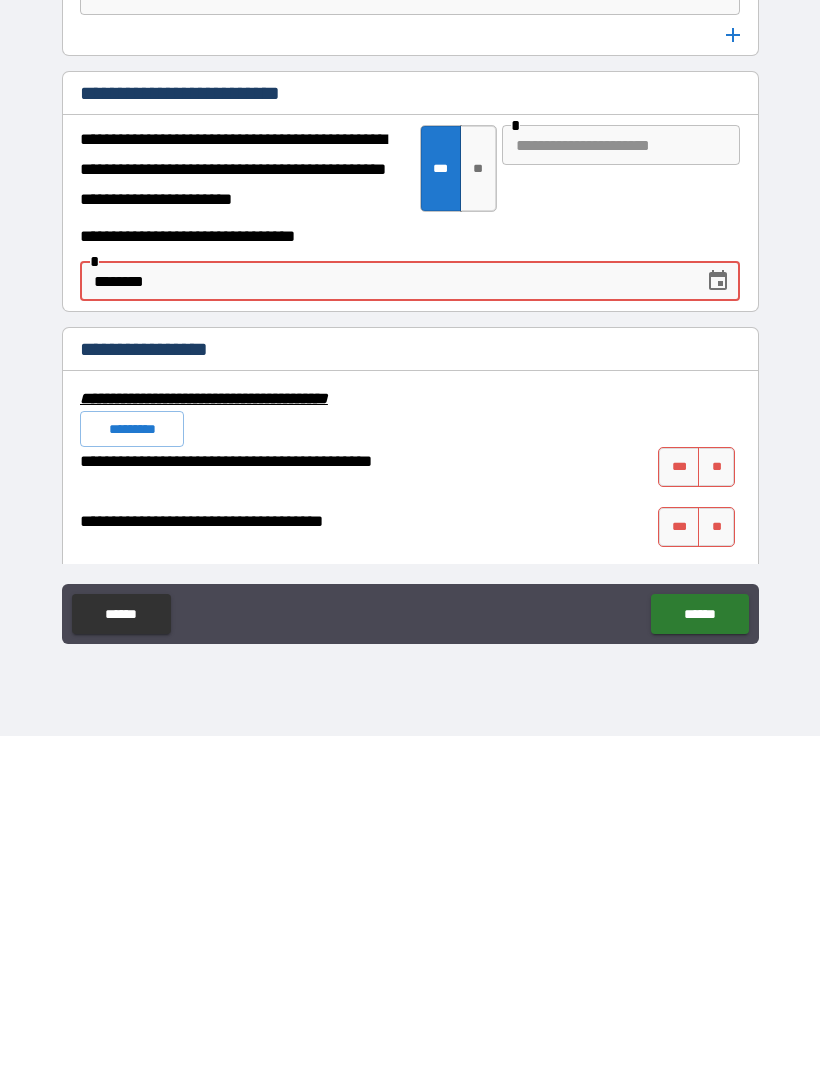 type on "********" 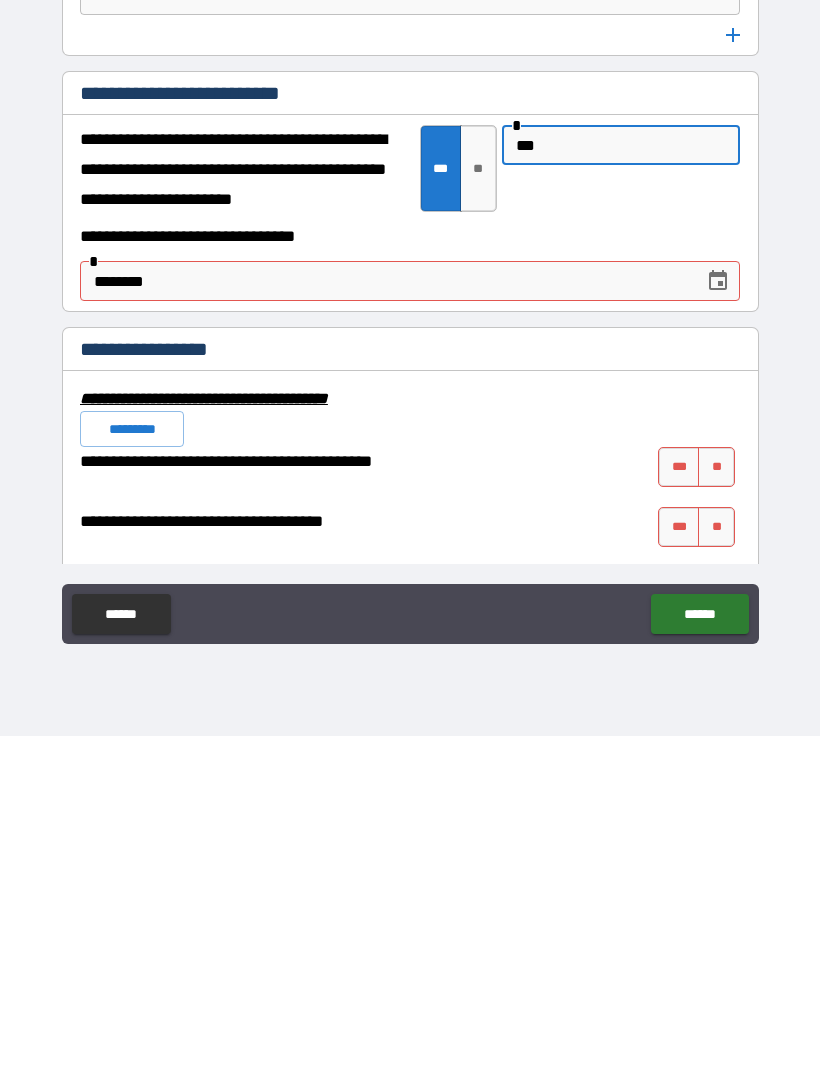 type on "***" 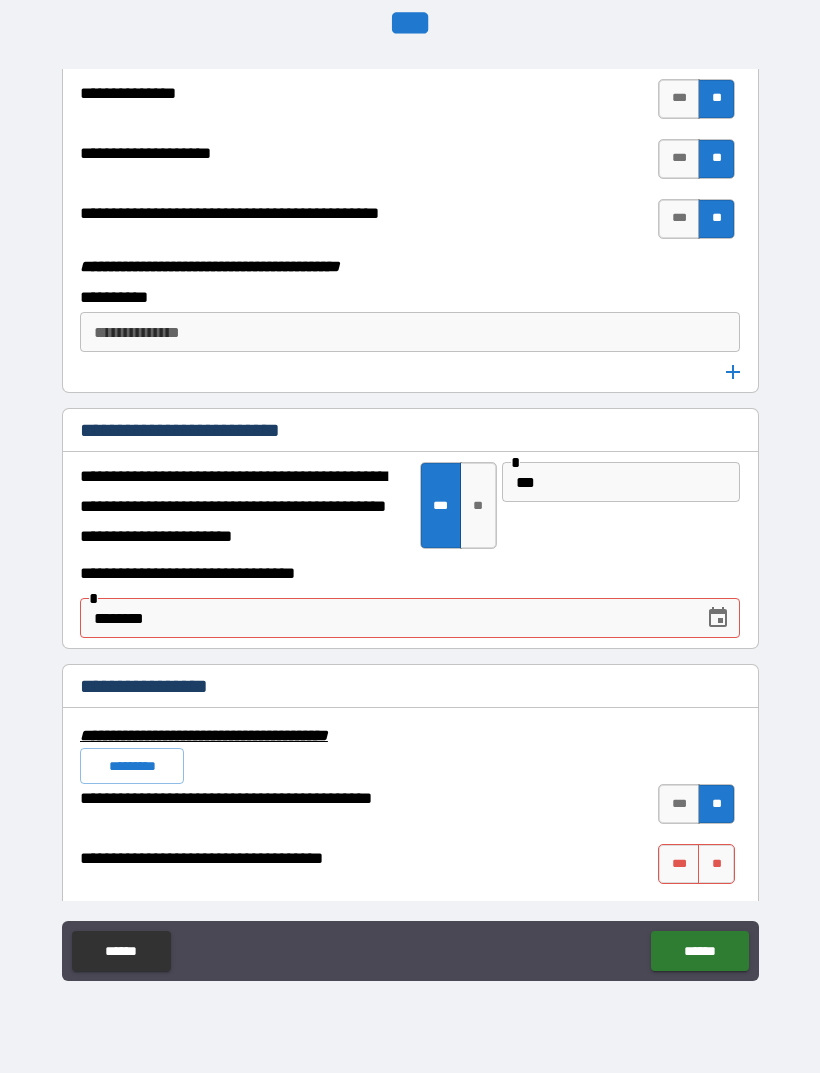 click on "********" at bounding box center [385, 618] 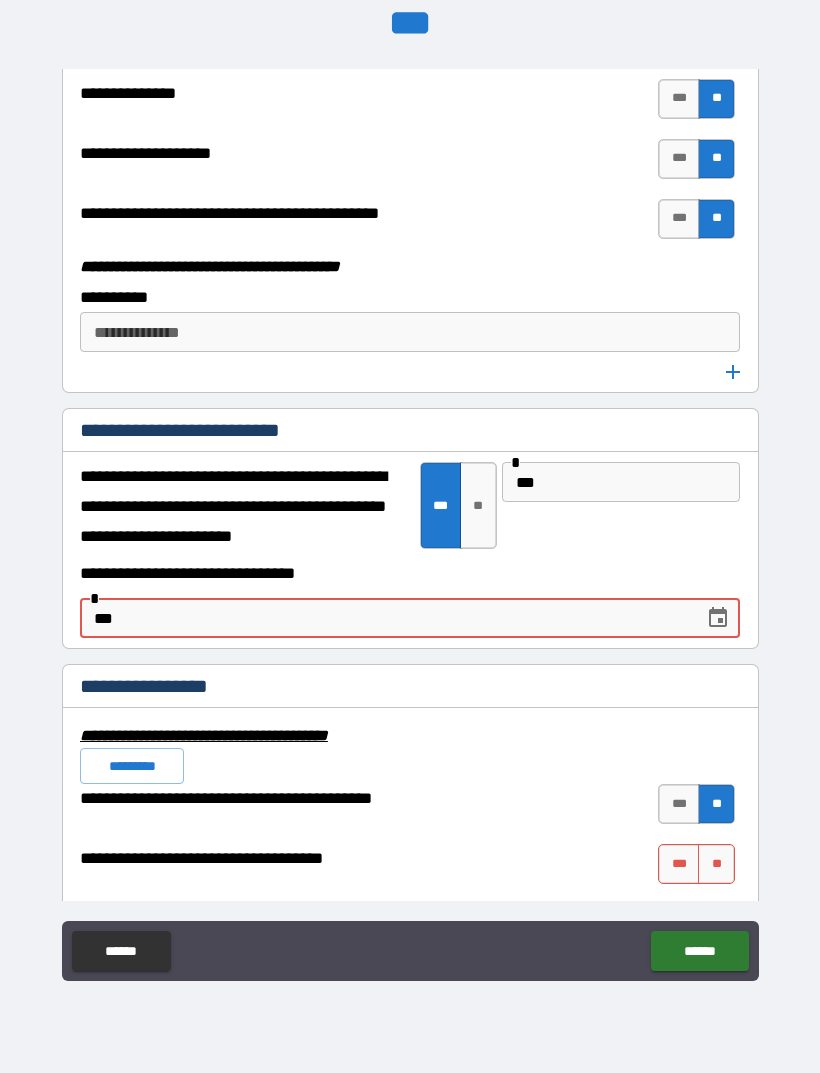 type on "*" 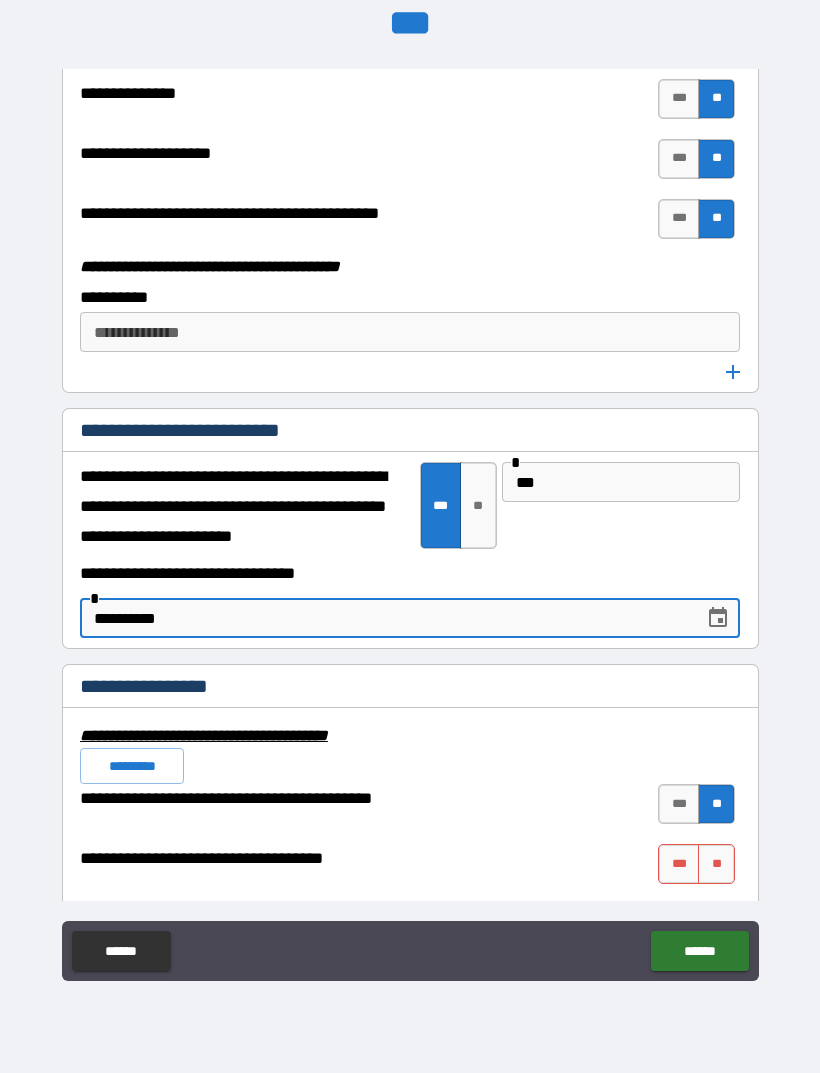 type on "**********" 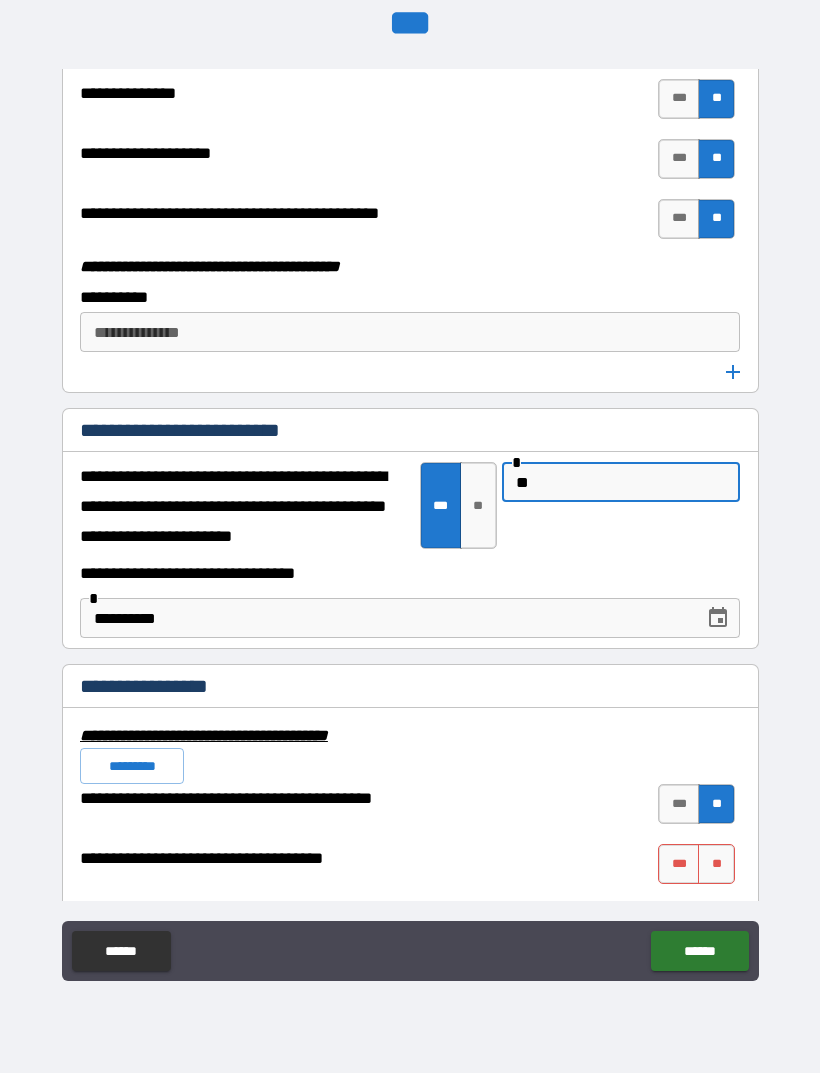 type on "*" 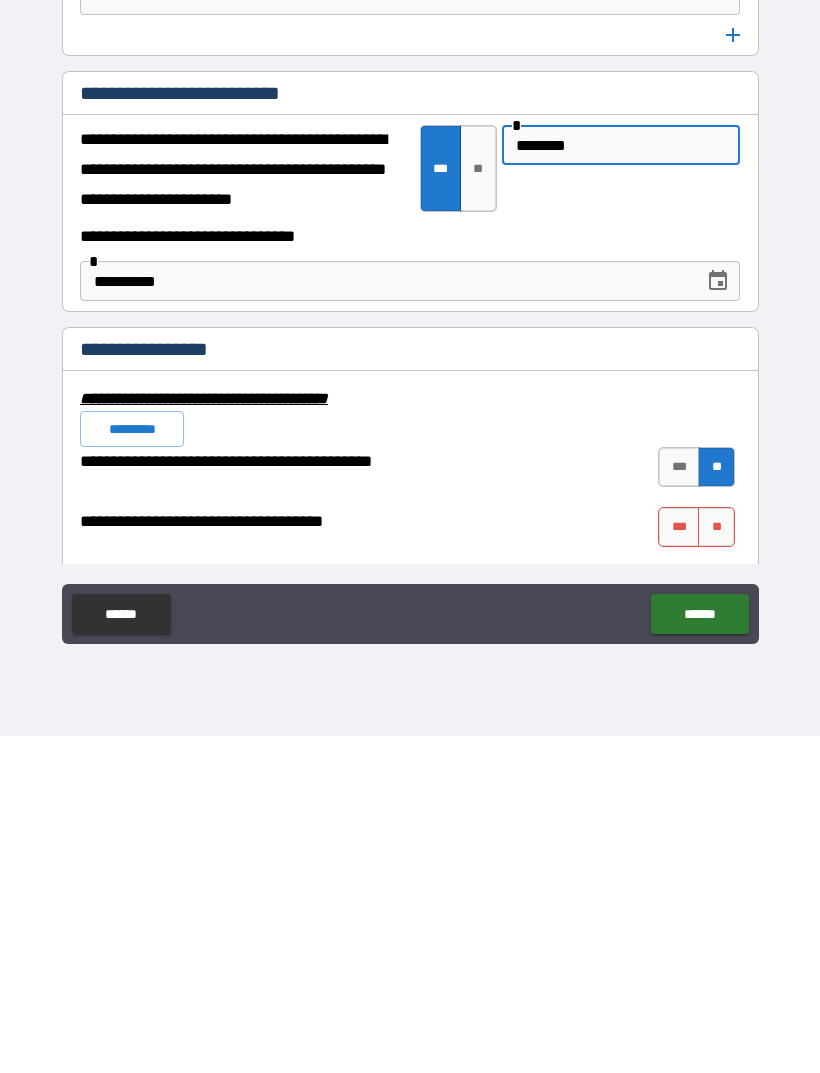 type on "********" 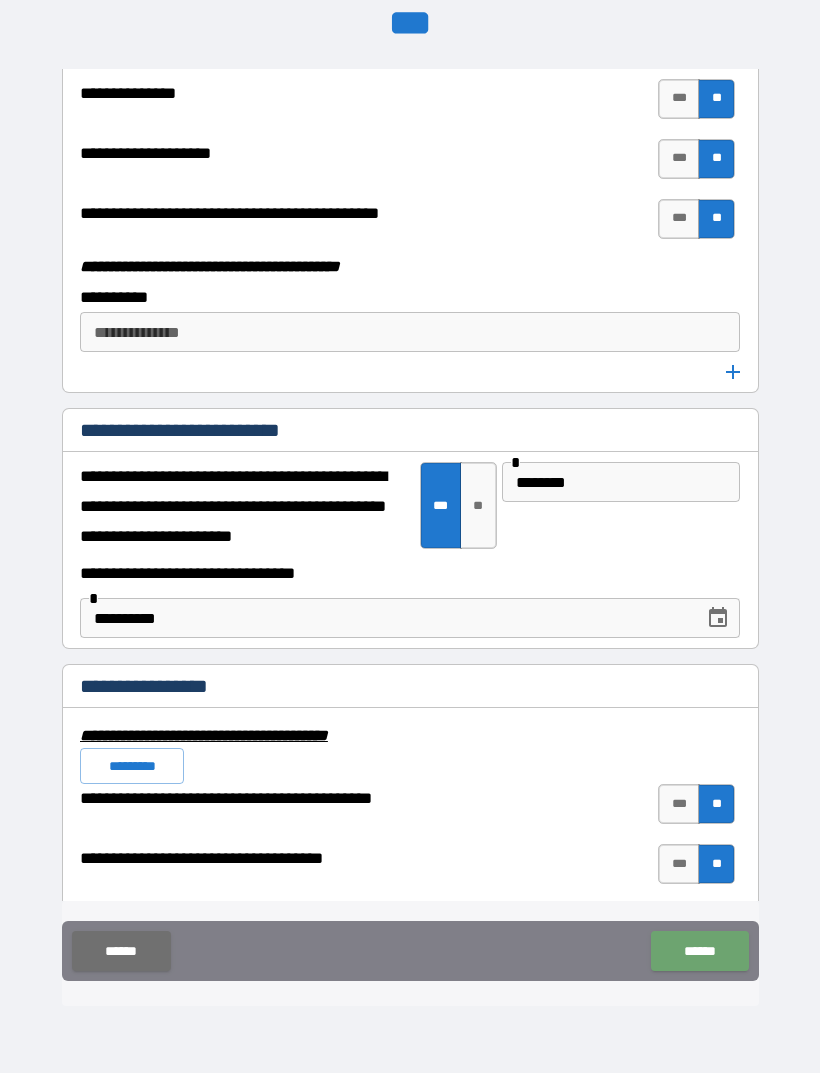 click on "******" at bounding box center (699, 951) 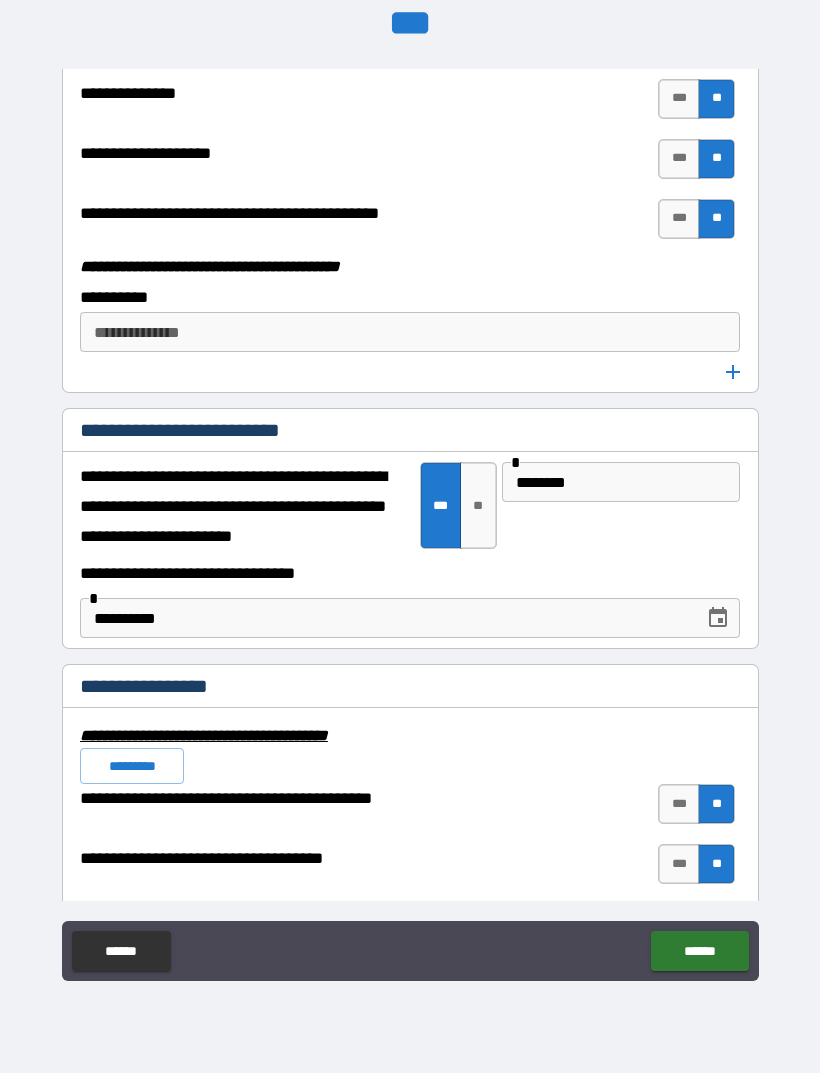click on "*********" at bounding box center [132, 766] 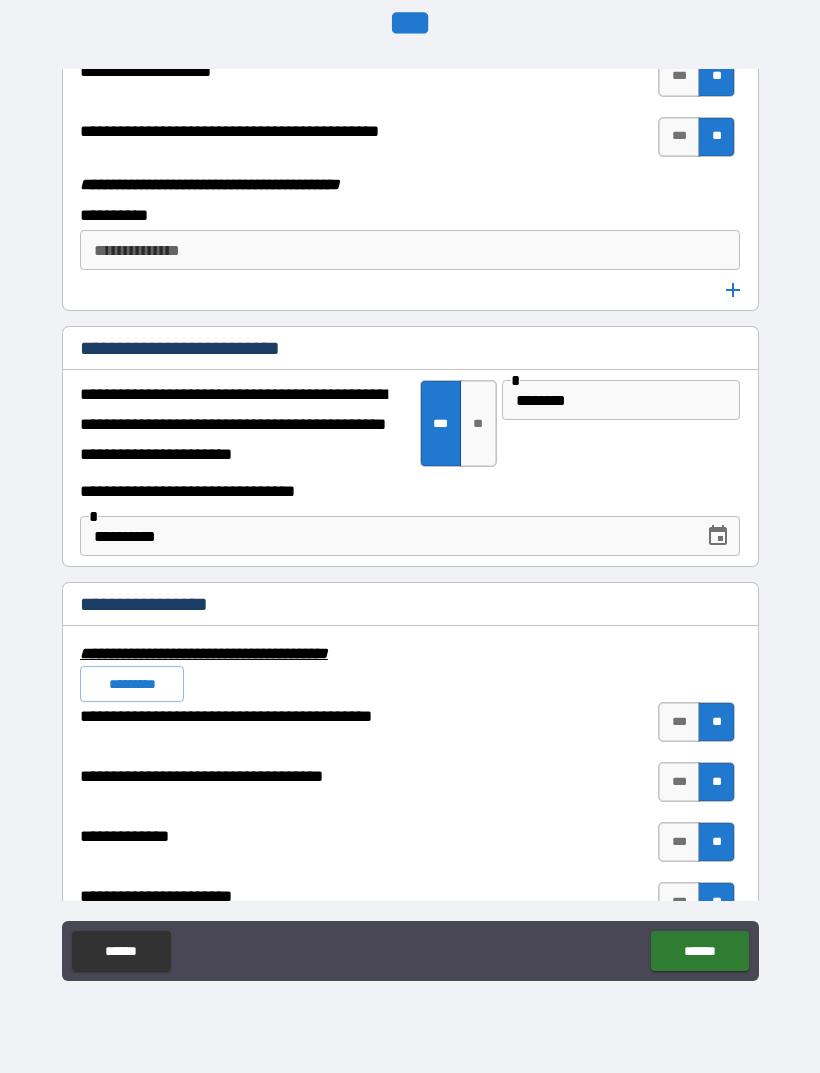 scroll, scrollTop: 6334, scrollLeft: 0, axis: vertical 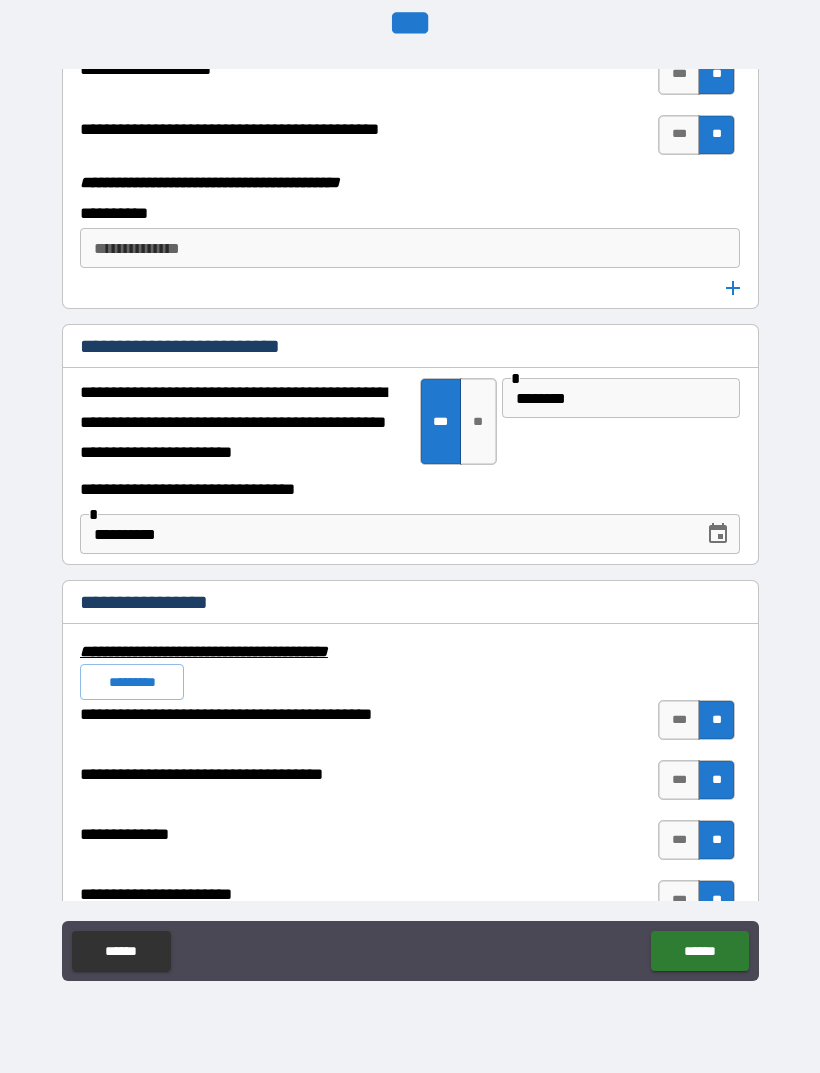 click on "*********" at bounding box center (410, 682) 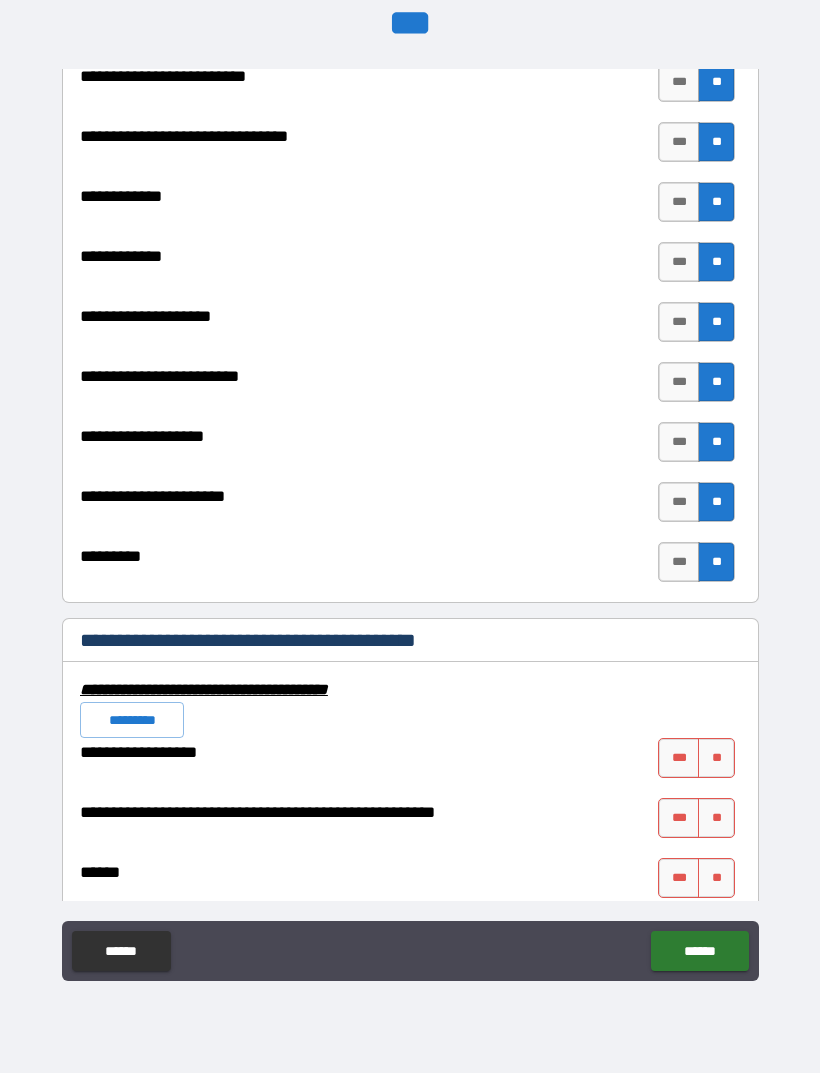 scroll, scrollTop: 7277, scrollLeft: 0, axis: vertical 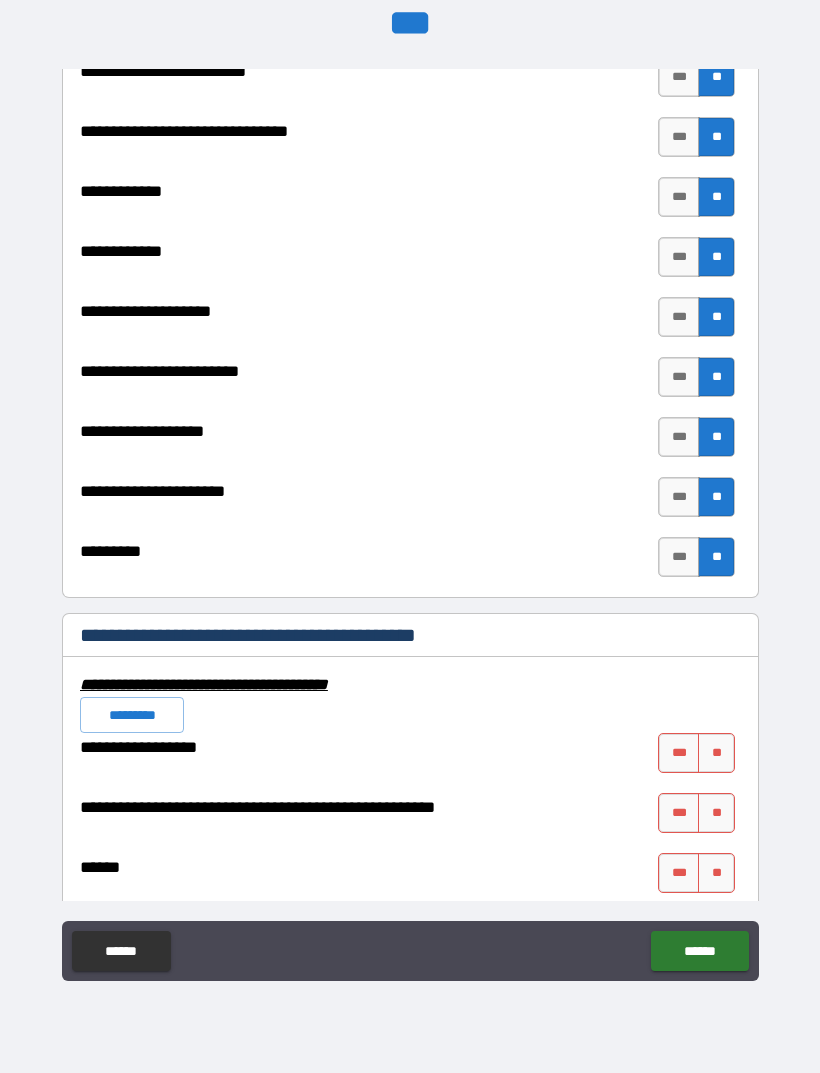 click on "**" at bounding box center (716, 753) 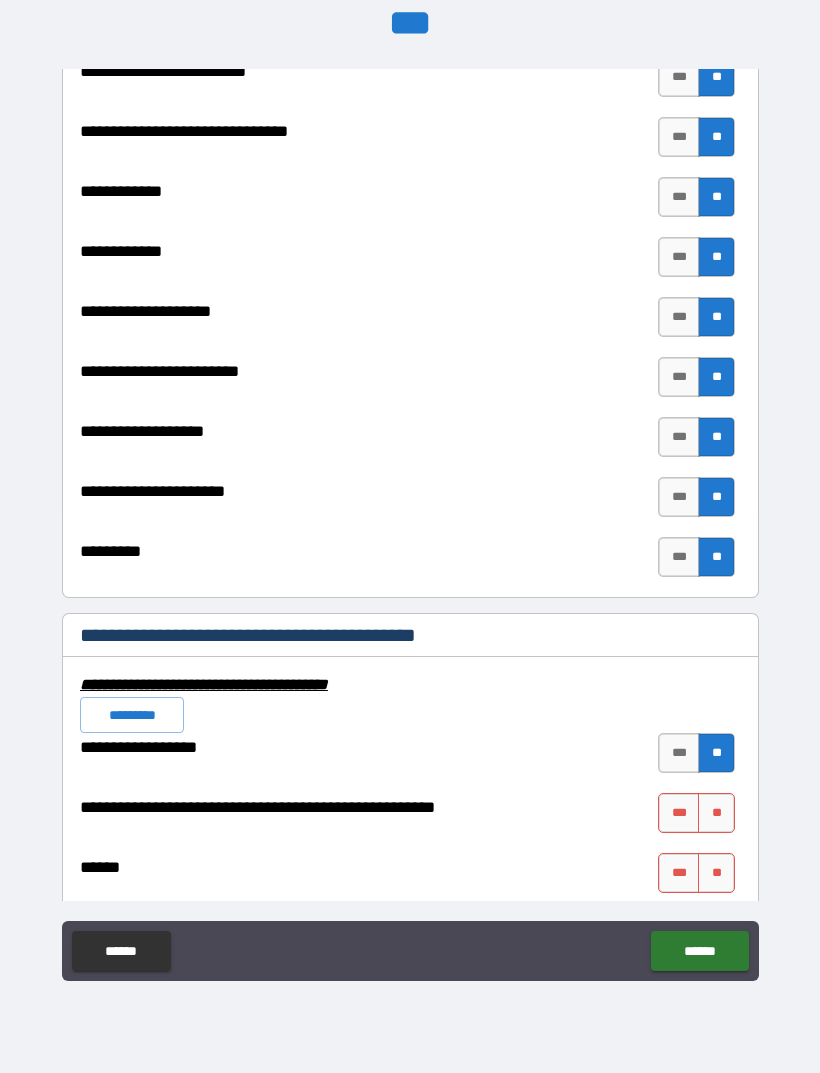 click on "**" at bounding box center (716, 813) 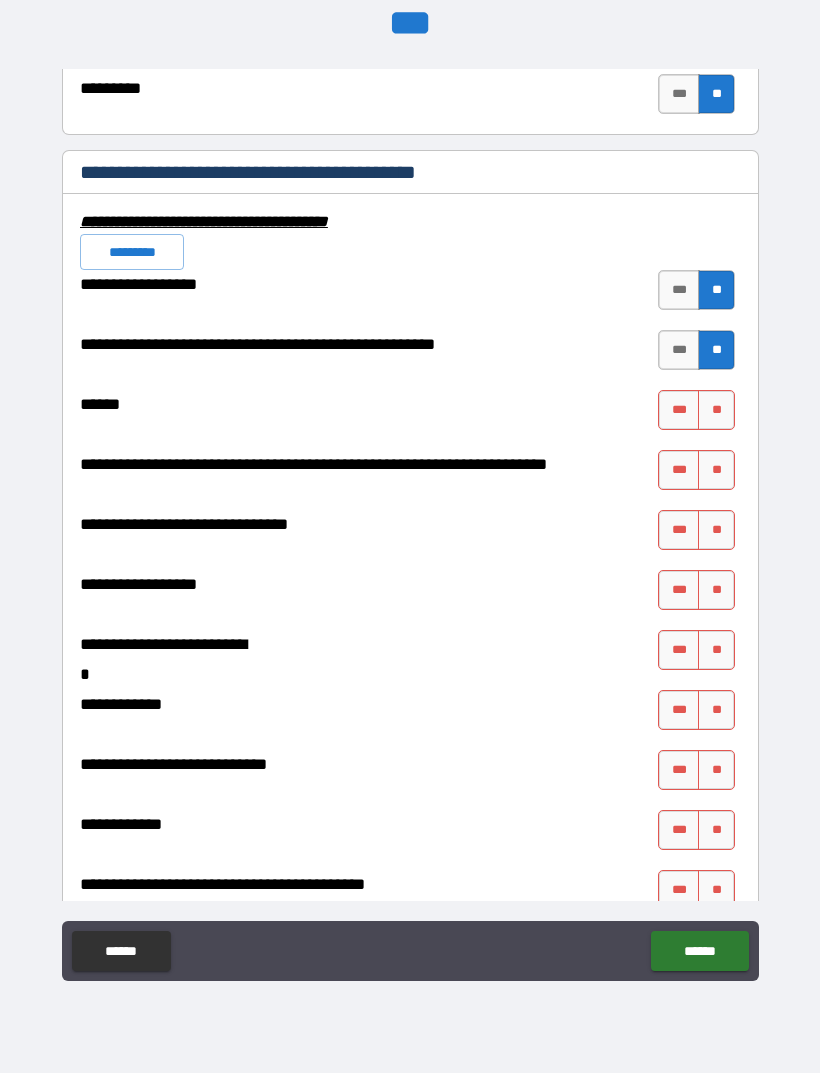 scroll, scrollTop: 7748, scrollLeft: 0, axis: vertical 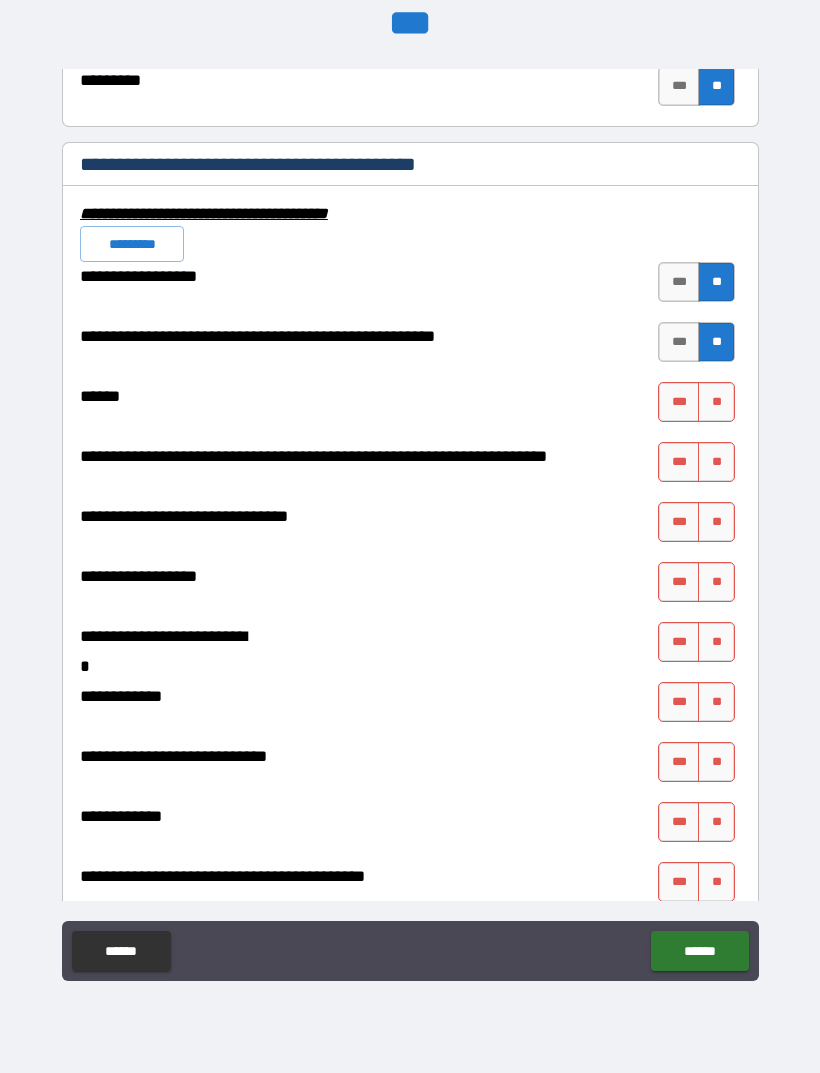 click on "**" at bounding box center [716, 402] 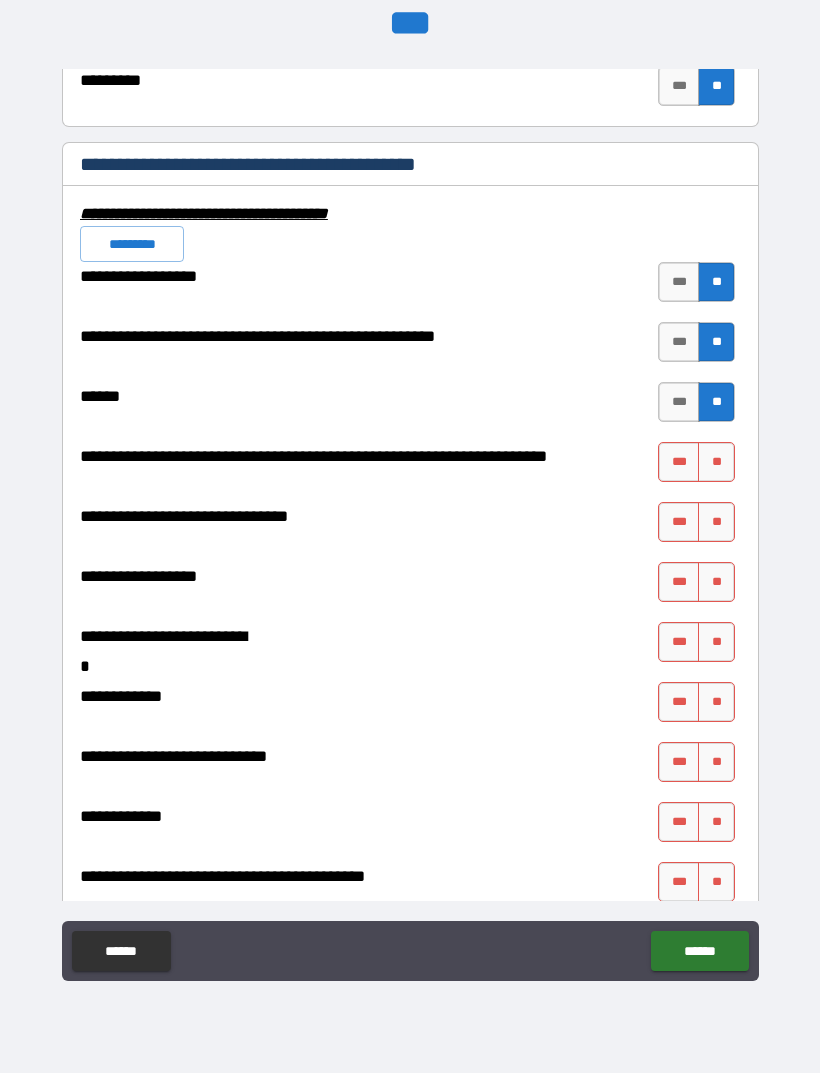 click on "**" at bounding box center (716, 462) 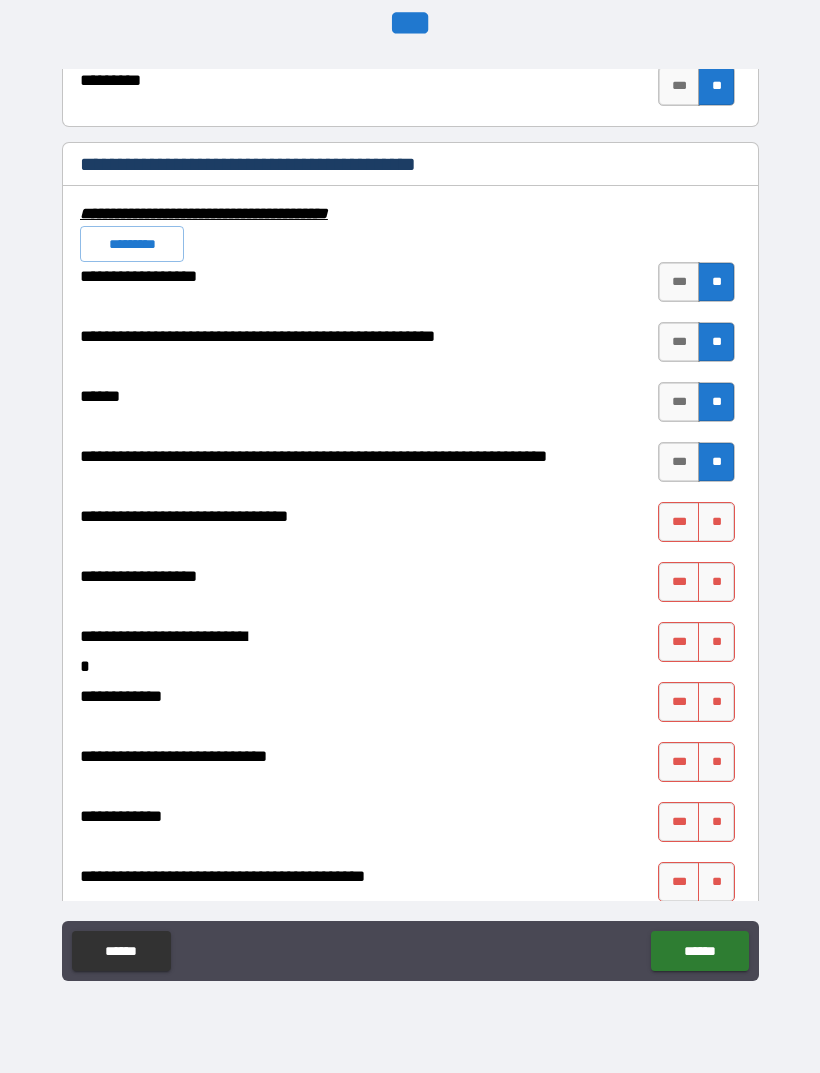 click on "**" at bounding box center (716, 522) 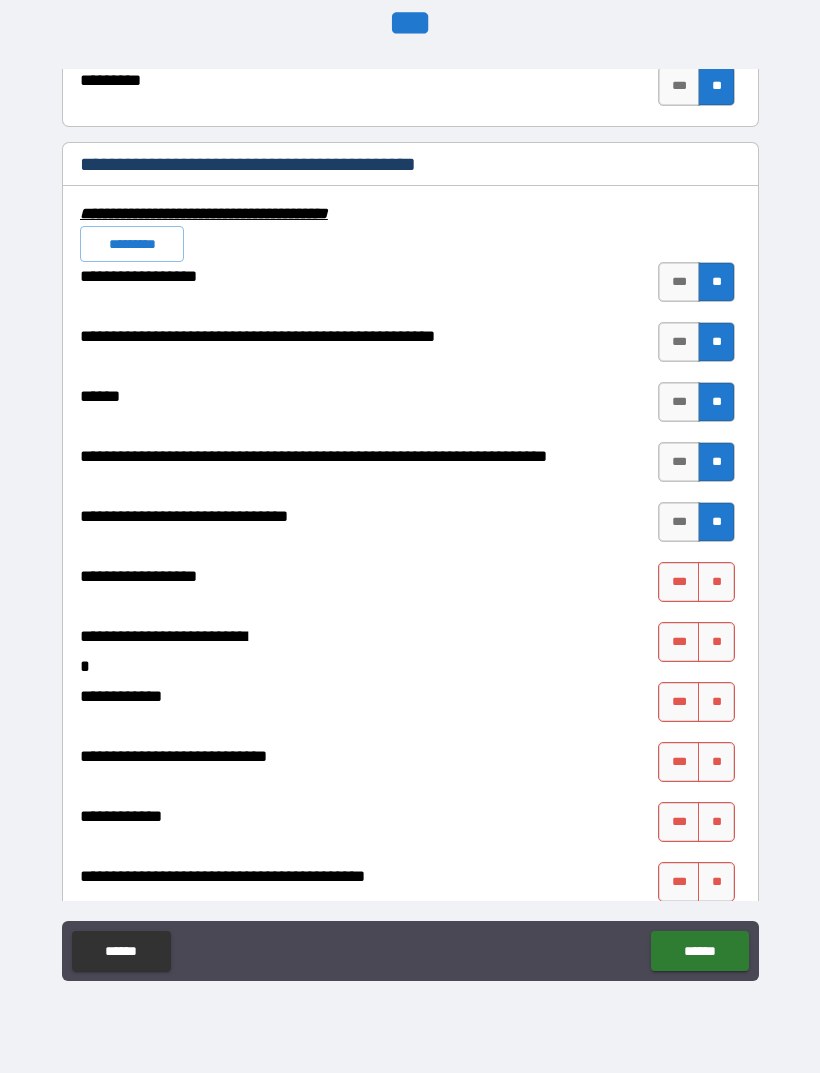 click on "**********" at bounding box center (410, 1522) 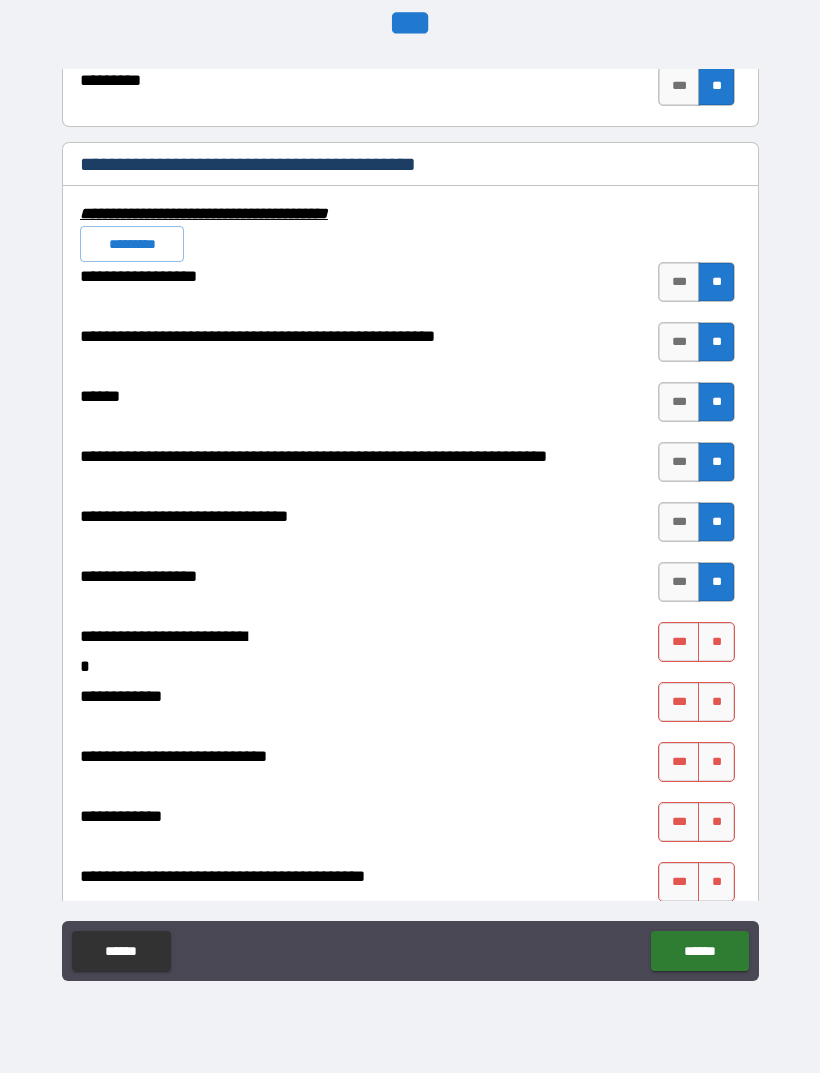 click on "**" at bounding box center (716, 642) 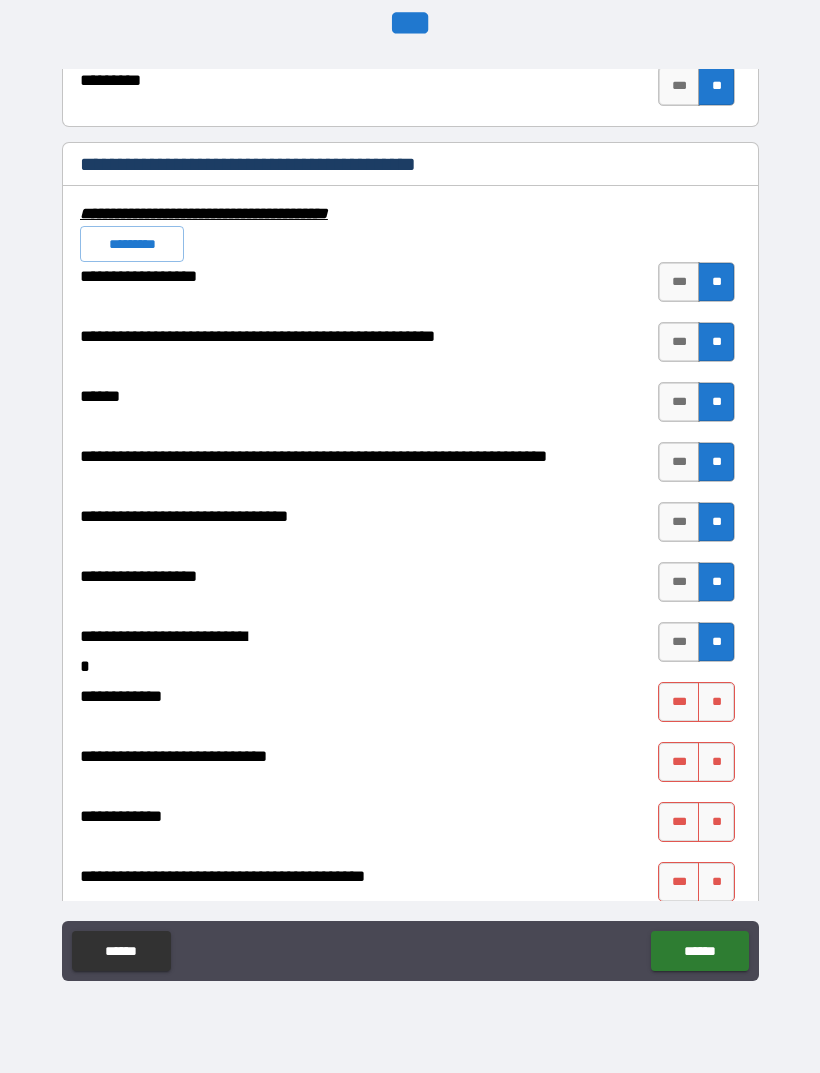 click on "**" at bounding box center [716, 702] 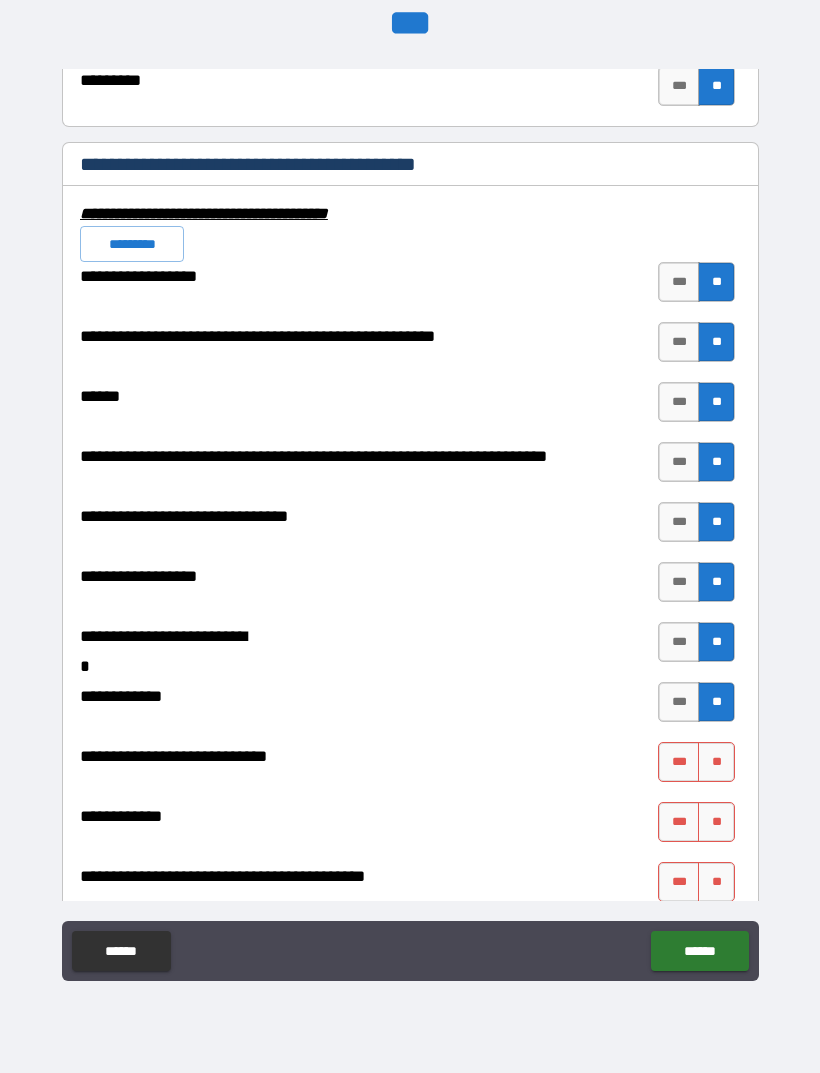 click on "**" at bounding box center [716, 762] 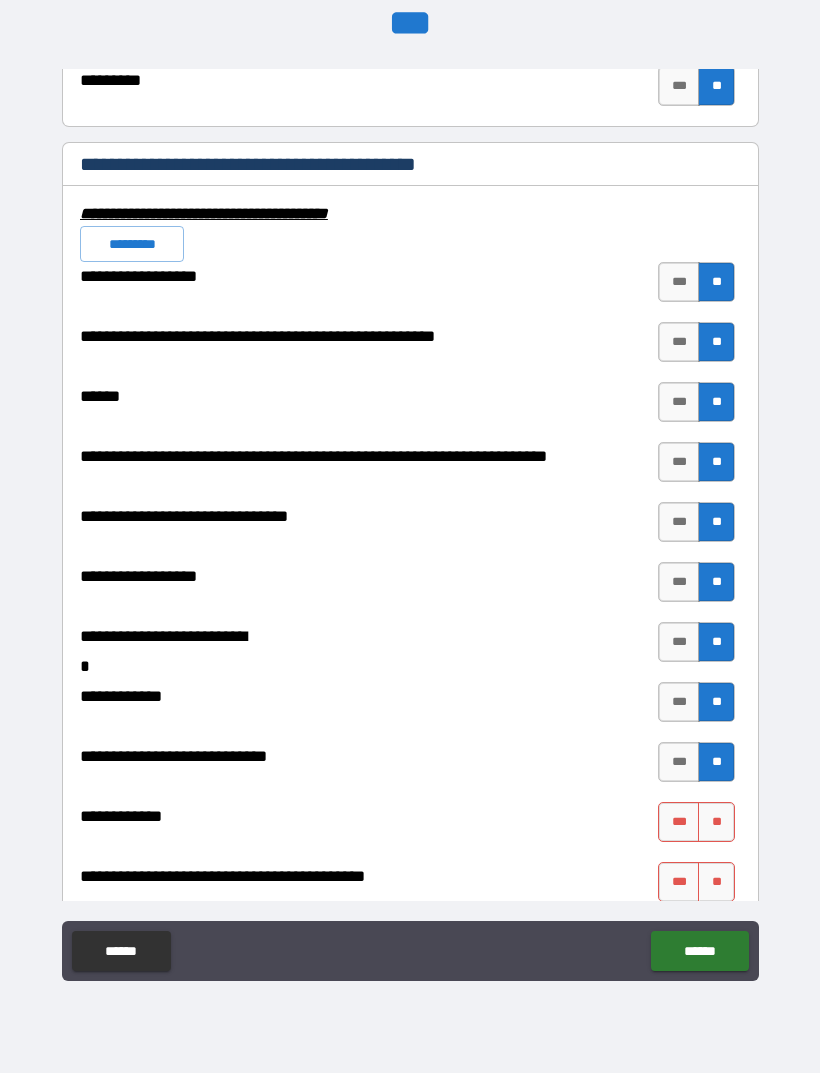 click on "**" at bounding box center (716, 822) 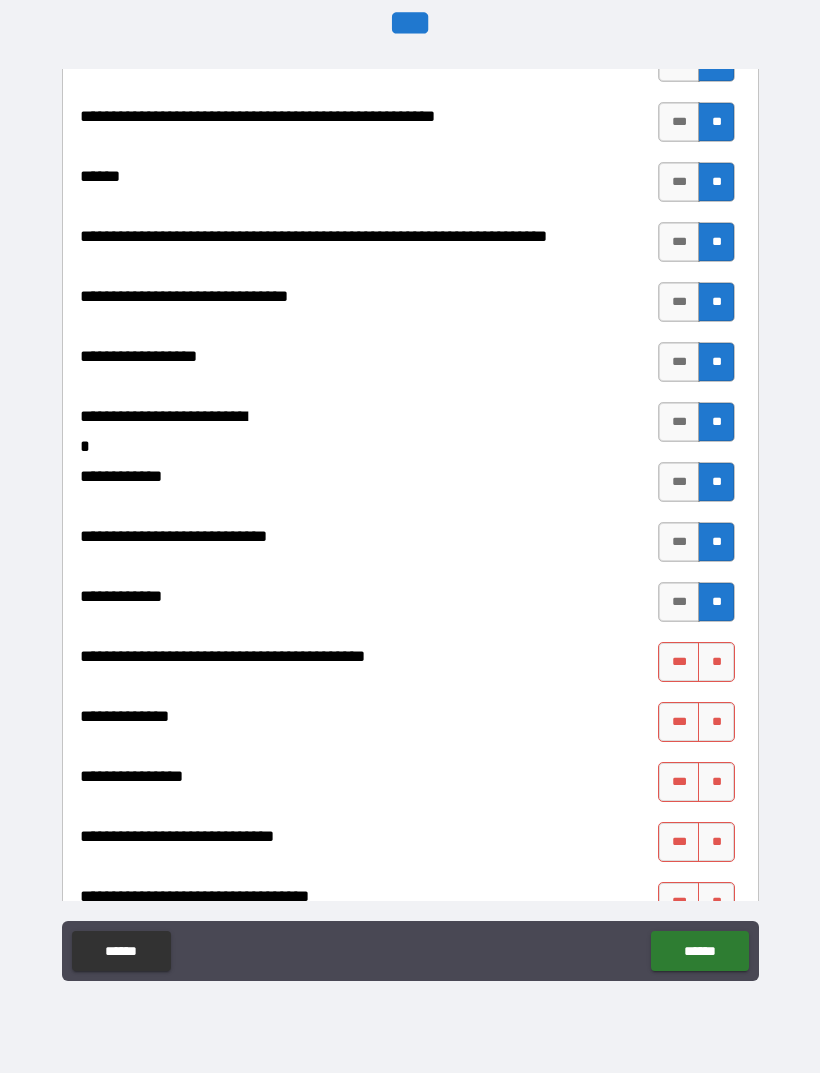 scroll, scrollTop: 7985, scrollLeft: 0, axis: vertical 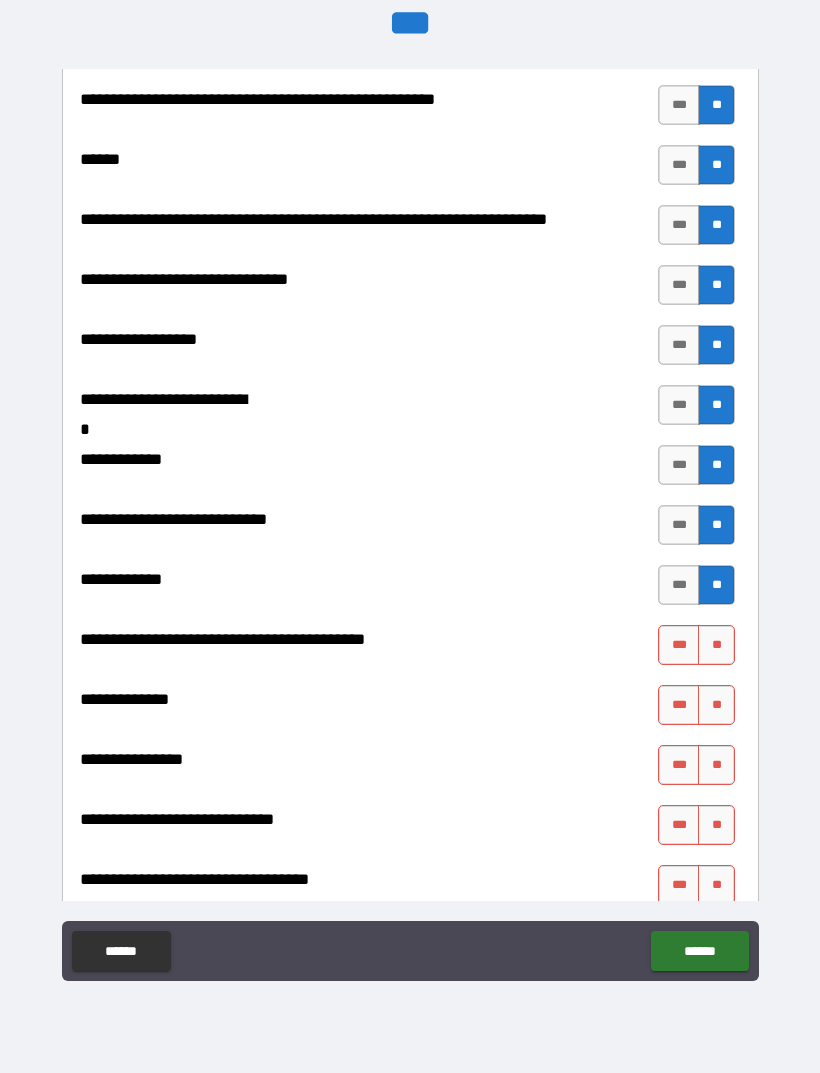 click on "**" at bounding box center [716, 645] 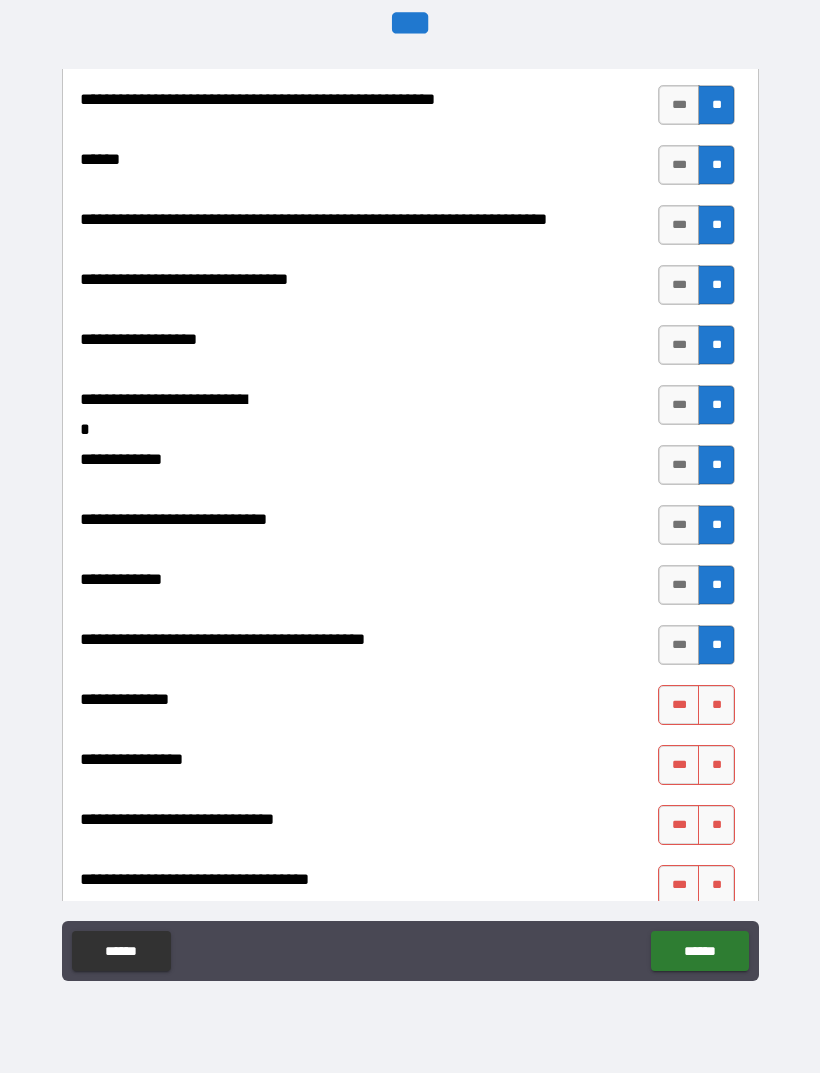click on "**" at bounding box center [716, 705] 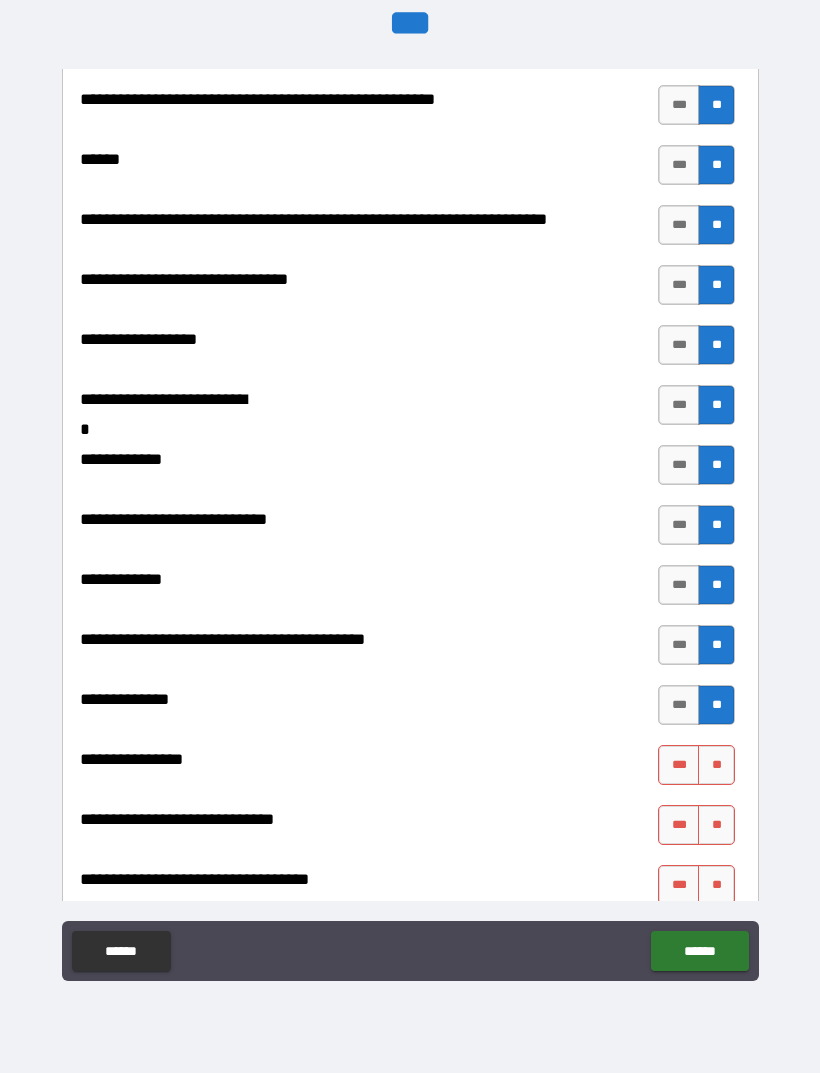 click on "**" at bounding box center (716, 765) 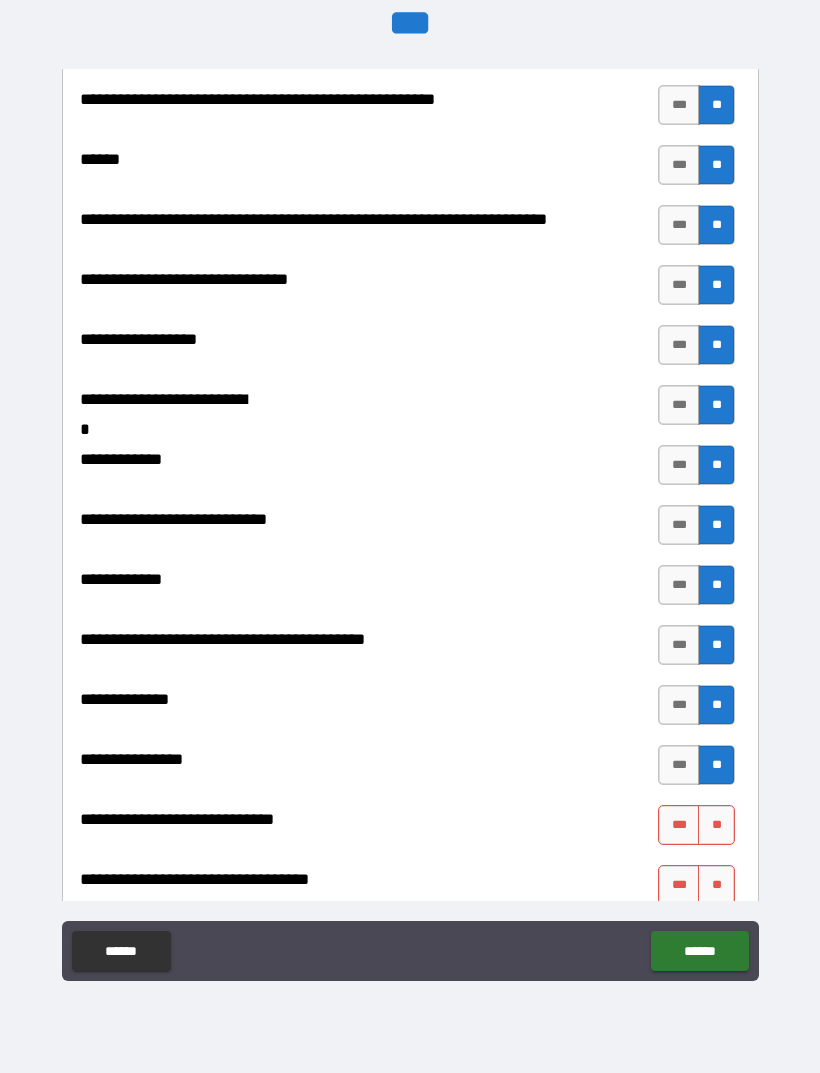 click on "**" at bounding box center (716, 825) 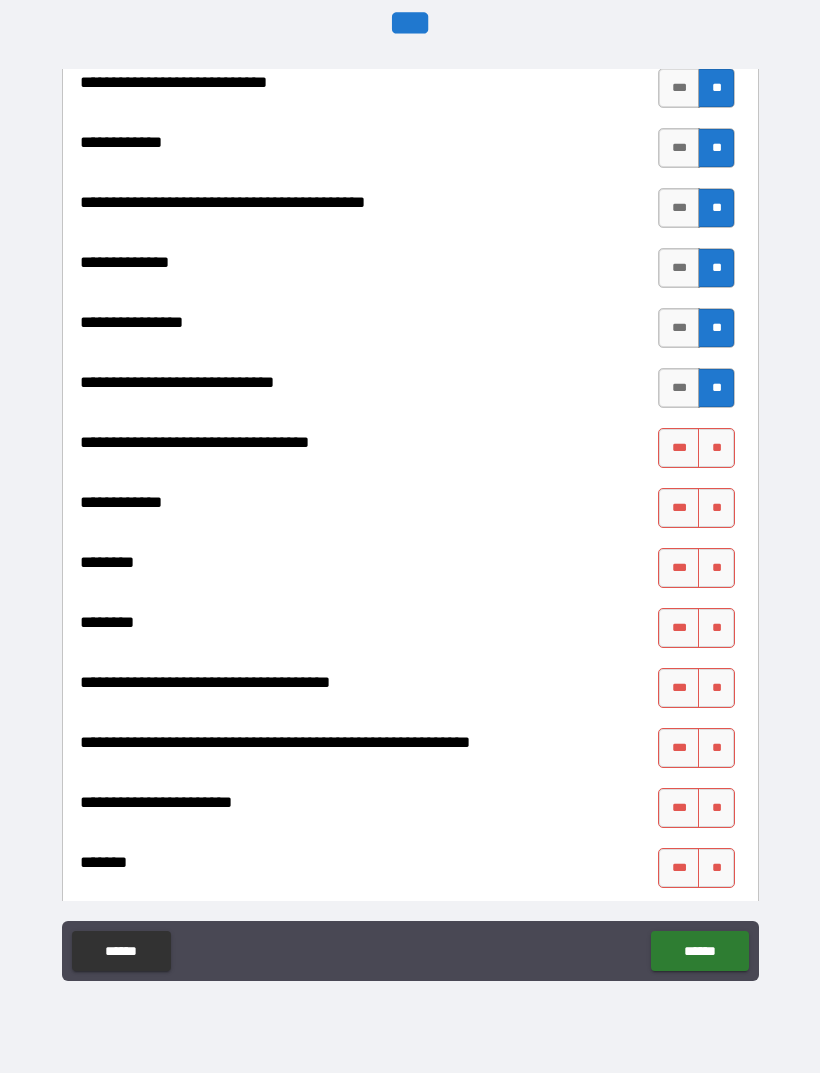 scroll, scrollTop: 8423, scrollLeft: 0, axis: vertical 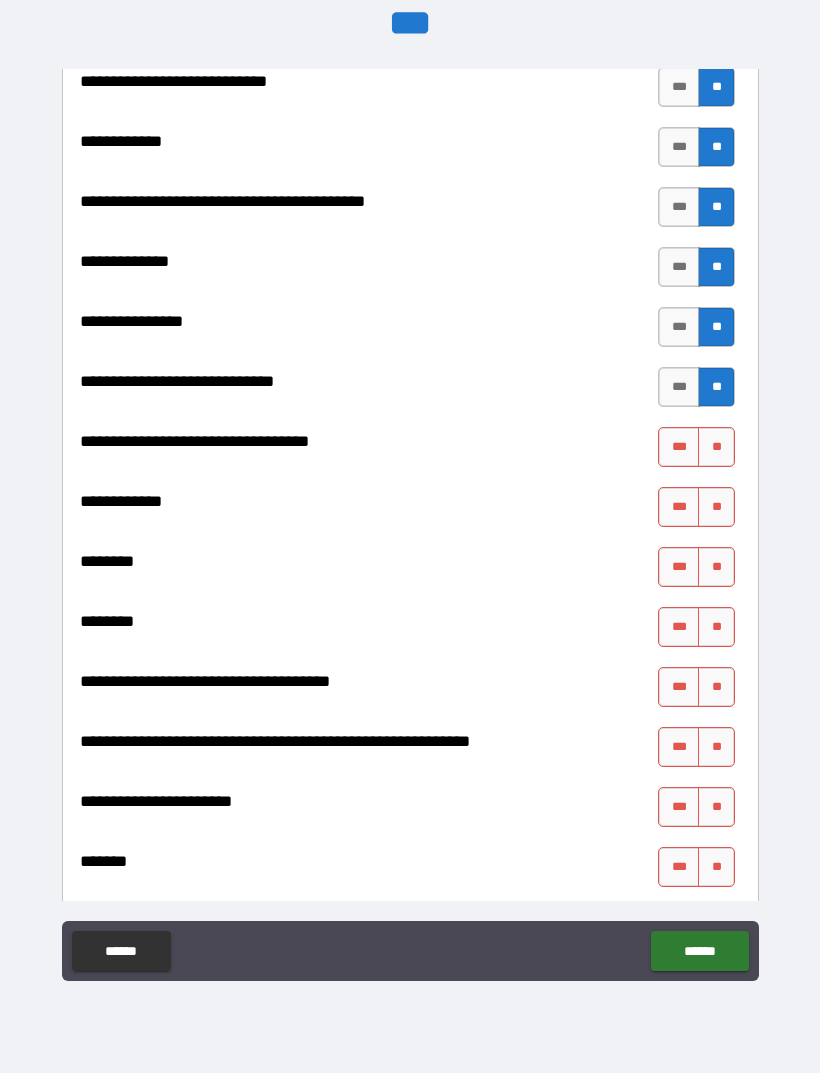 click on "**" at bounding box center (716, 447) 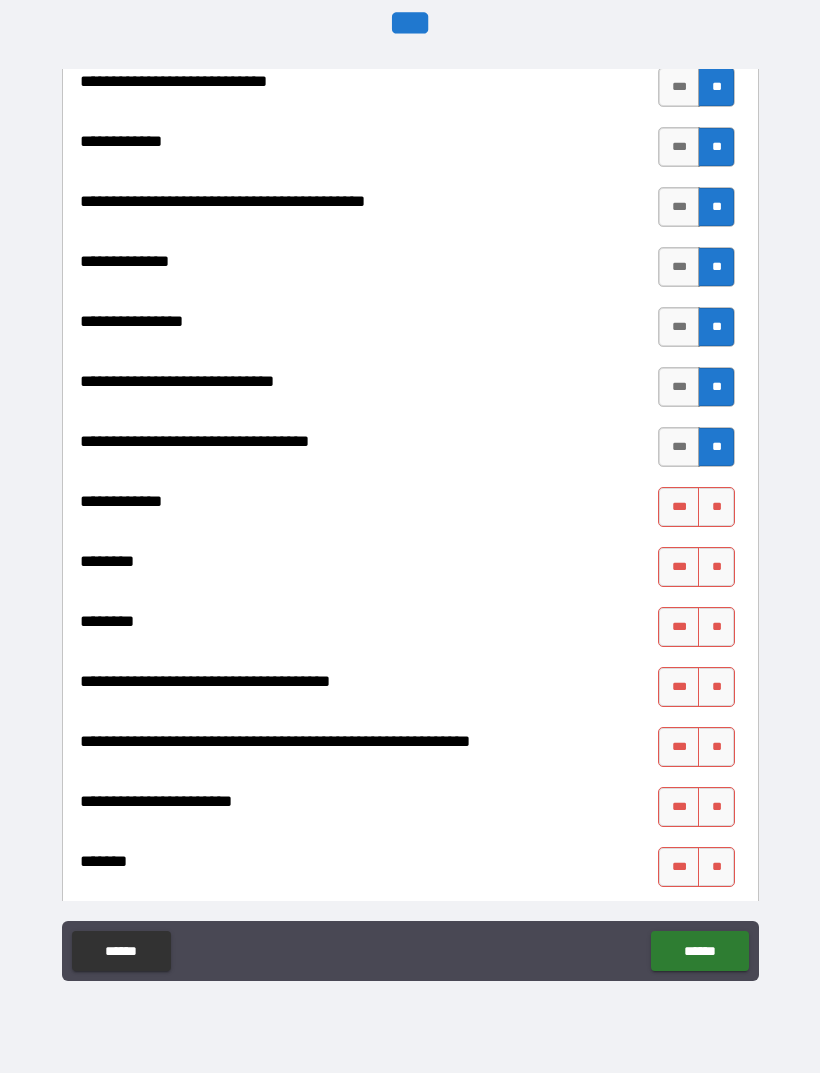 click on "**" at bounding box center (716, 507) 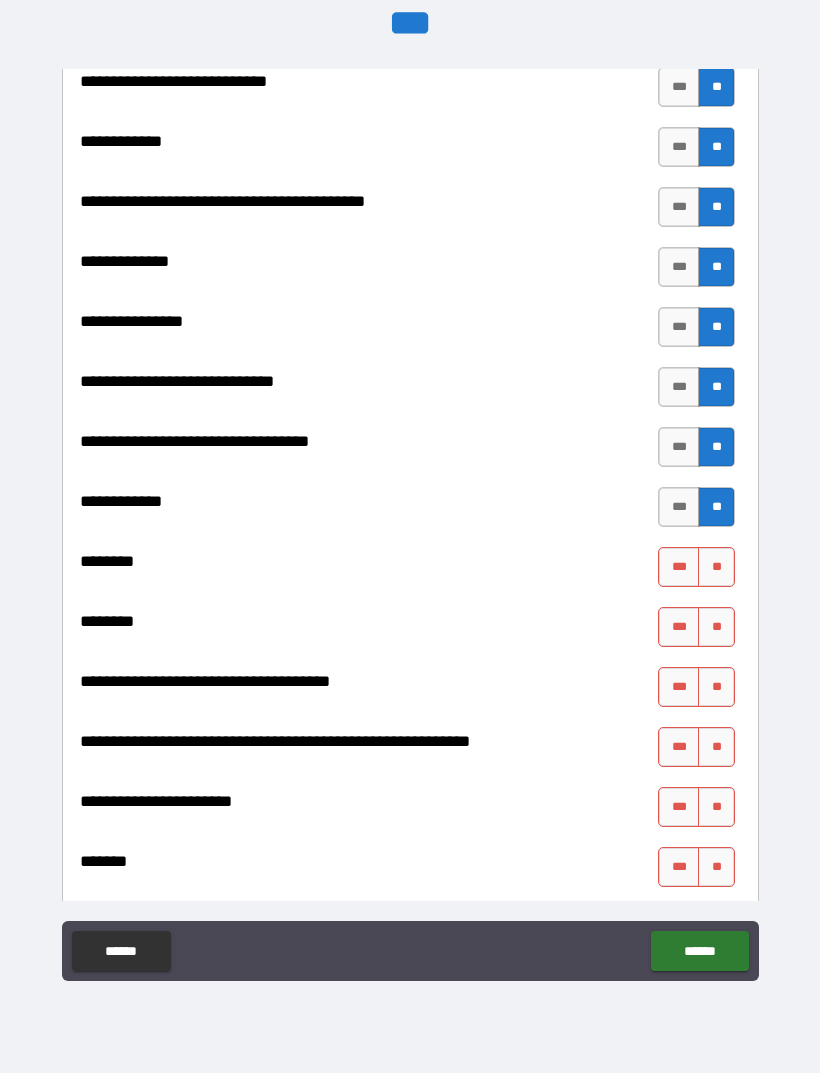 click on "**" at bounding box center [716, 567] 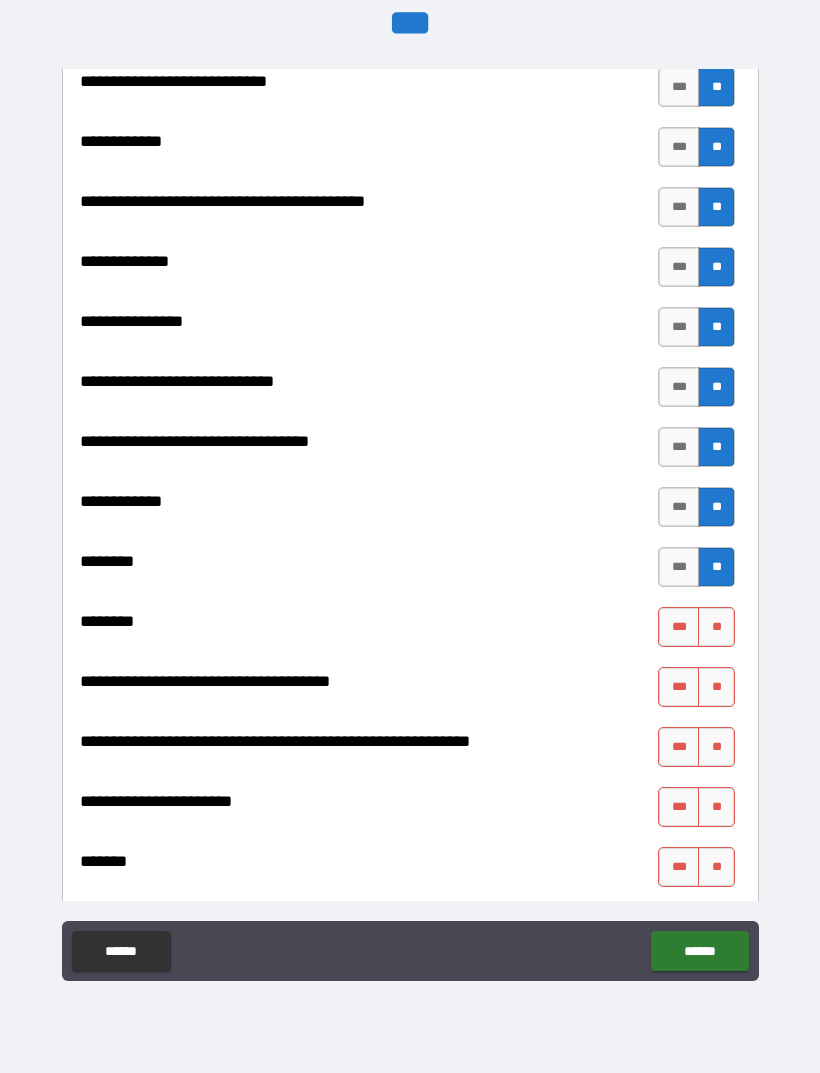click on "**" at bounding box center (716, 627) 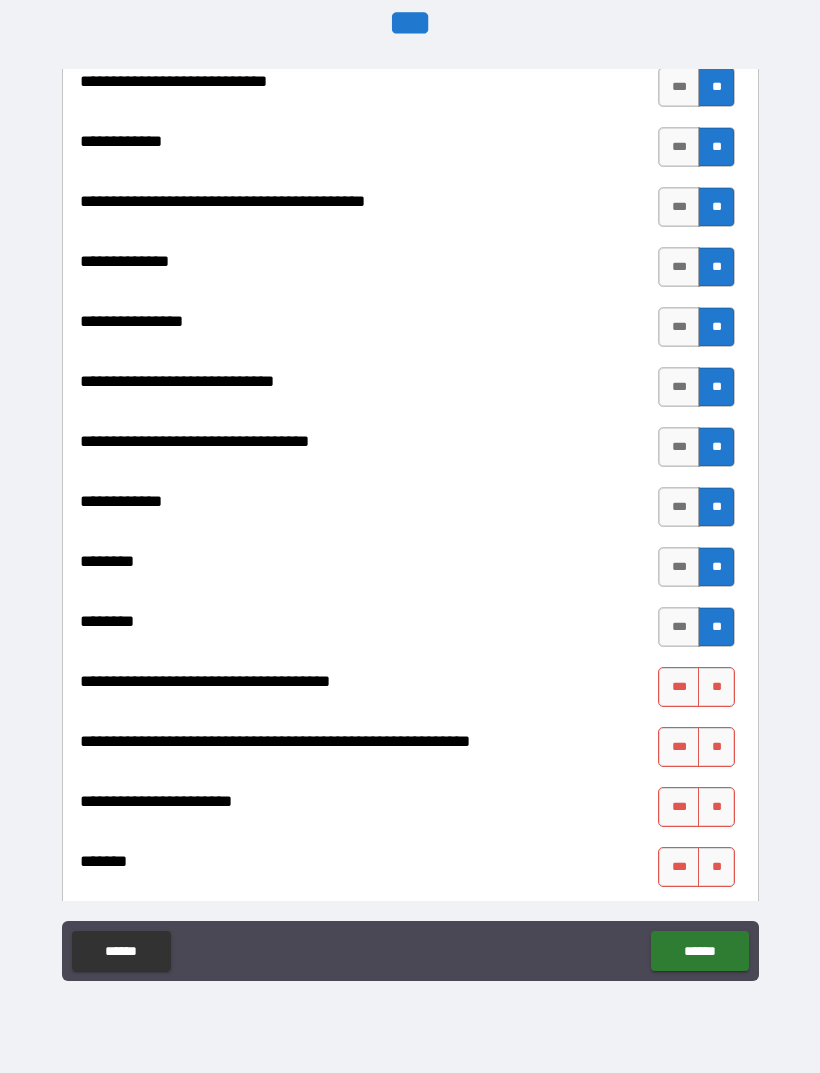 click on "**" at bounding box center [716, 687] 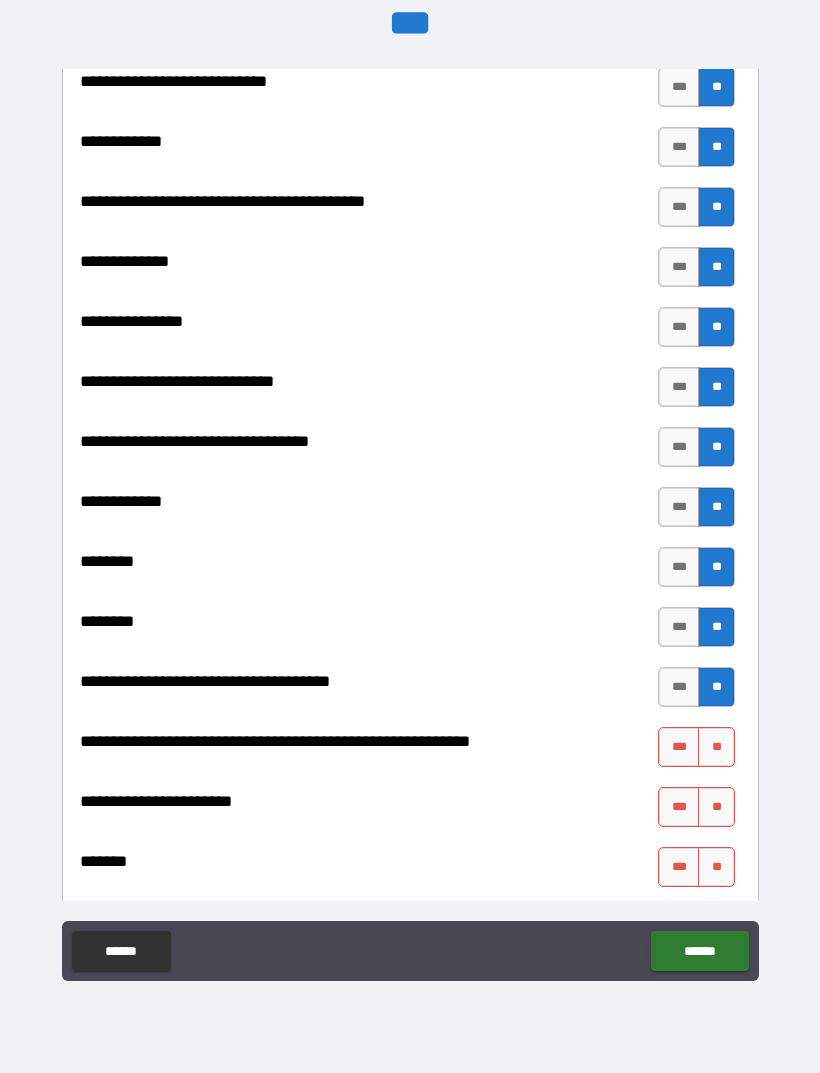 click on "**" at bounding box center (716, 747) 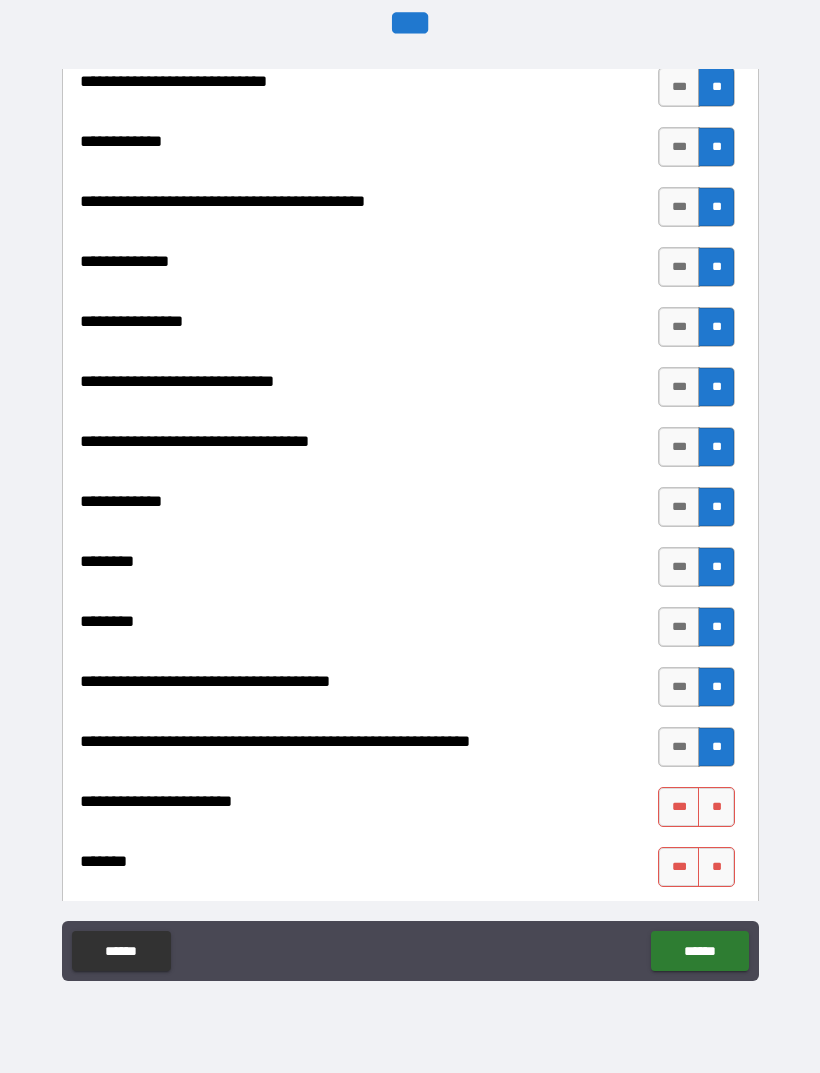 click on "**" at bounding box center (716, 807) 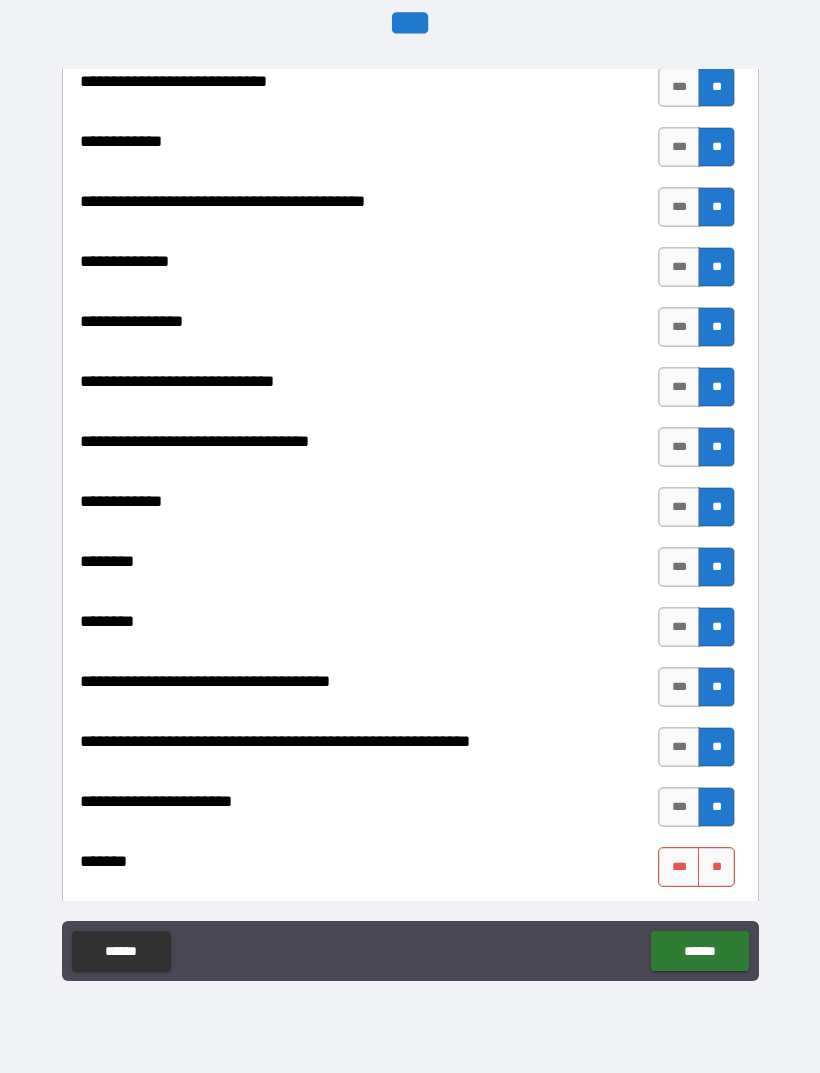 click on "**" at bounding box center (716, 867) 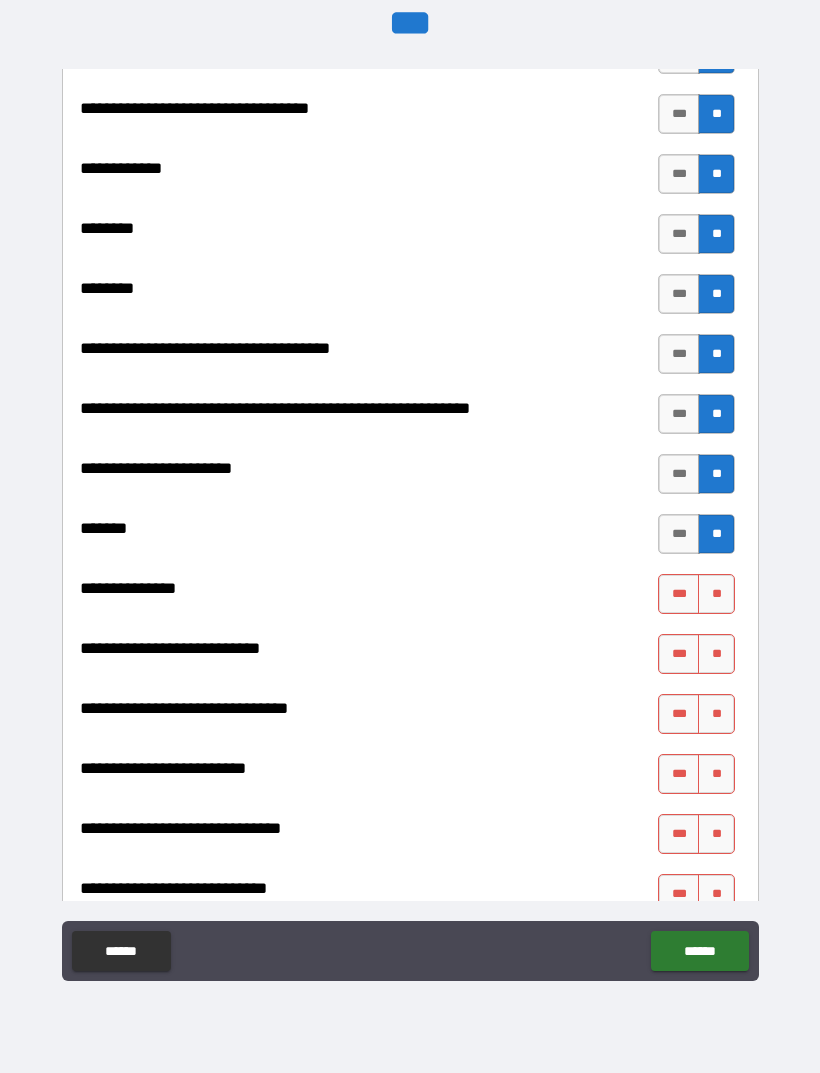 scroll, scrollTop: 8753, scrollLeft: 0, axis: vertical 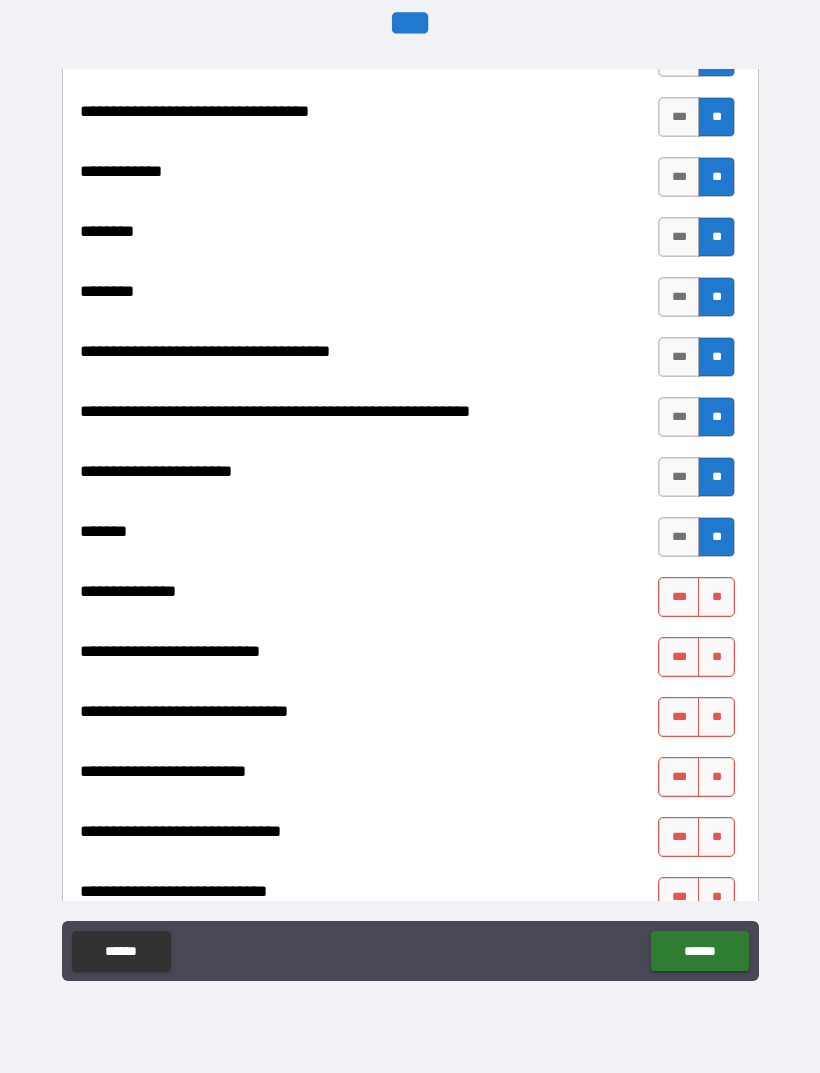 click on "**" at bounding box center (716, 597) 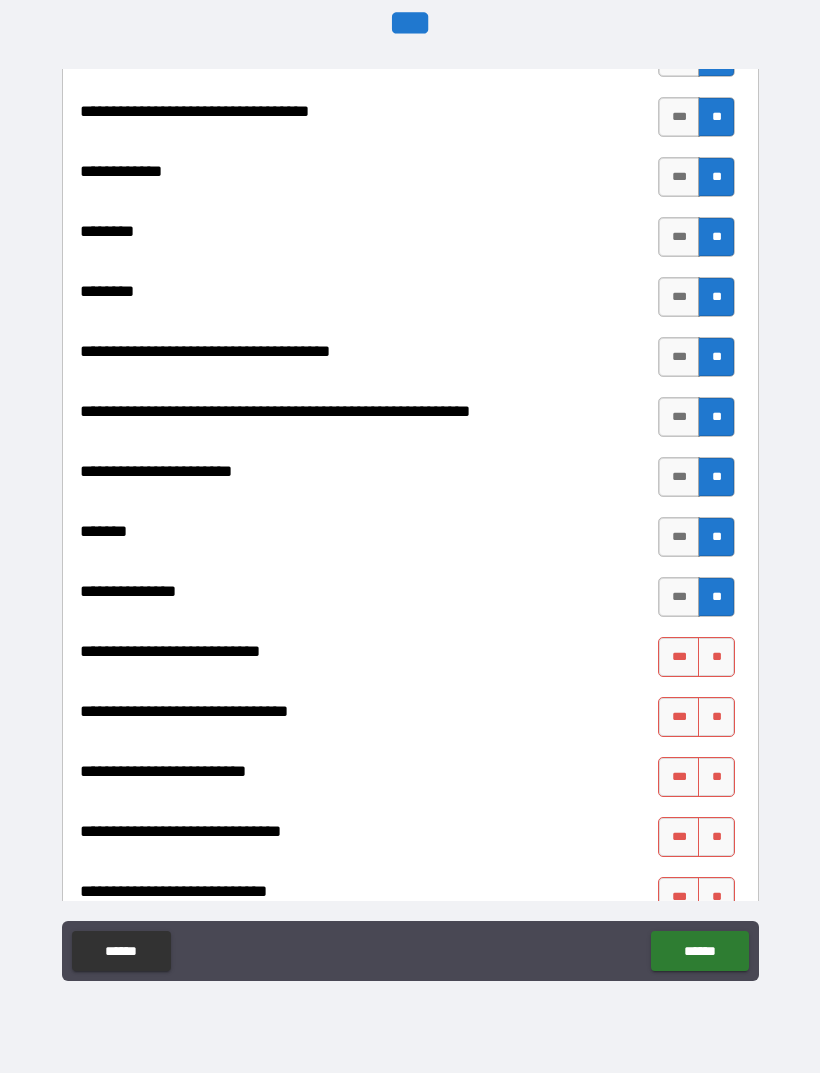 click on "**" at bounding box center [716, 657] 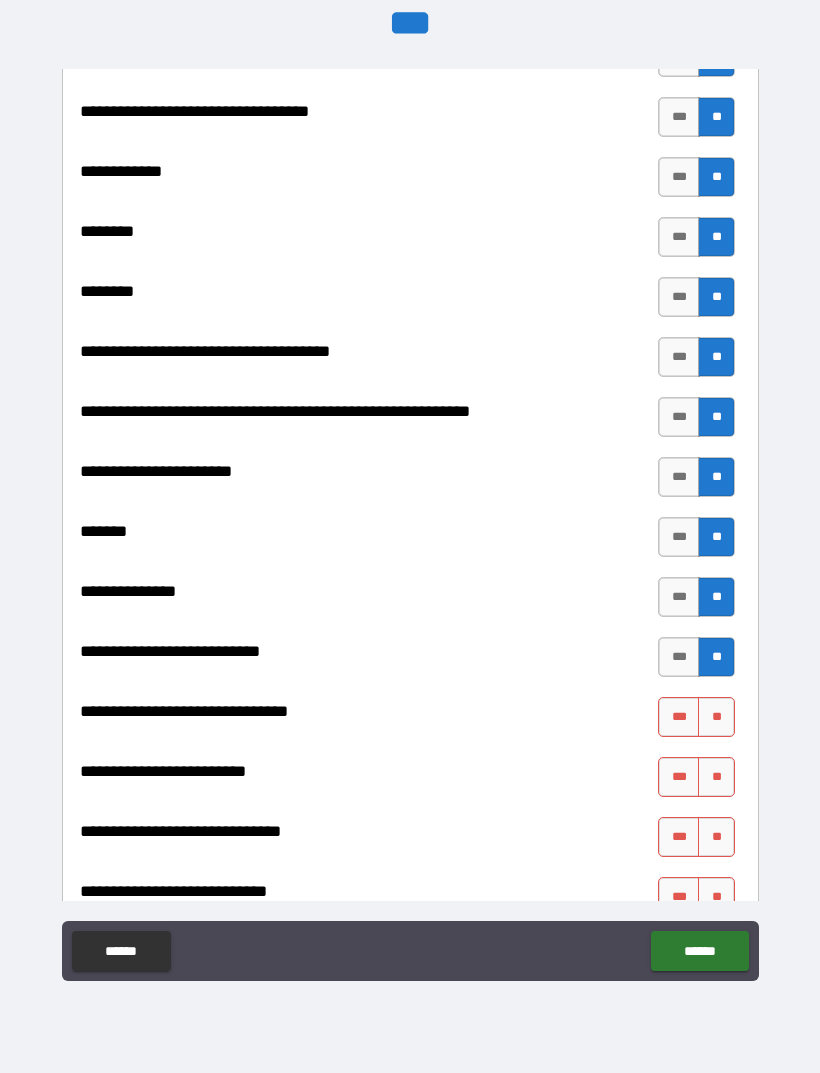 click on "**" at bounding box center [716, 717] 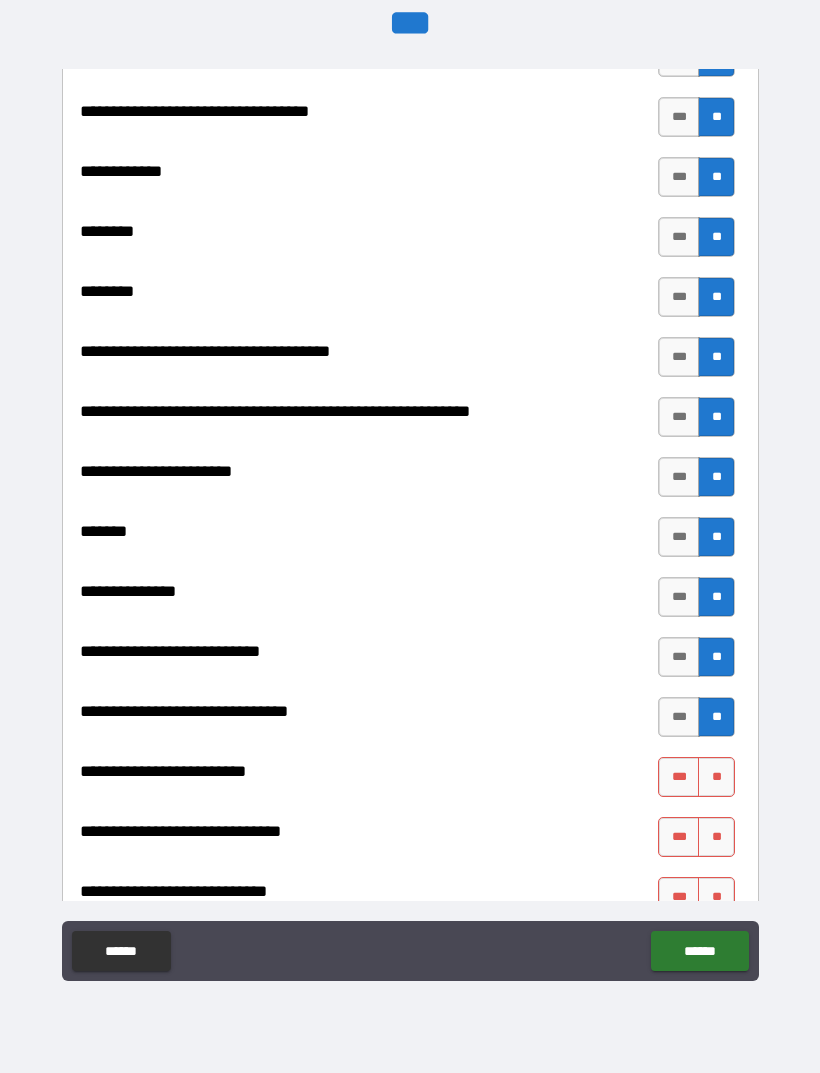 click on "**" at bounding box center (716, 777) 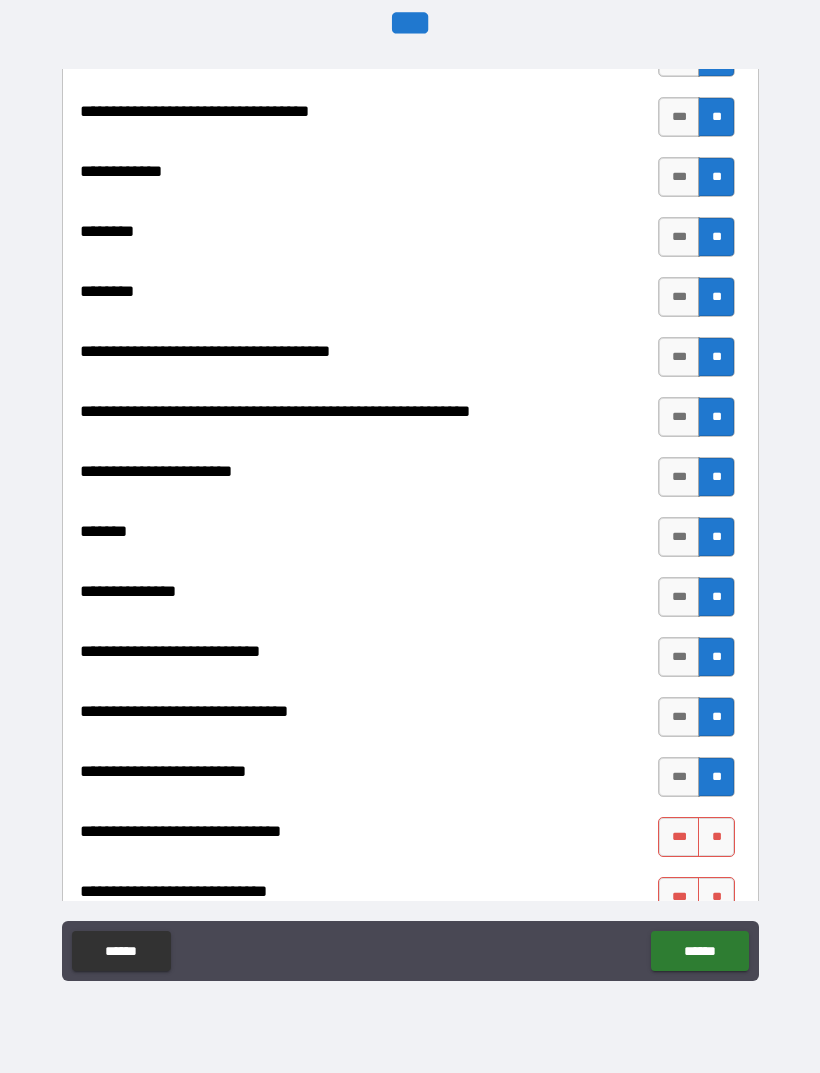 click on "**" at bounding box center [716, 837] 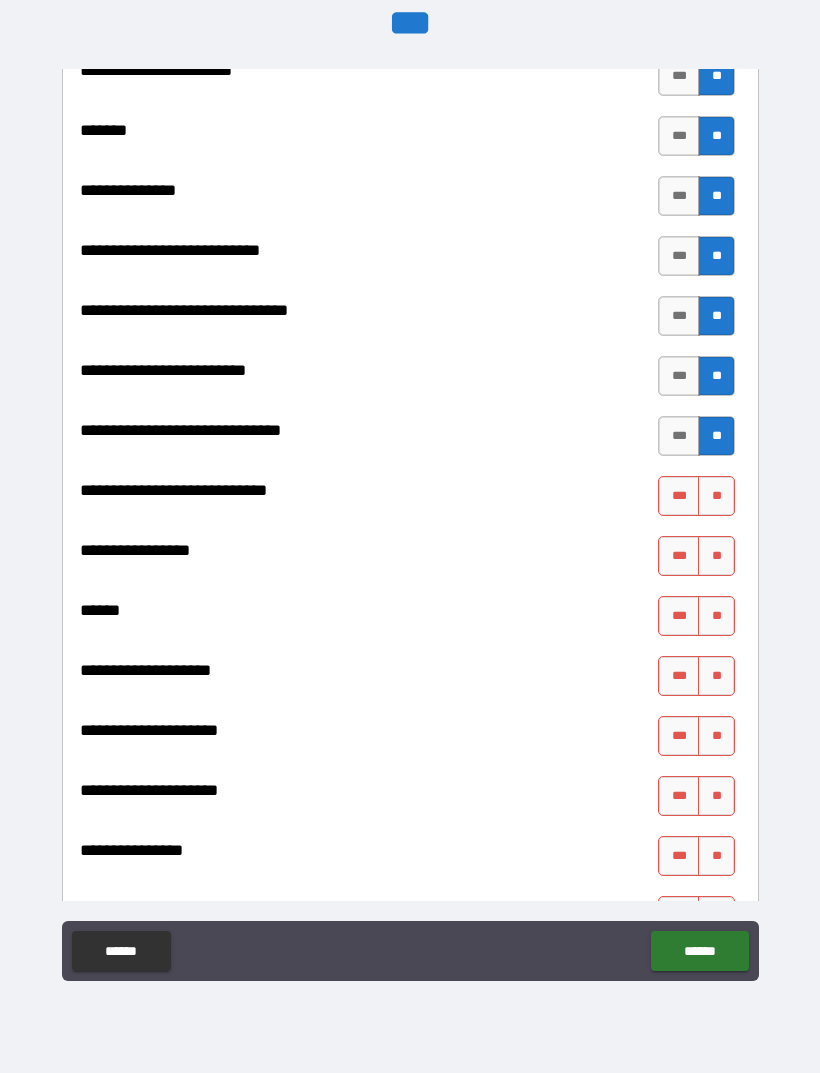 scroll, scrollTop: 9209, scrollLeft: 0, axis: vertical 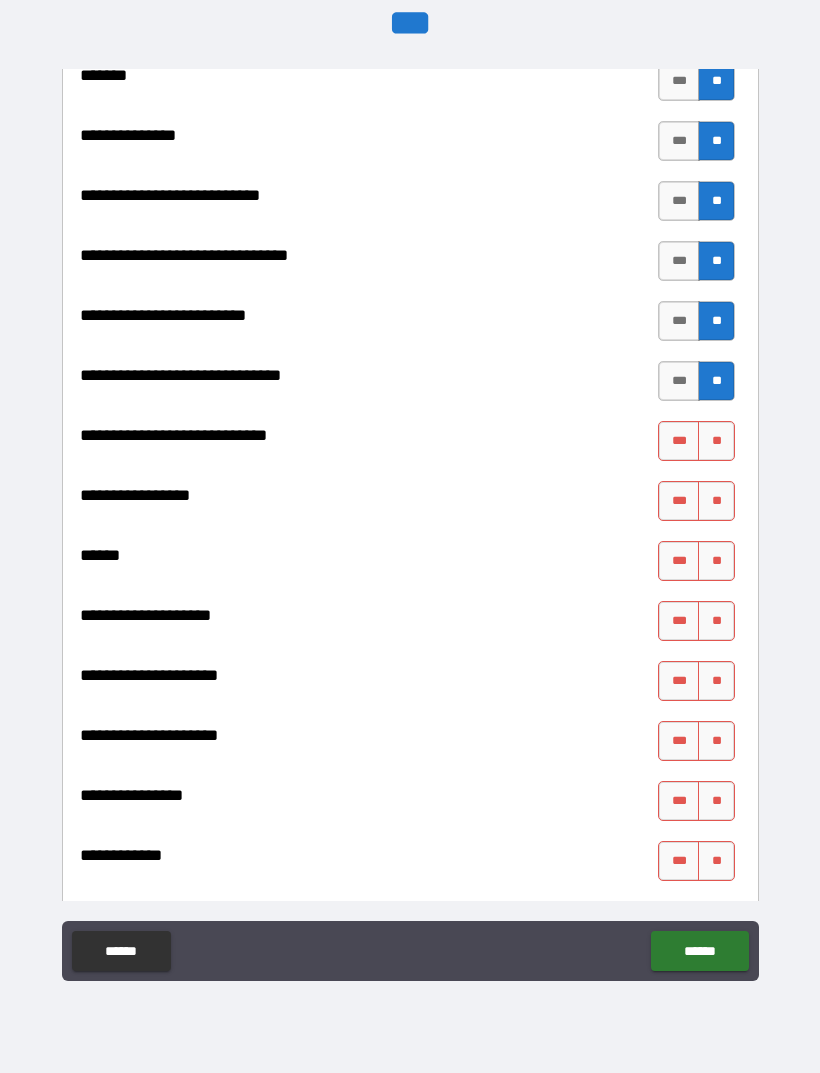 click on "**" at bounding box center [716, 441] 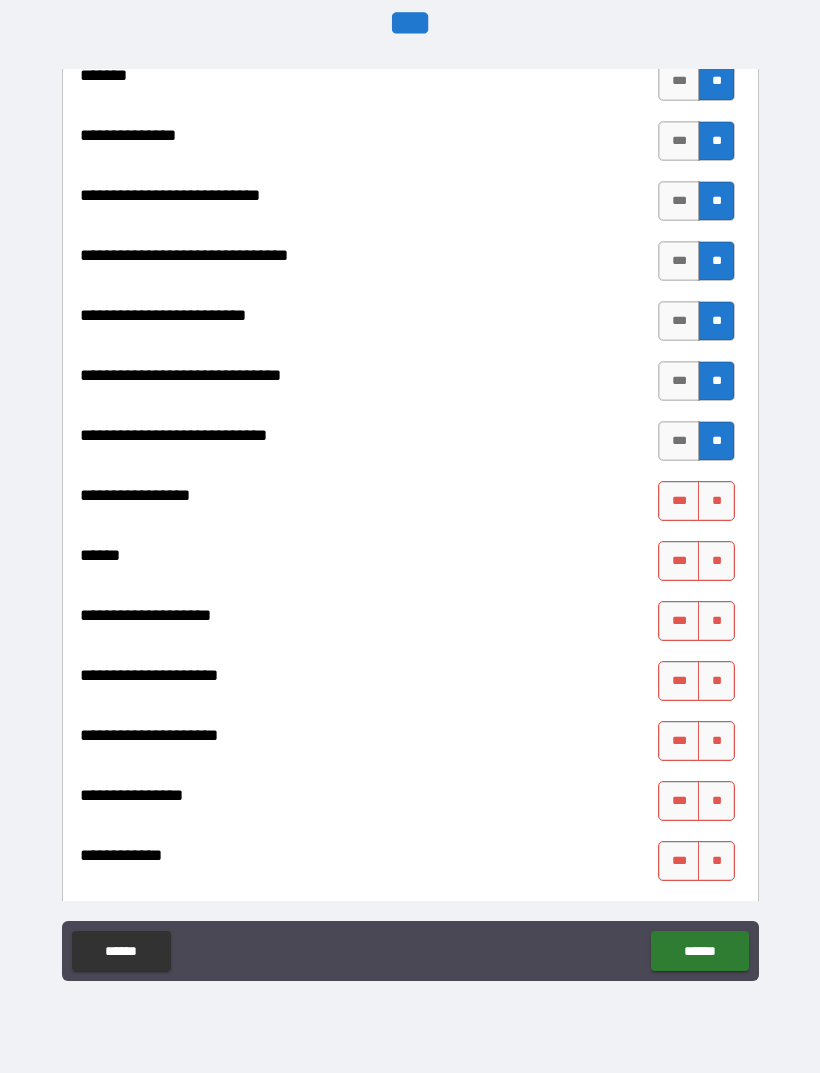 click on "**" at bounding box center (716, 501) 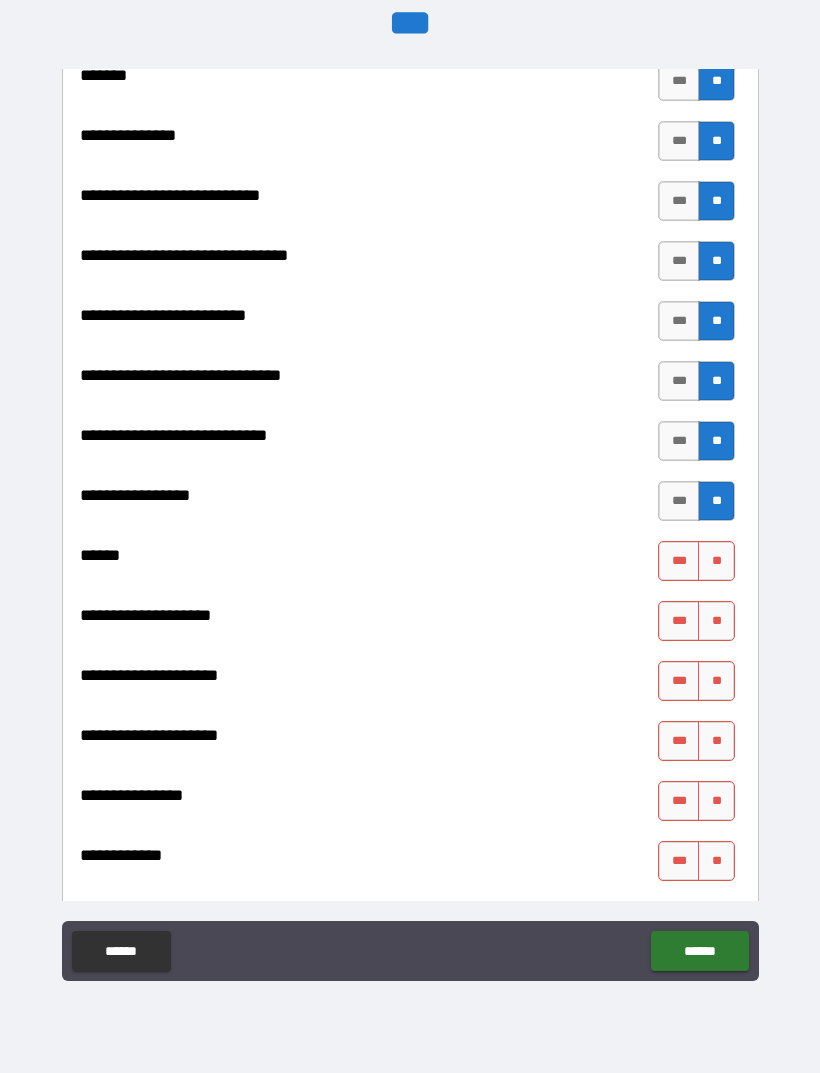 click on "**" at bounding box center [716, 561] 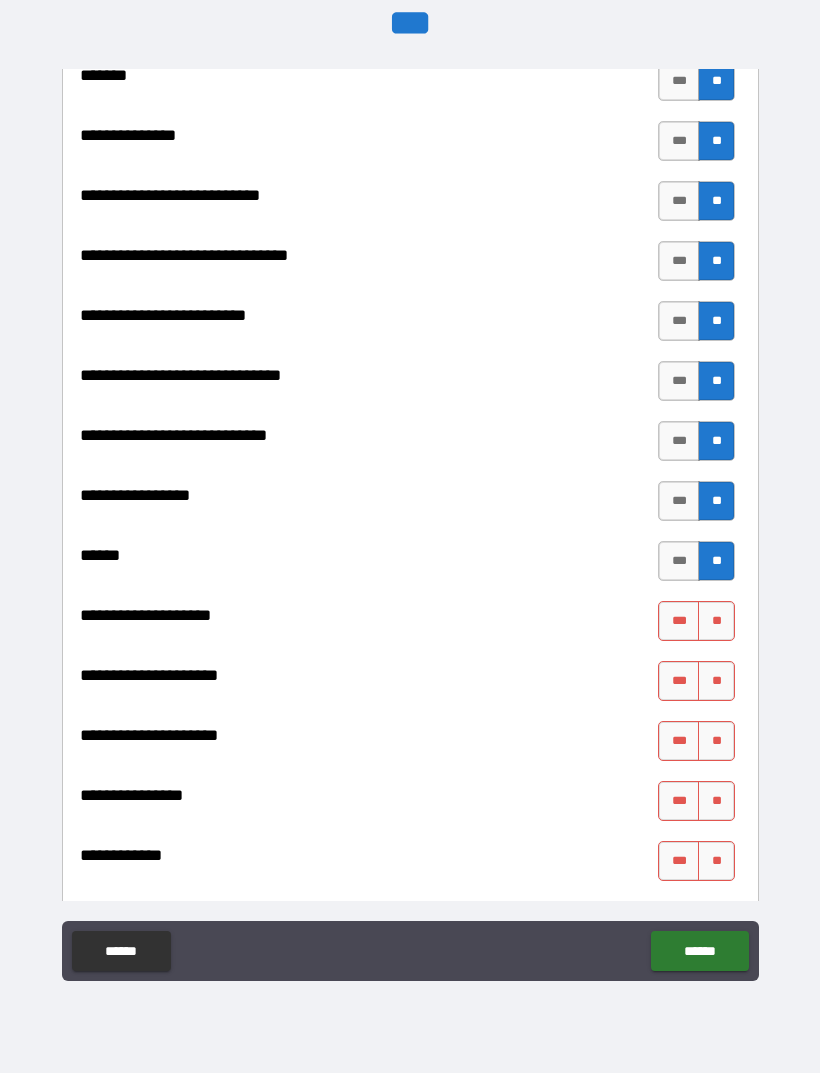 click on "**" at bounding box center [716, 621] 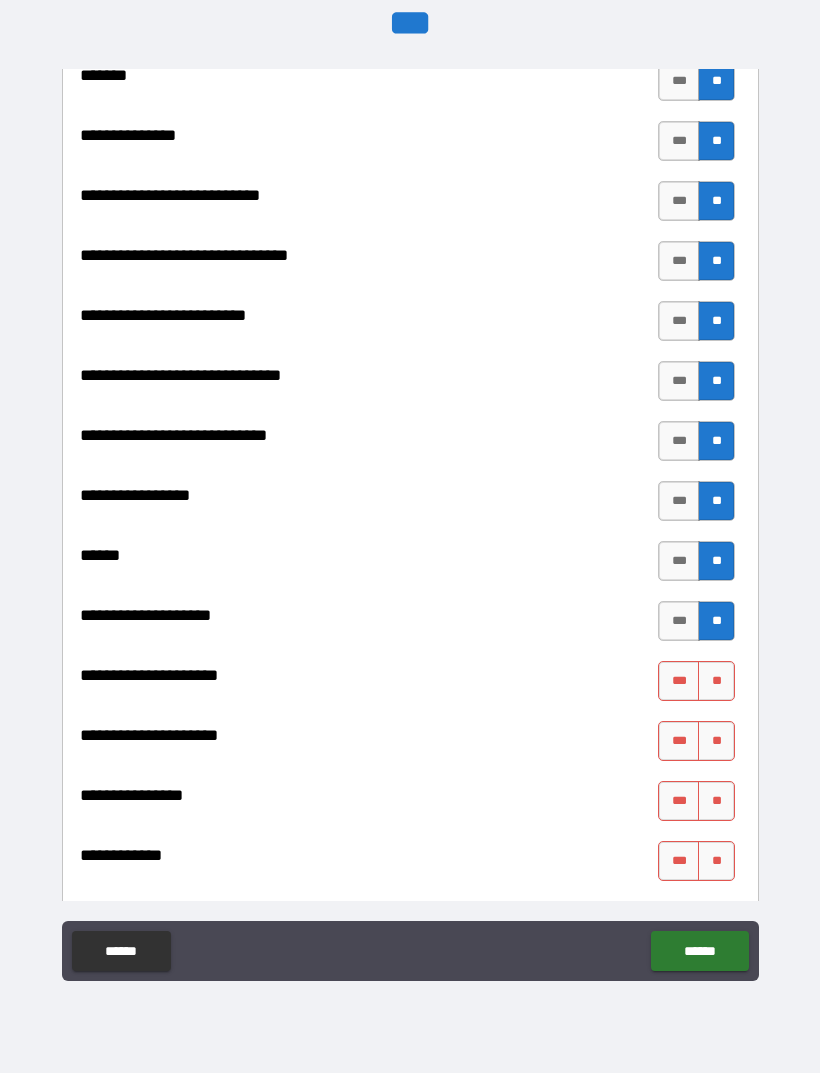 click on "**" at bounding box center (716, 681) 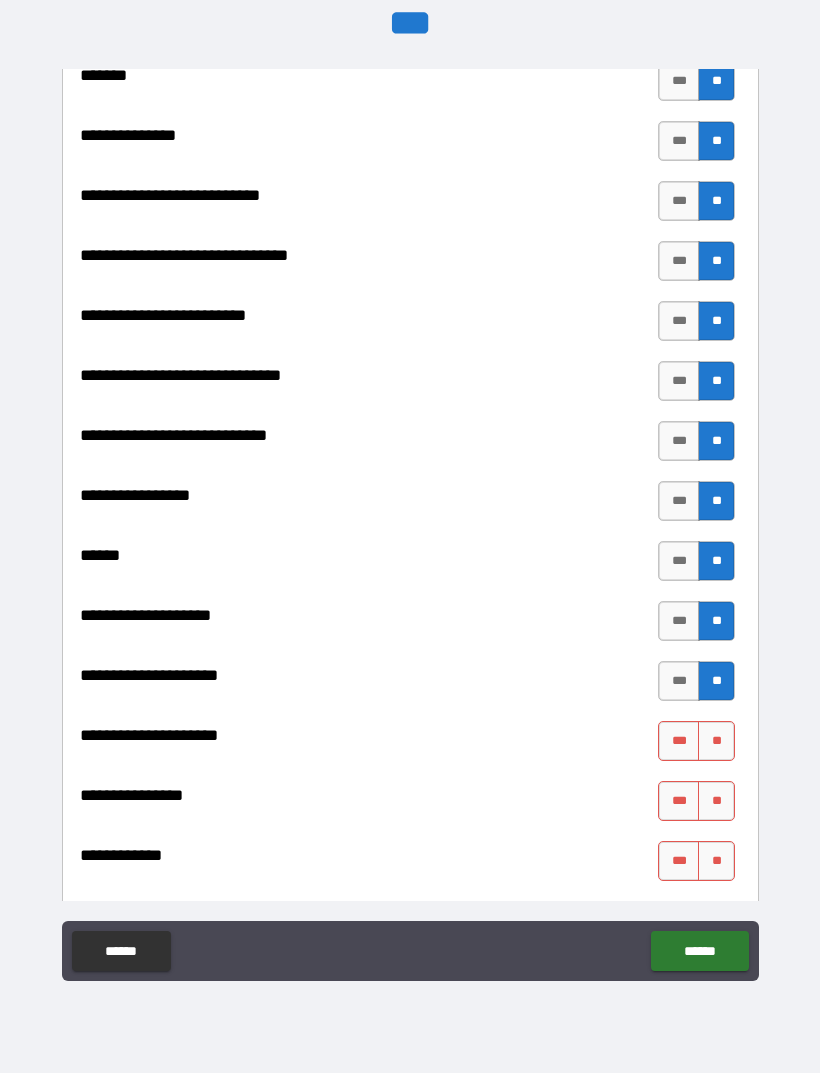 click on "**" at bounding box center [716, 741] 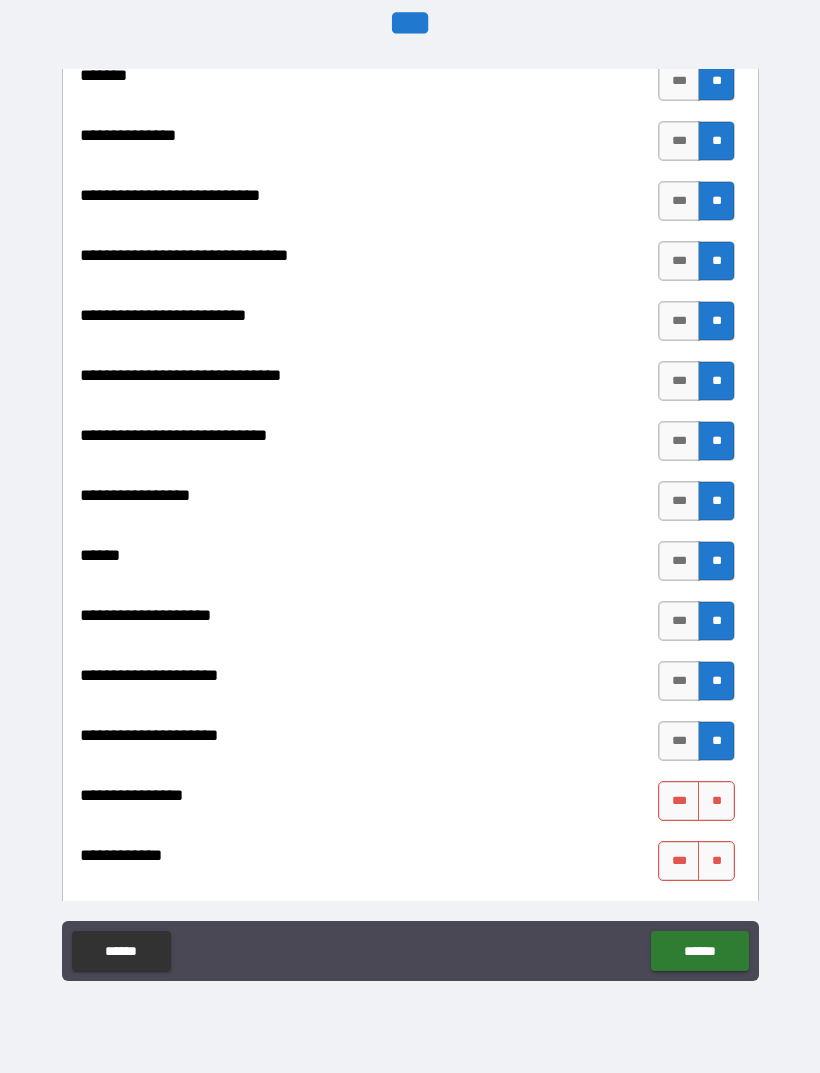 click on "**" at bounding box center (716, 801) 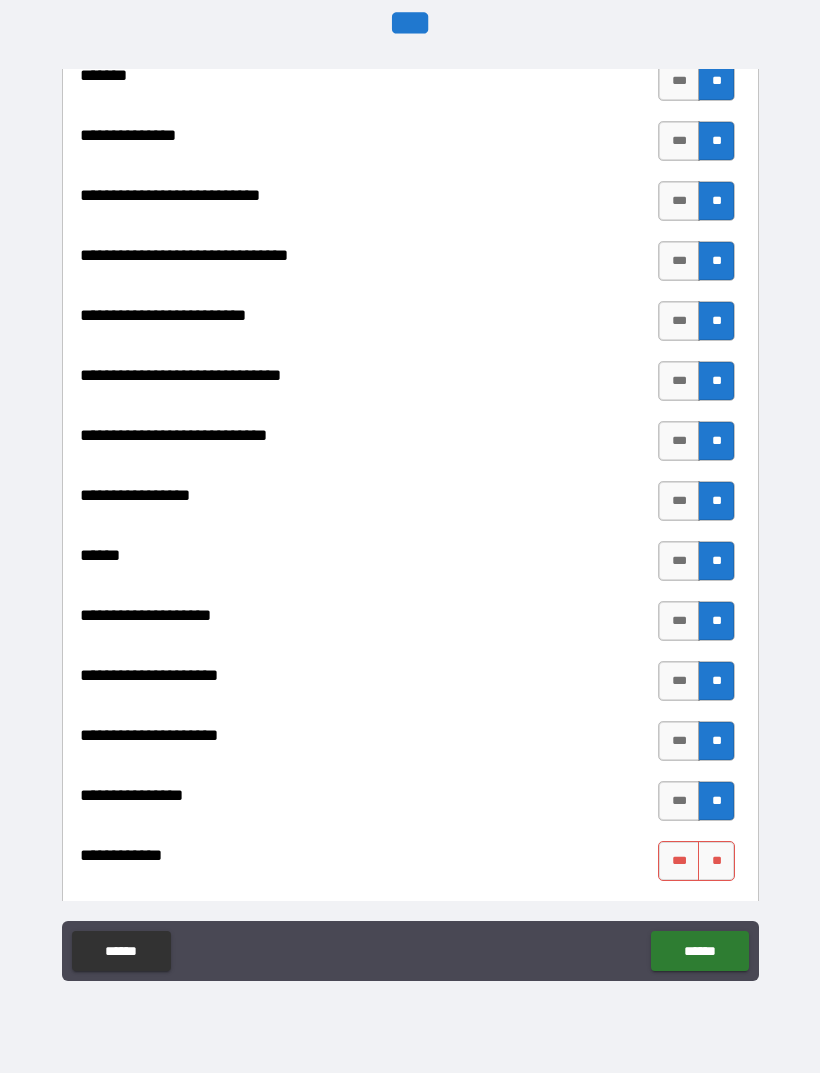 click on "**" at bounding box center (716, 861) 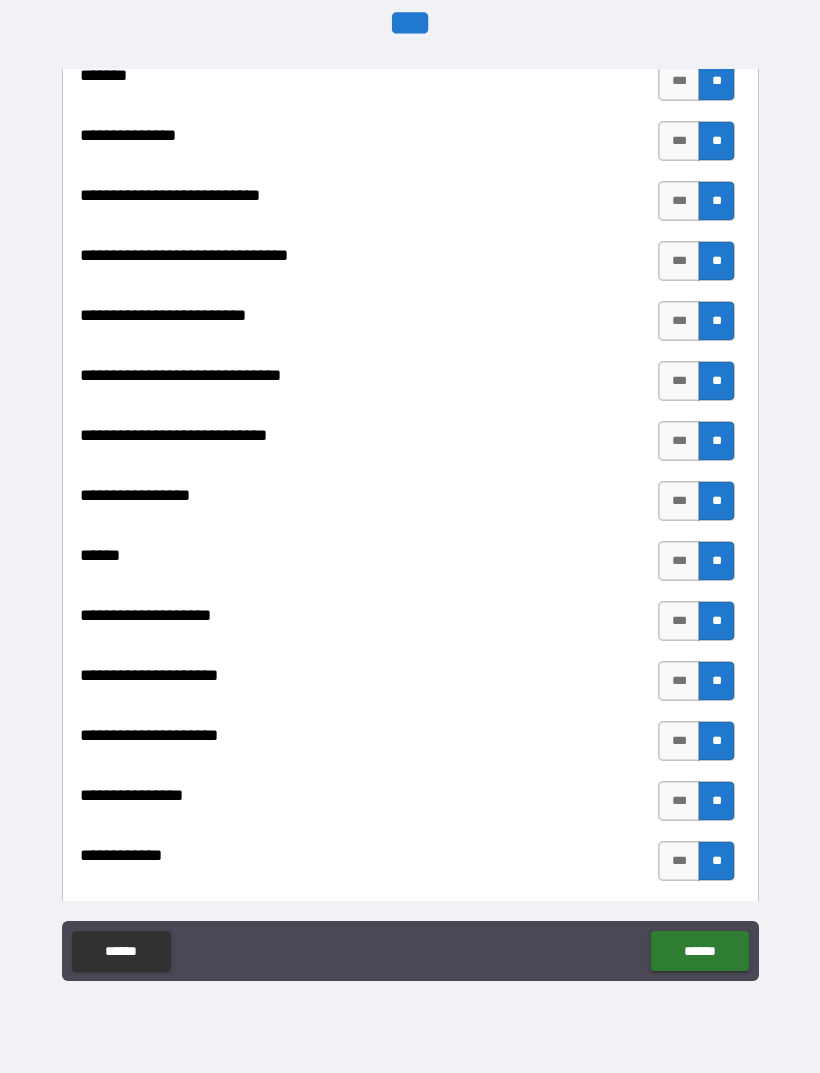 click on "******" at bounding box center (699, 951) 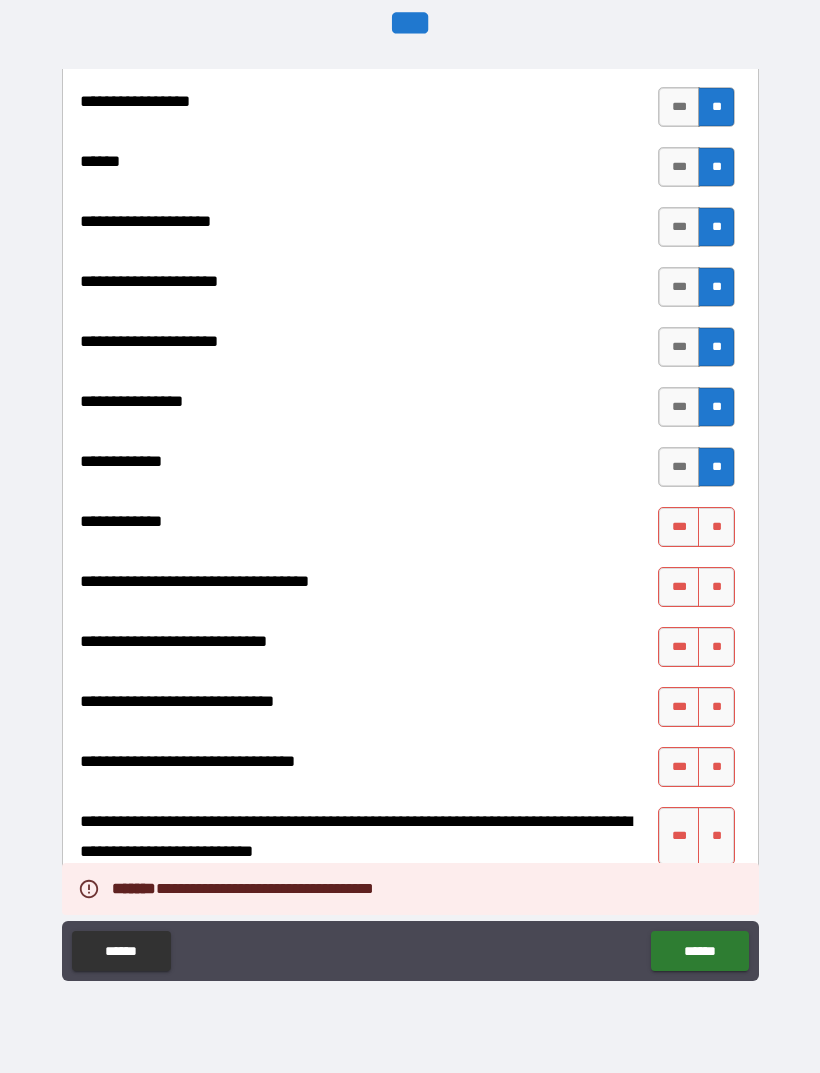 scroll, scrollTop: 9626, scrollLeft: 0, axis: vertical 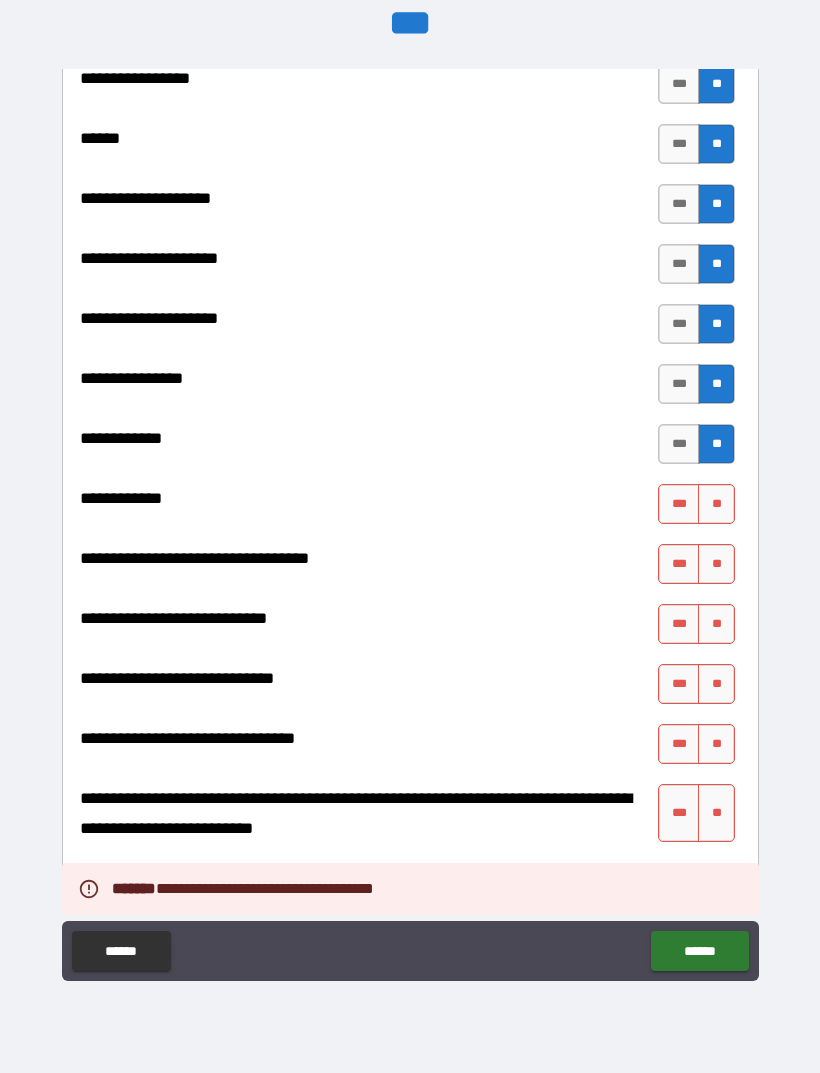 click on "**" at bounding box center [716, 504] 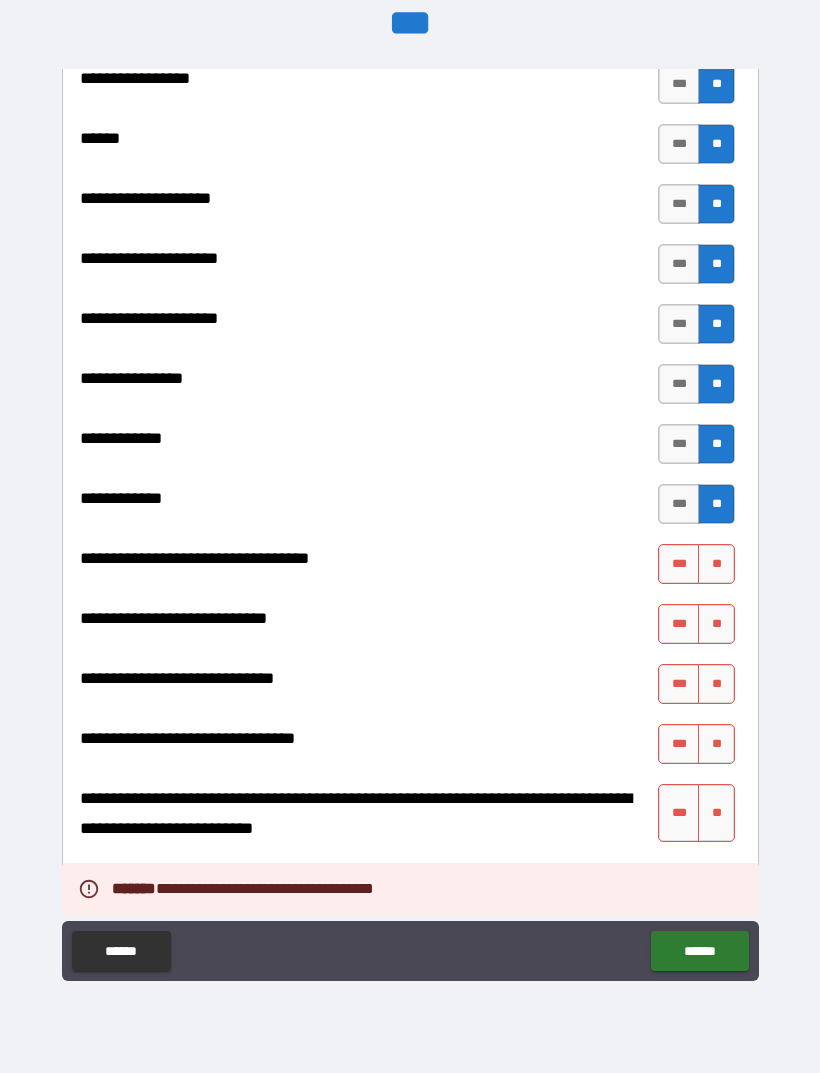 click on "**" at bounding box center [716, 564] 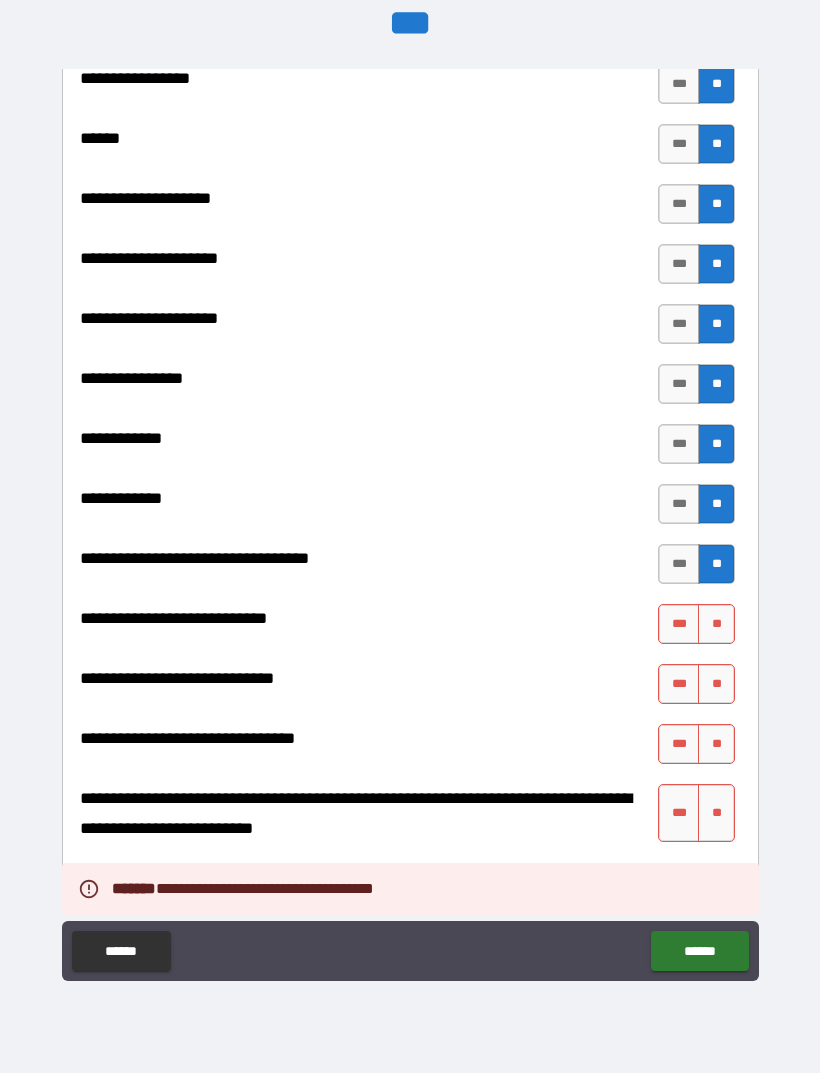 click on "**" at bounding box center [716, 624] 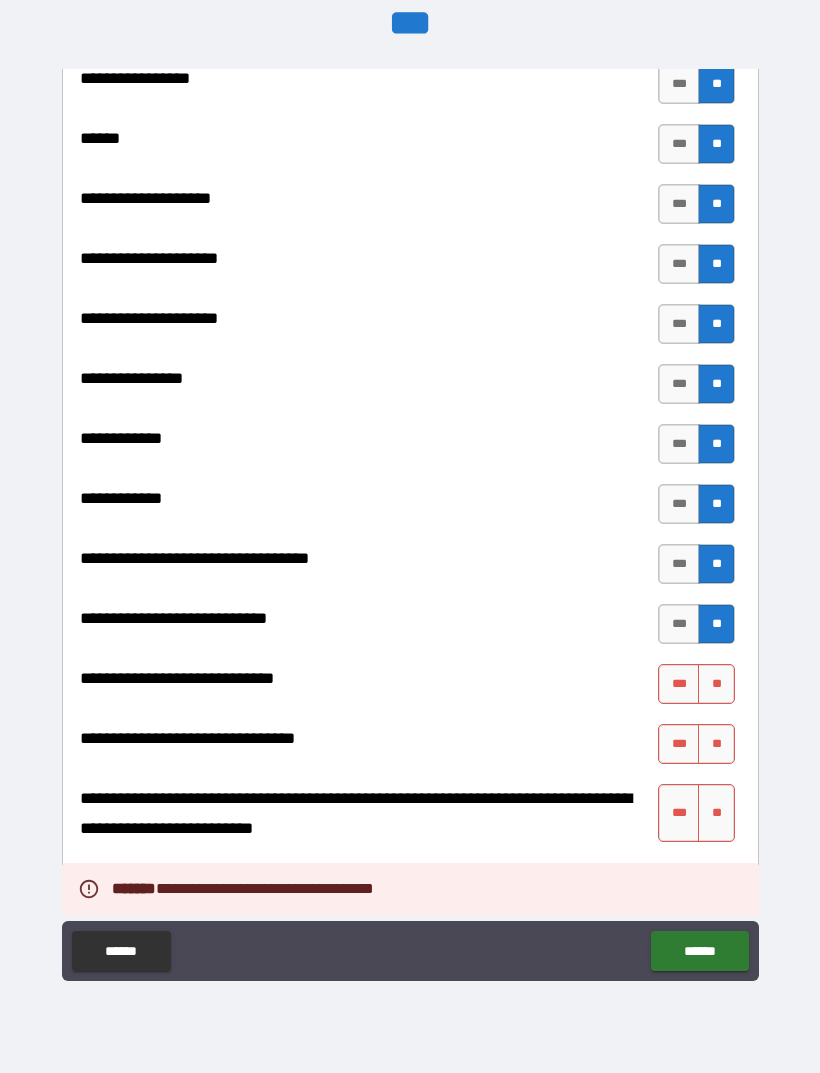 click on "**" at bounding box center [716, 684] 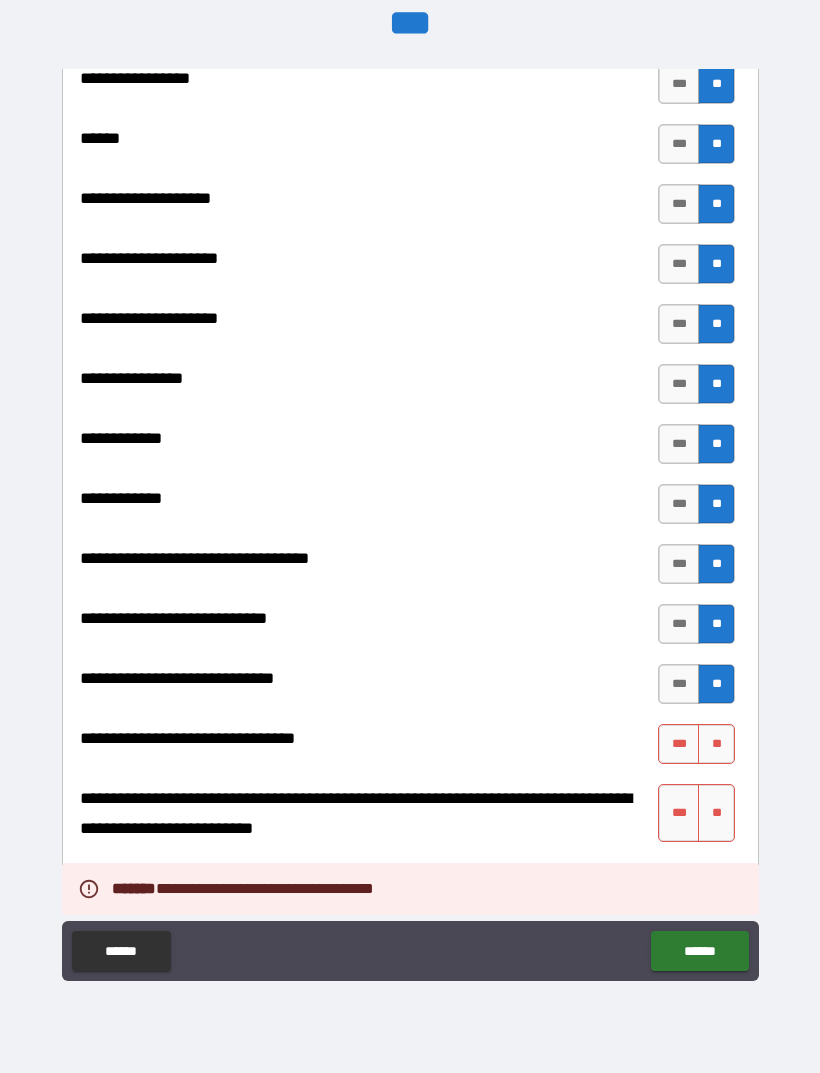 click on "**" at bounding box center (716, 744) 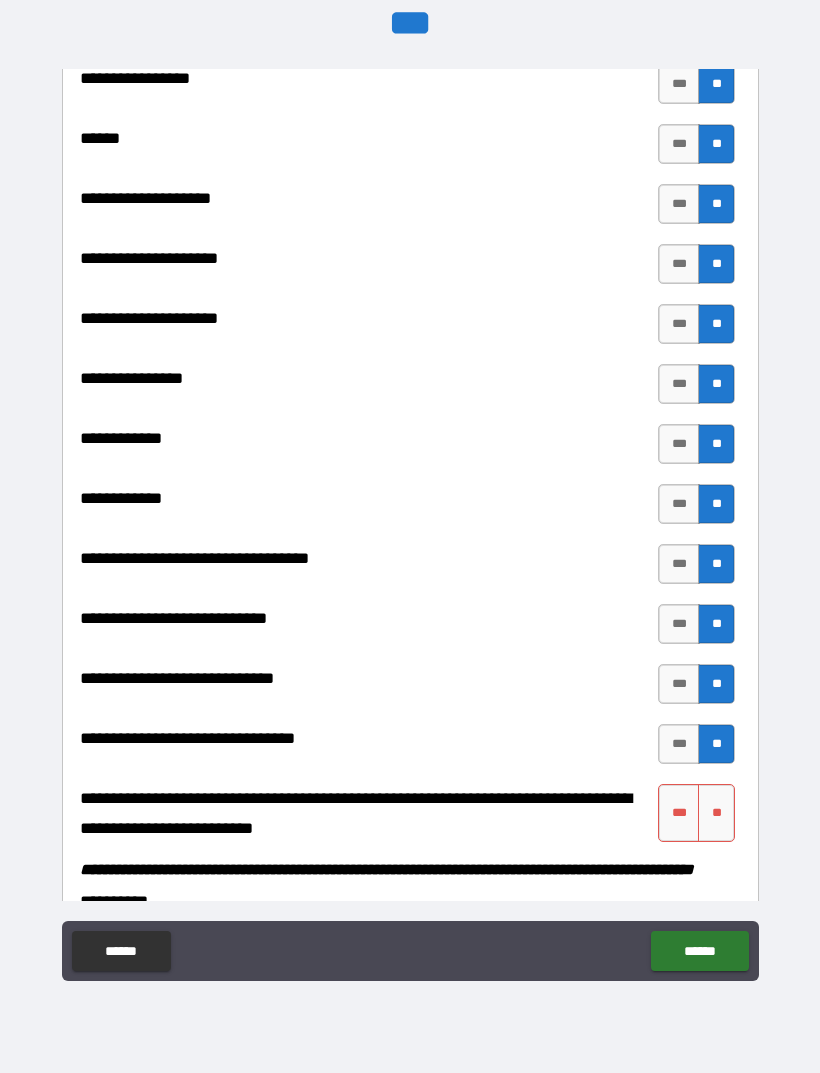 click on "**" at bounding box center (716, 813) 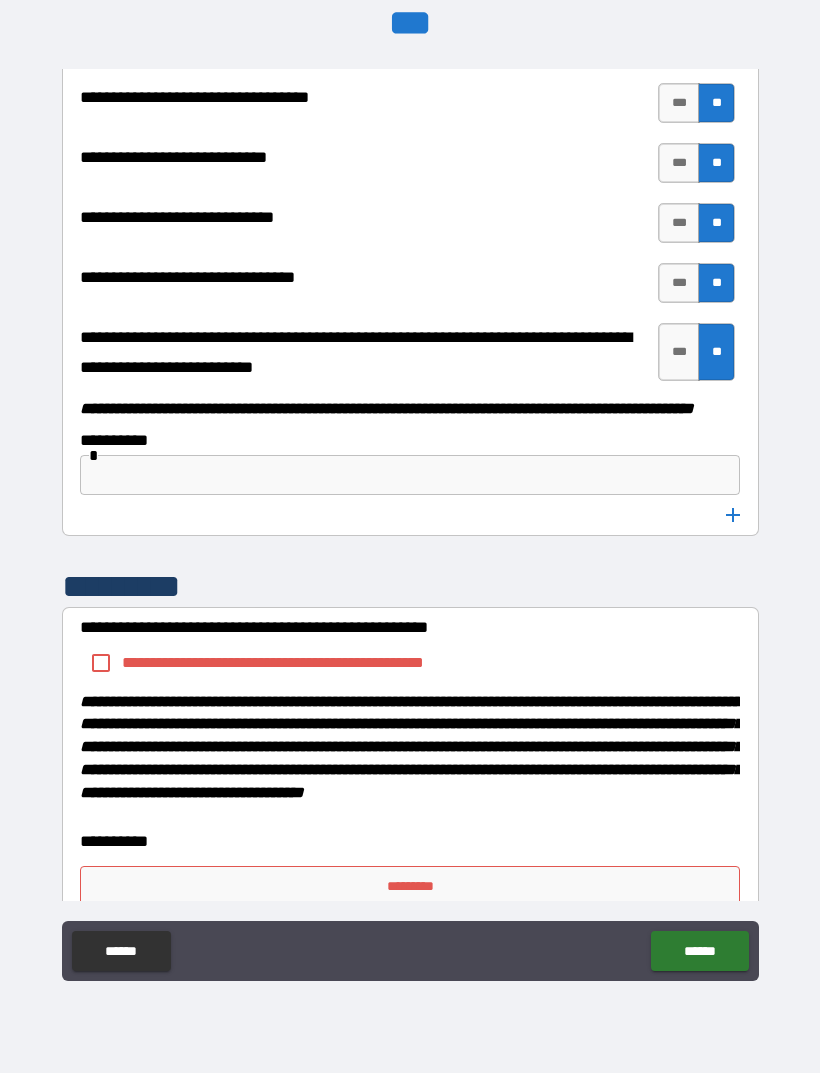 scroll, scrollTop: 10095, scrollLeft: 0, axis: vertical 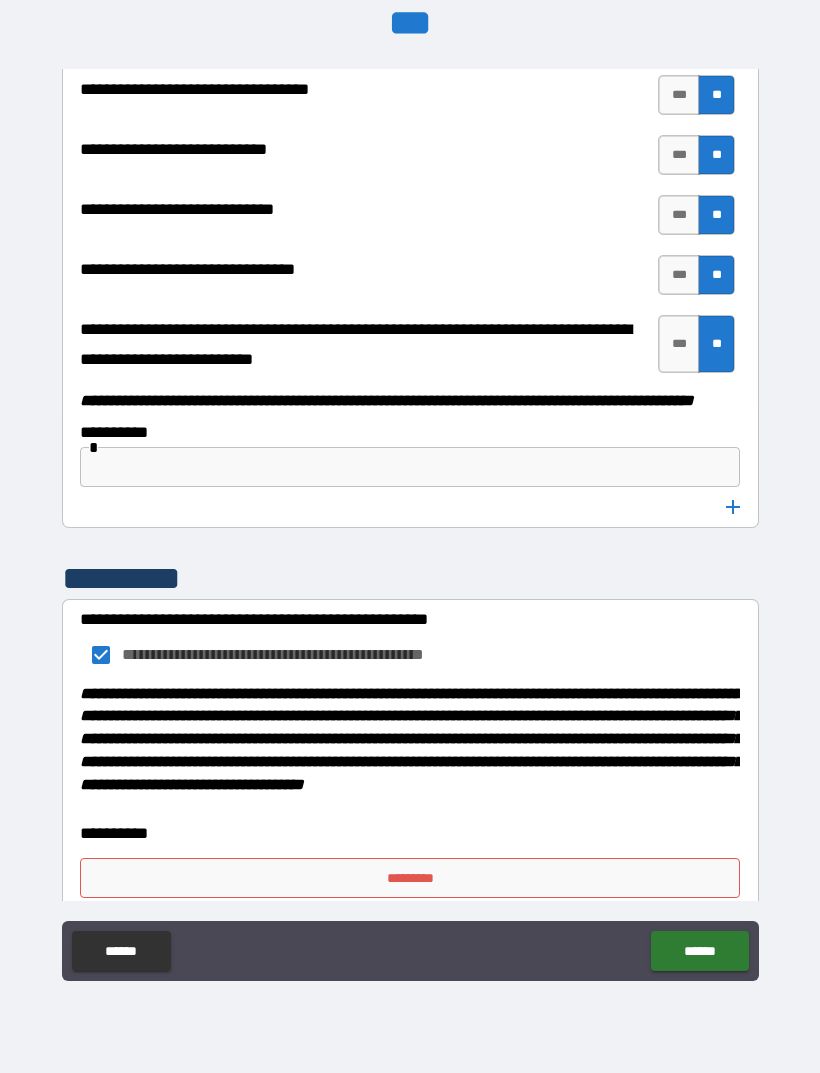 click on "******" at bounding box center [699, 951] 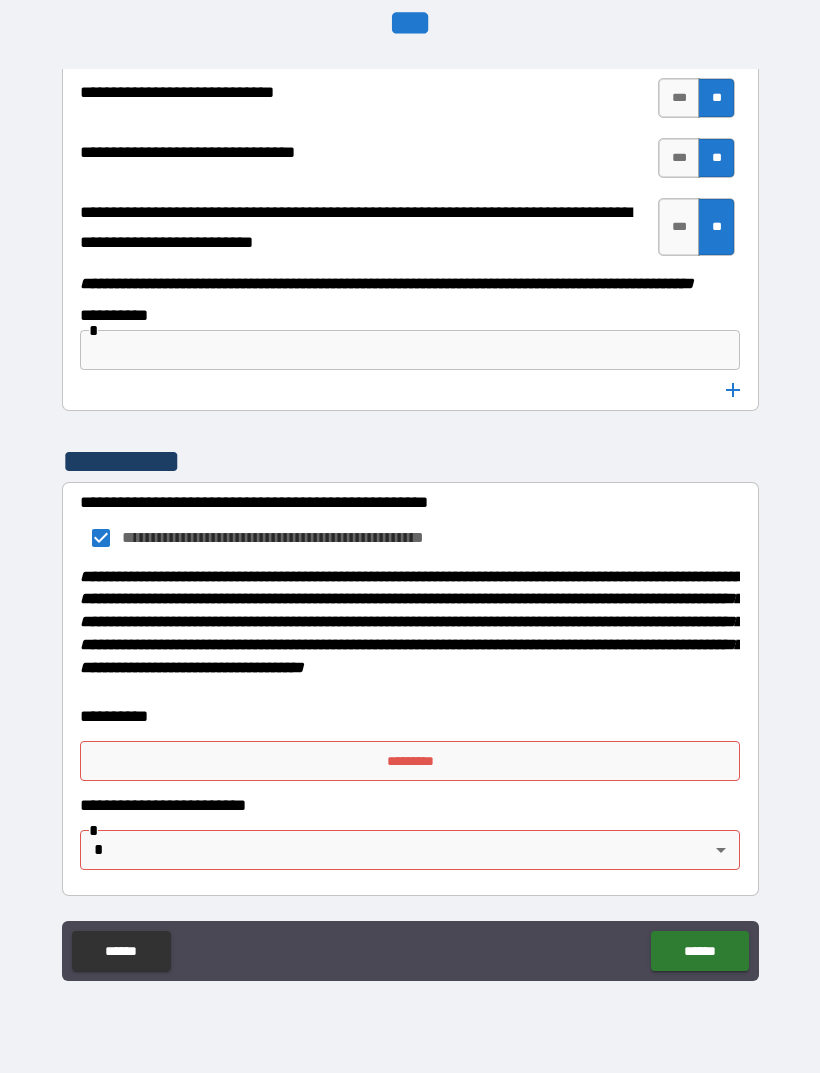 scroll, scrollTop: 10265, scrollLeft: 0, axis: vertical 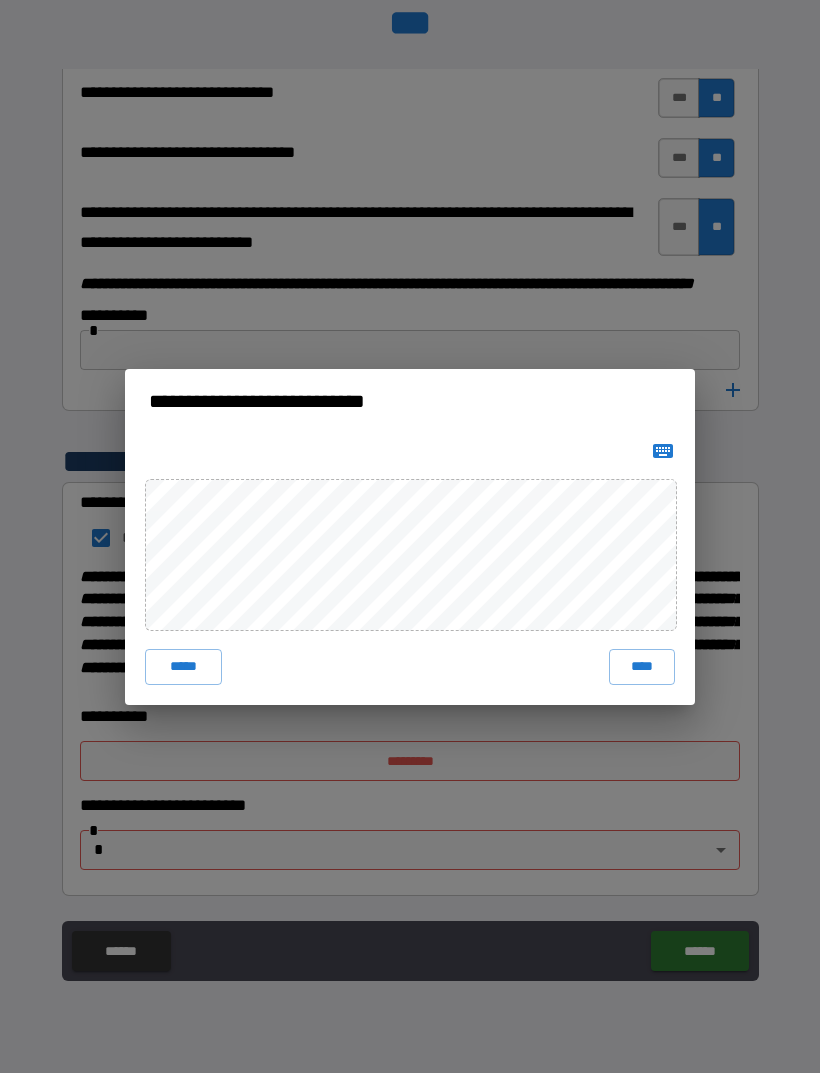 click on "****" at bounding box center (642, 667) 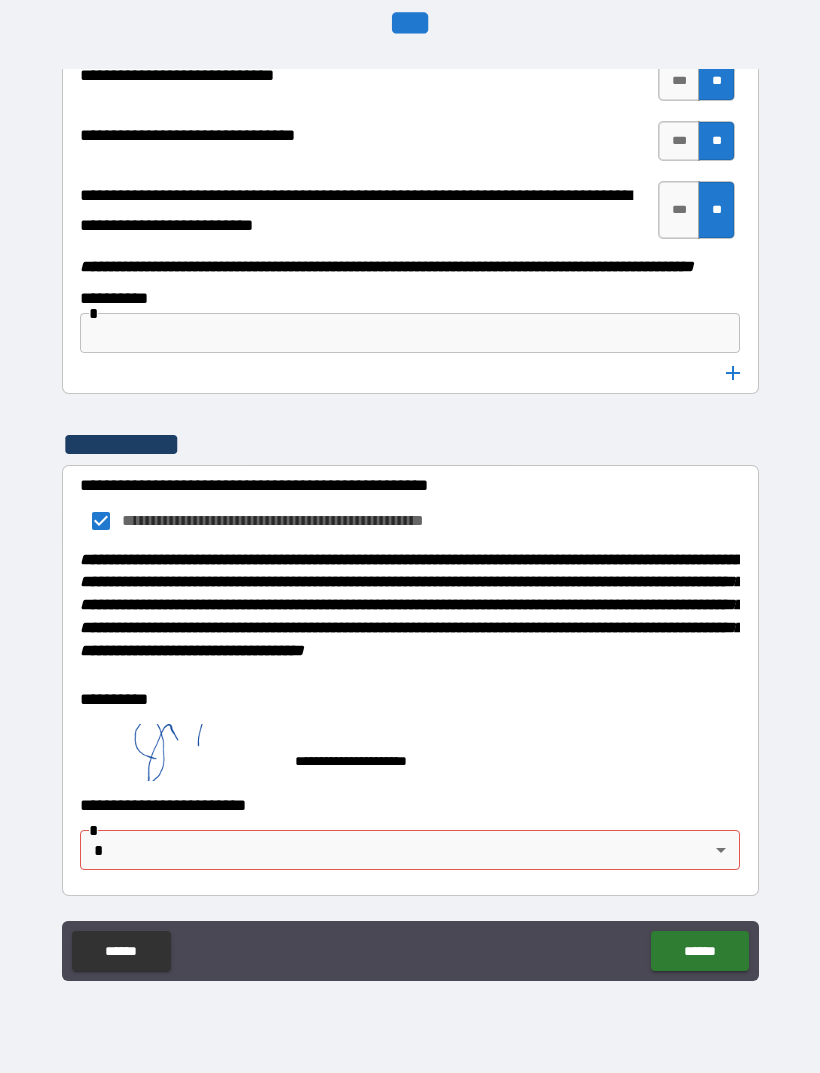scroll, scrollTop: 10255, scrollLeft: 0, axis: vertical 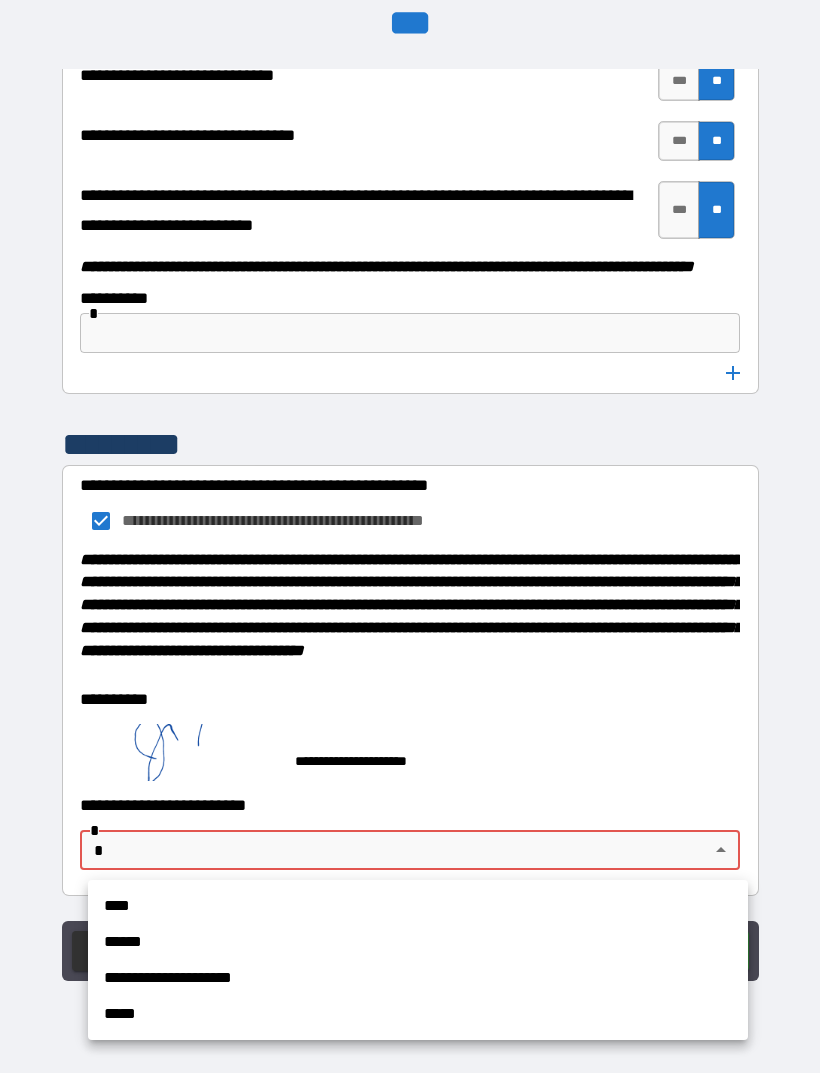 click on "****" at bounding box center (418, 906) 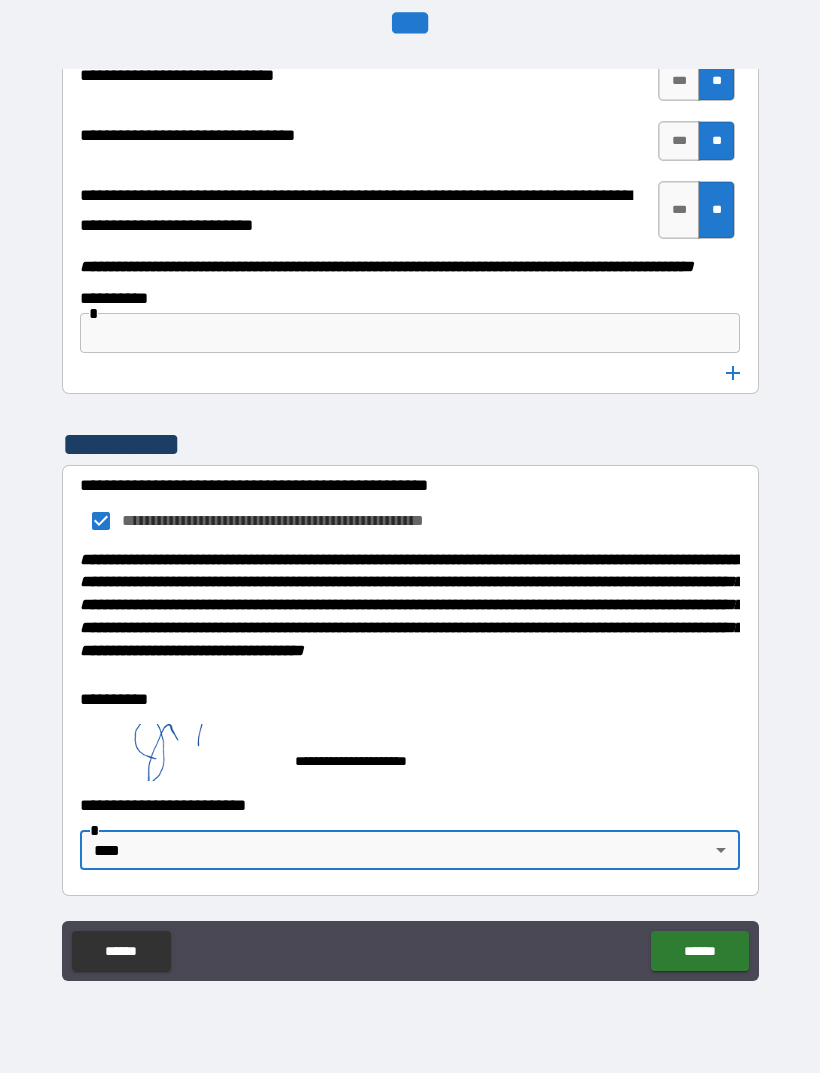click on "******" at bounding box center (699, 951) 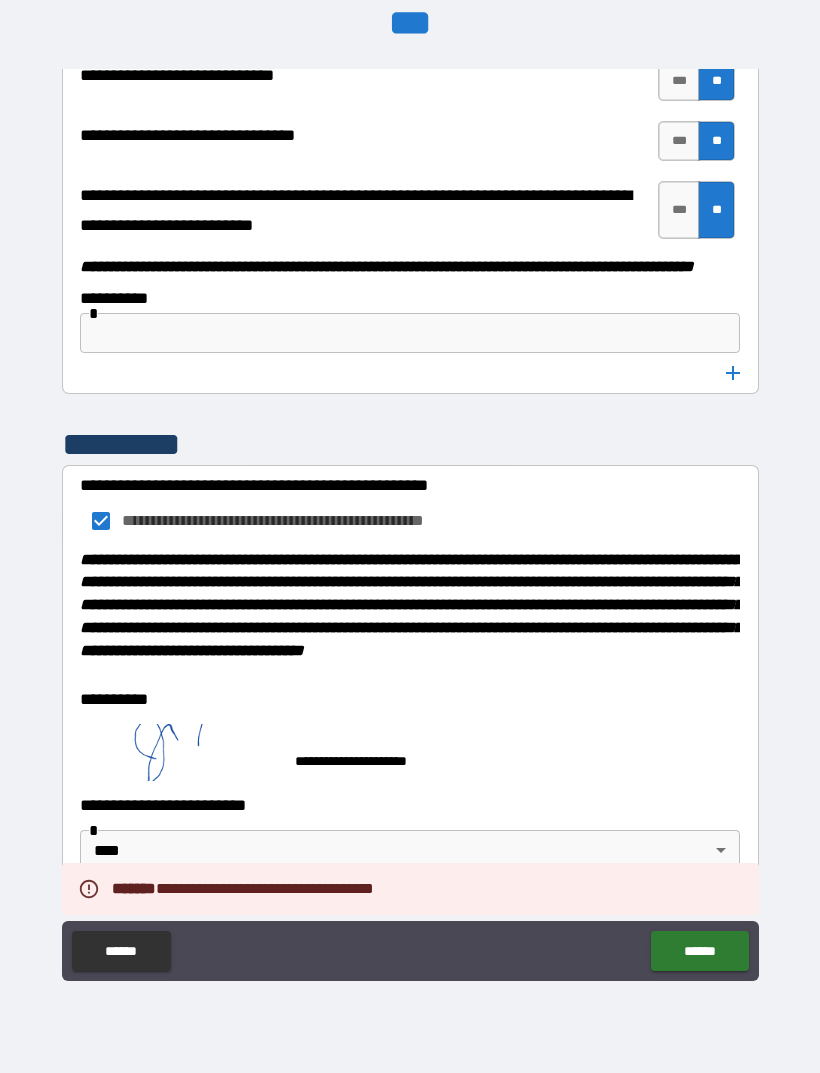 scroll, scrollTop: 10282, scrollLeft: 0, axis: vertical 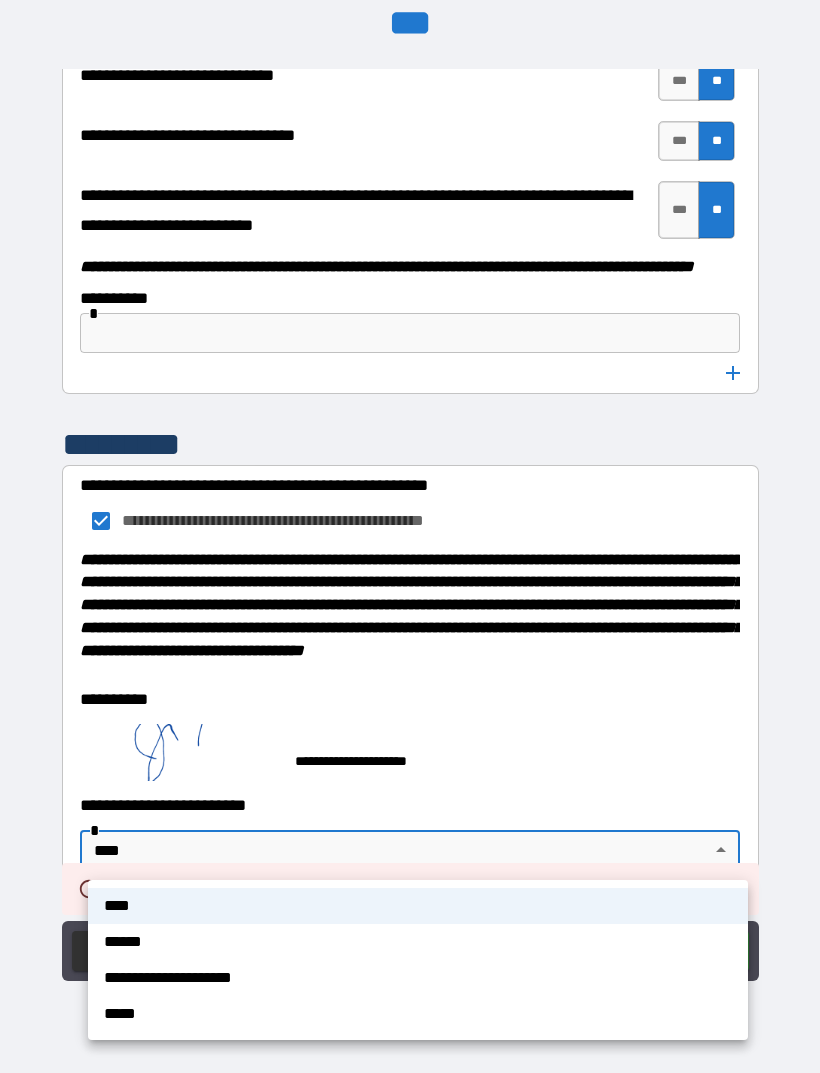 click at bounding box center (410, 536) 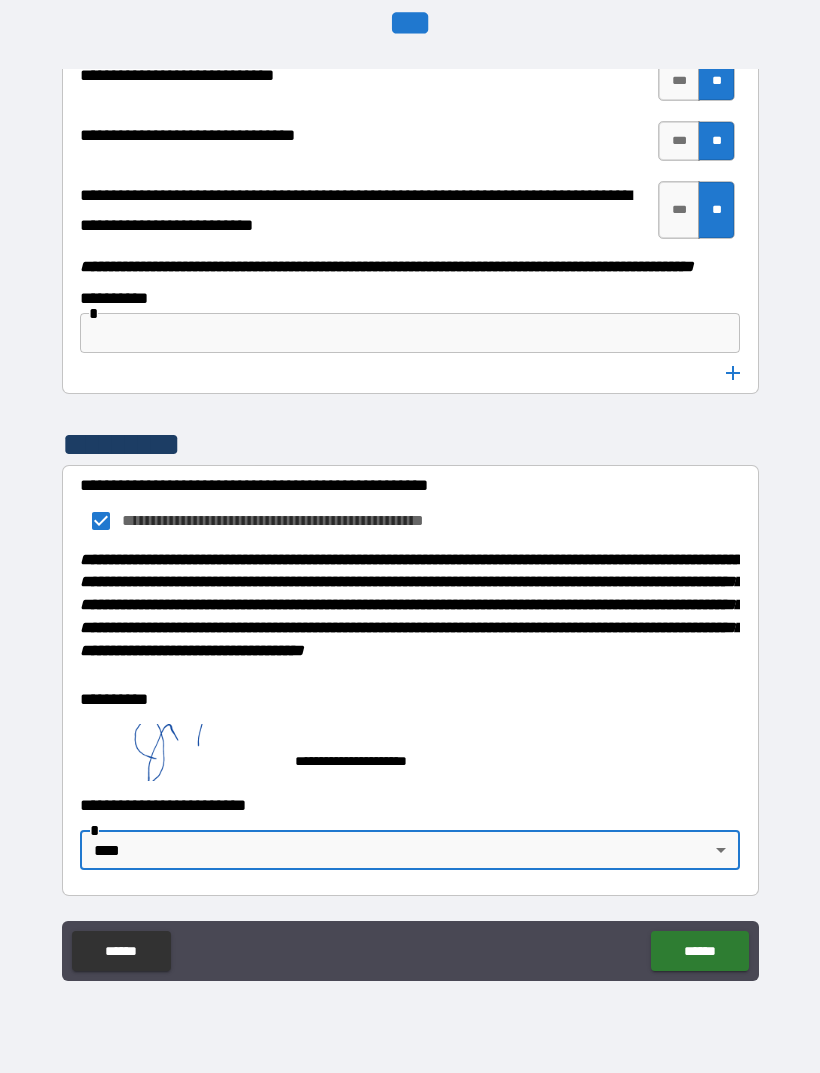 click on "******" at bounding box center [699, 951] 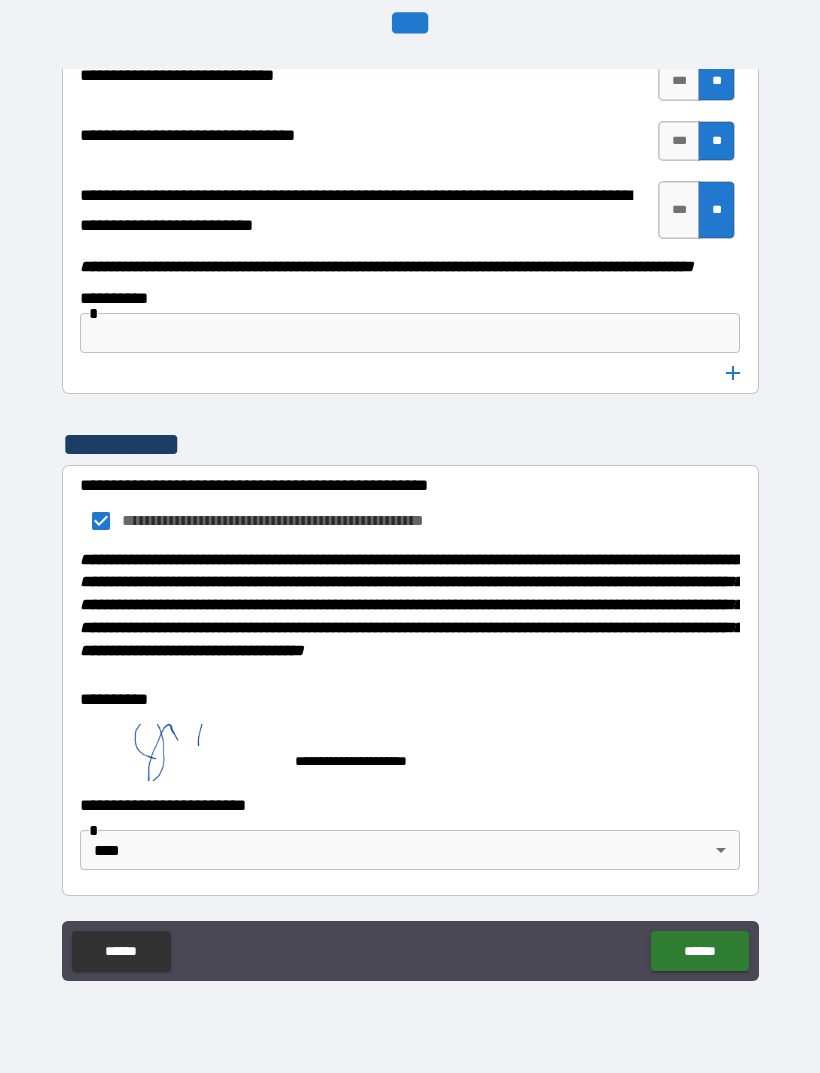 scroll, scrollTop: 10282, scrollLeft: 0, axis: vertical 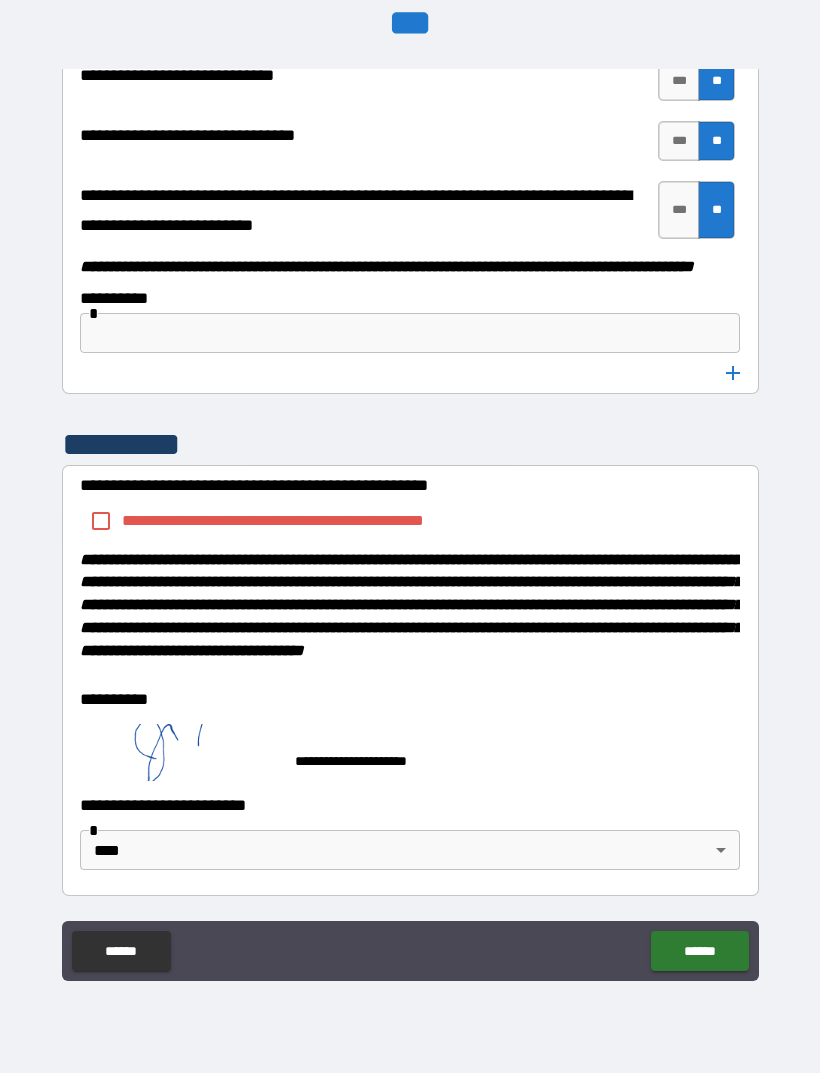 click on "******" at bounding box center (699, 951) 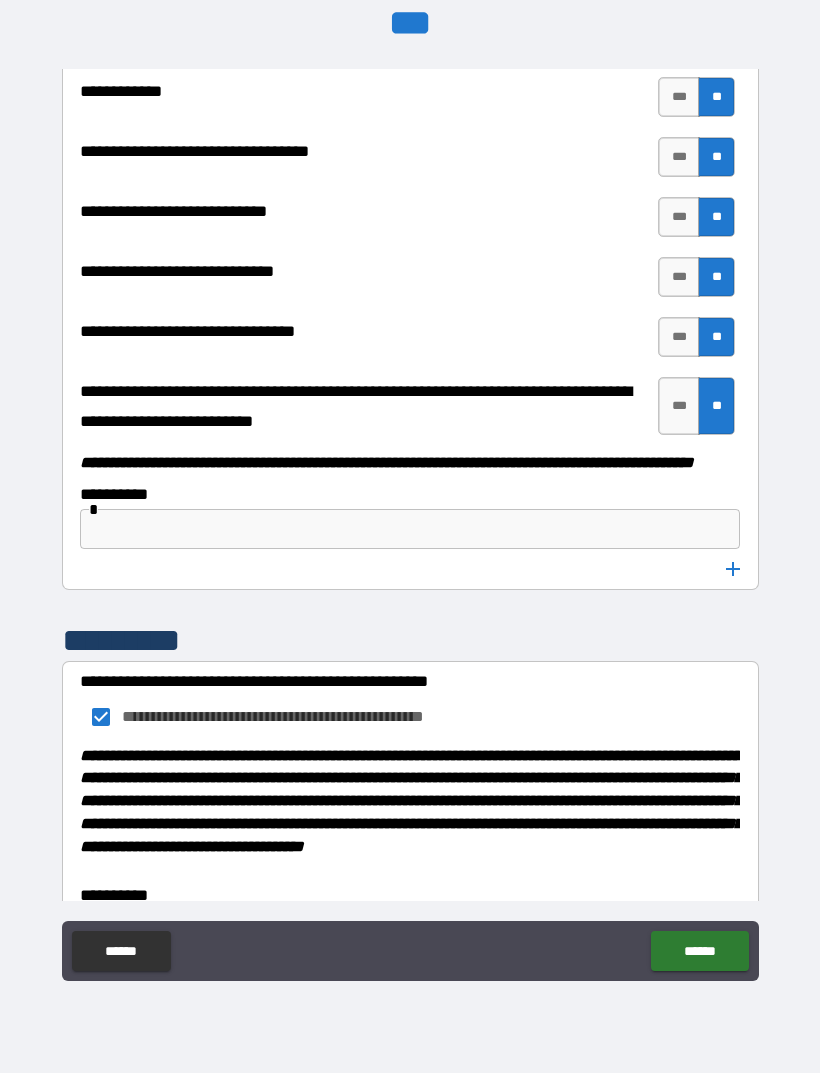 scroll, scrollTop: 10026, scrollLeft: 0, axis: vertical 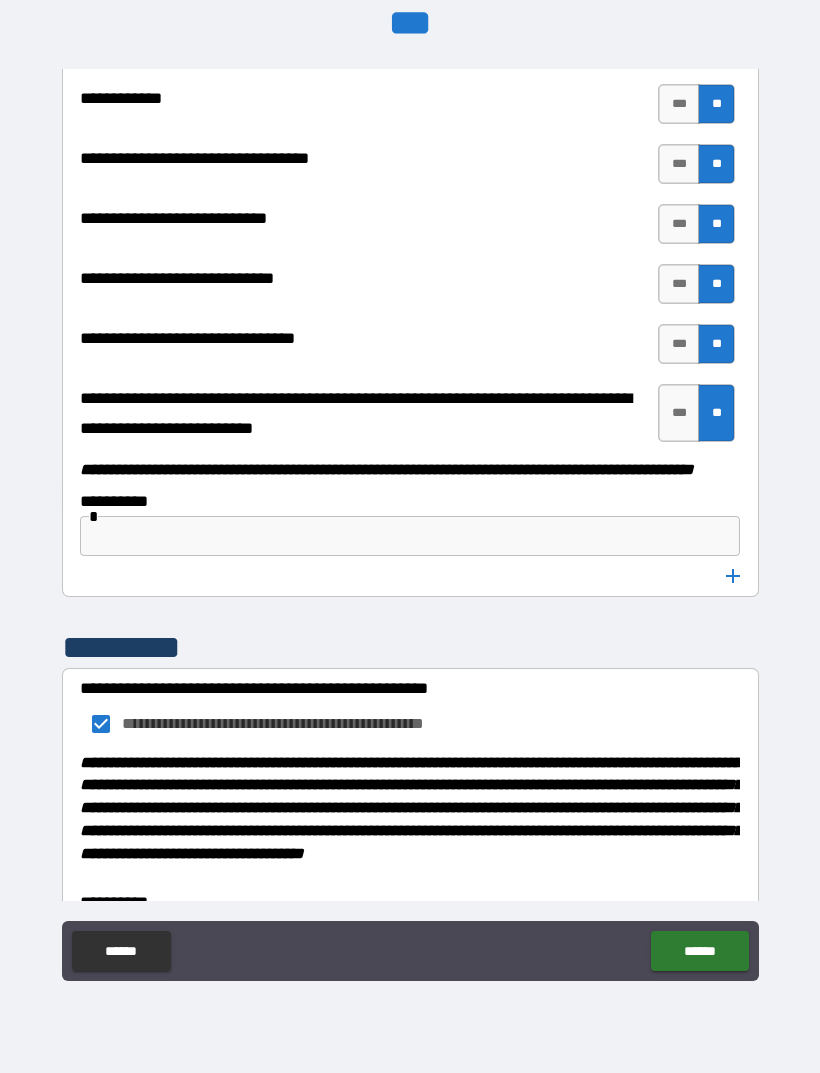 click on "******" at bounding box center (699, 951) 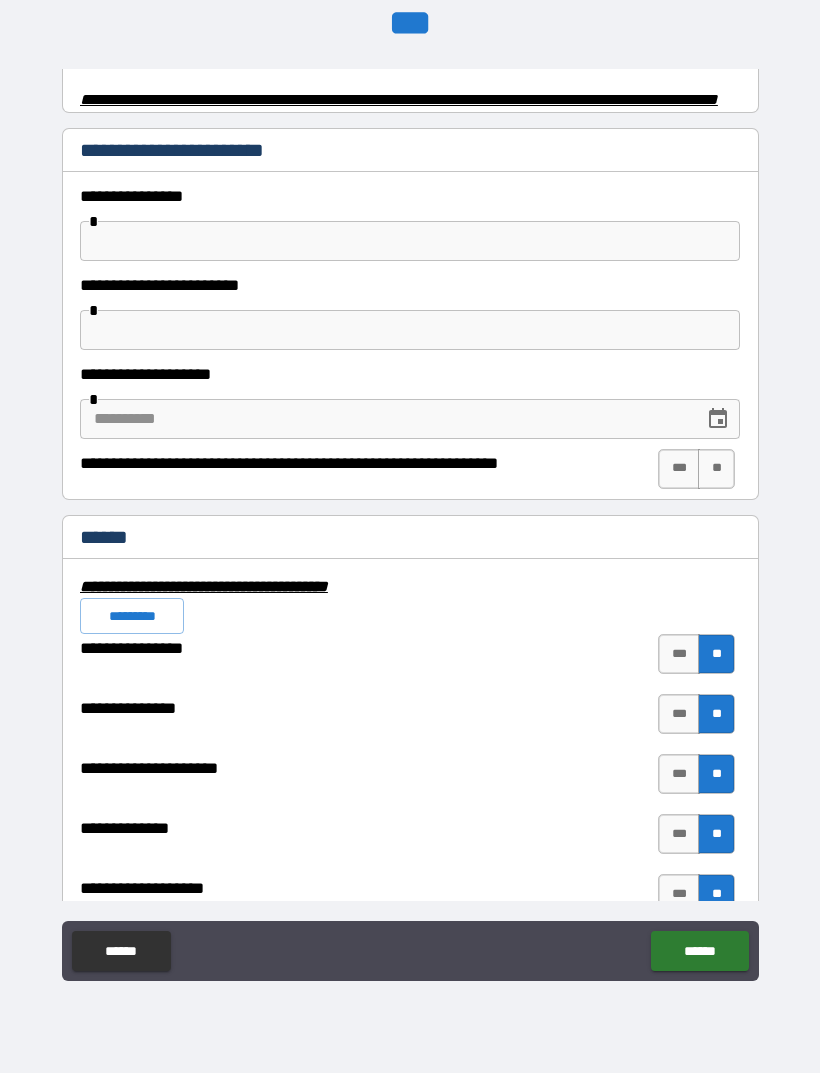 scroll, scrollTop: 4126, scrollLeft: 0, axis: vertical 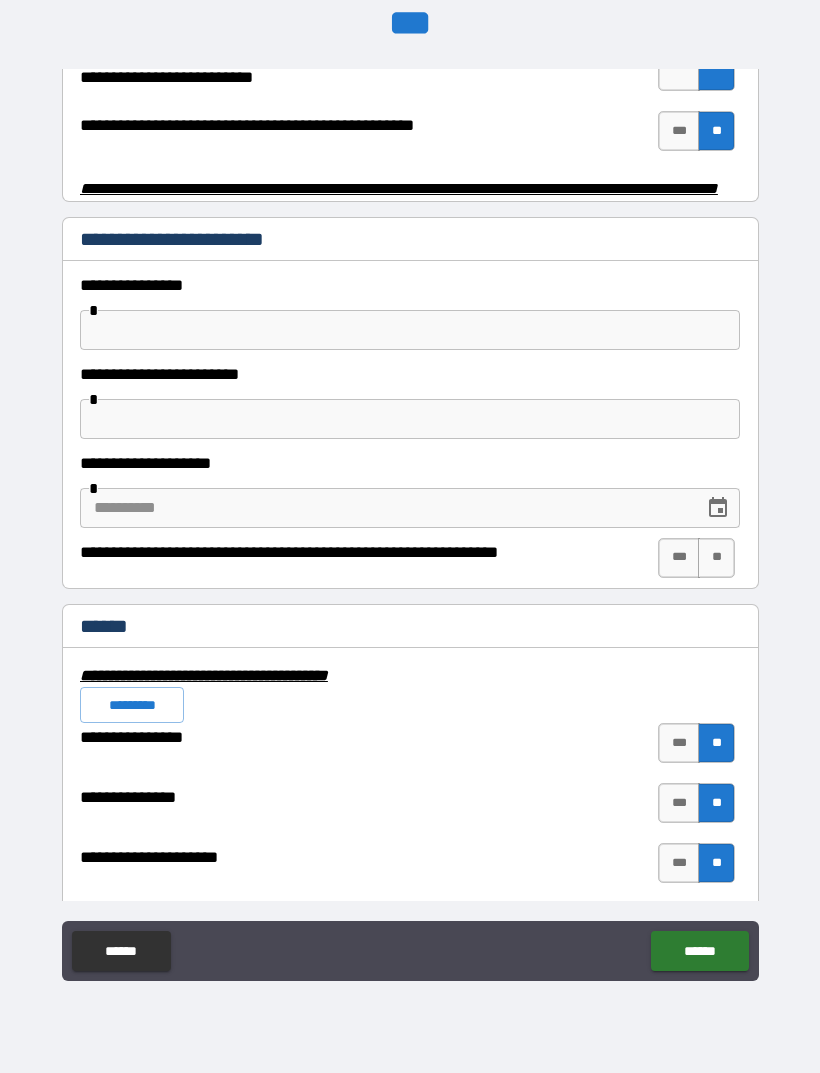 click on "**" at bounding box center [716, 558] 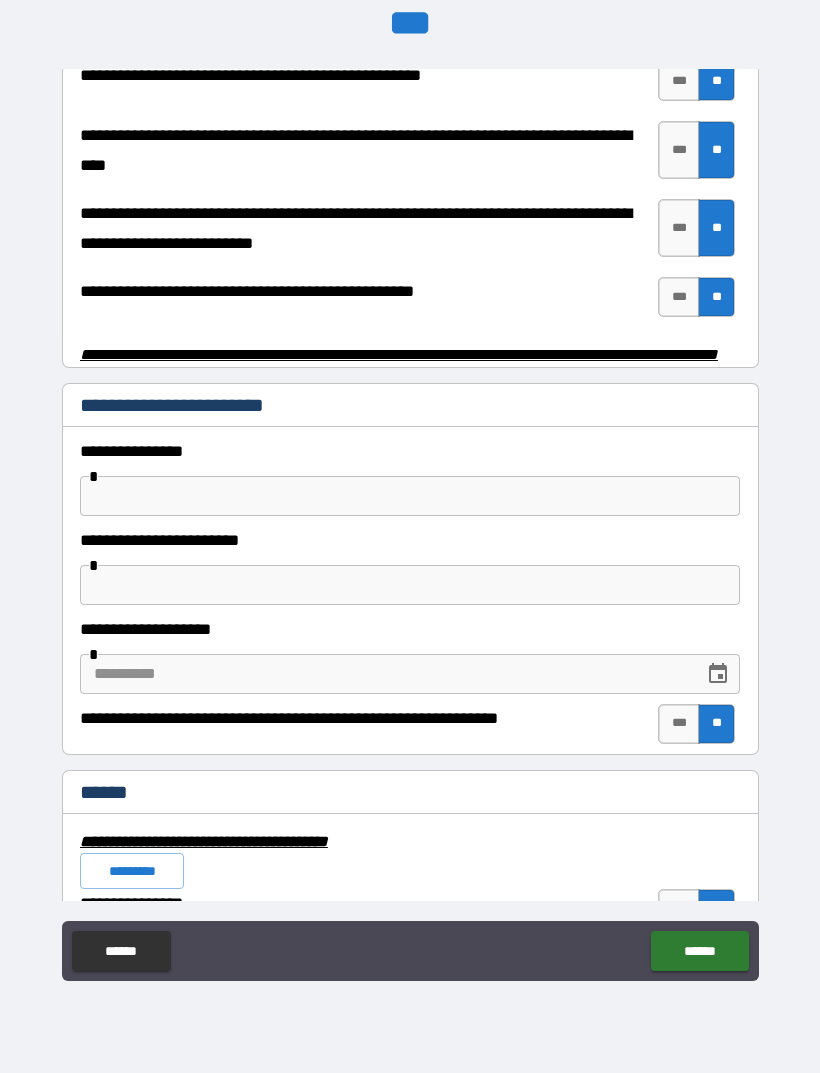 scroll, scrollTop: 3819, scrollLeft: 0, axis: vertical 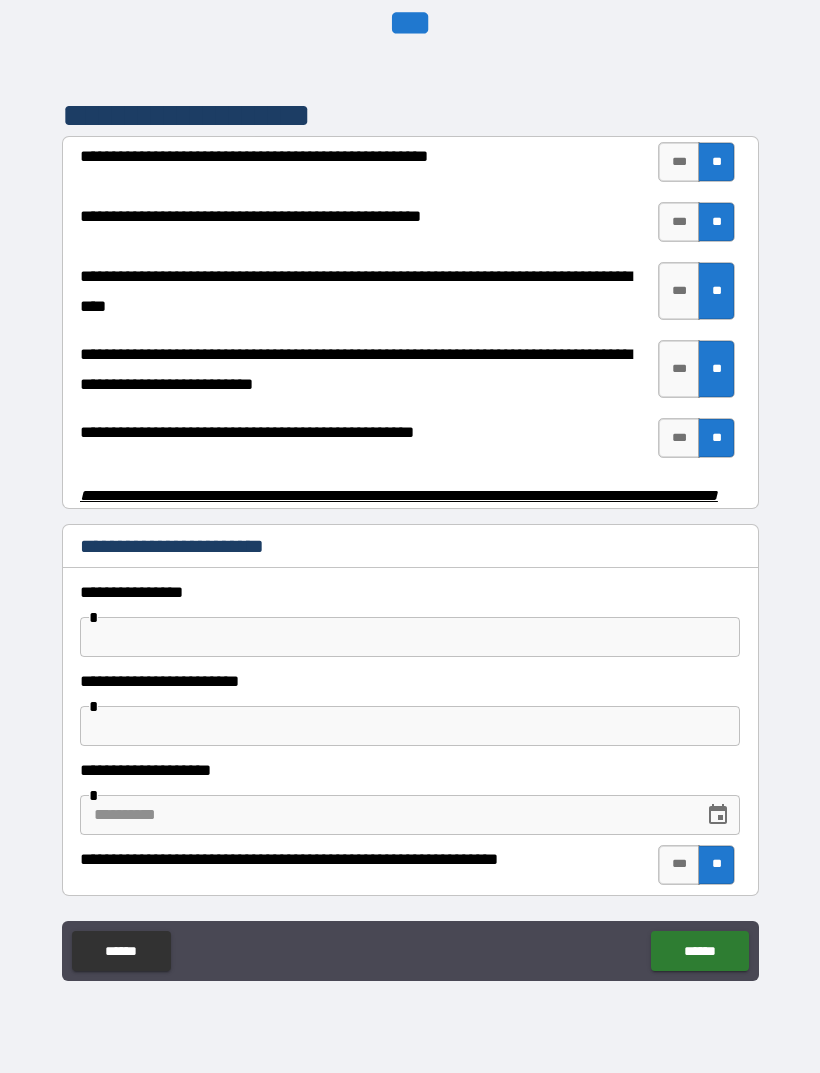click on "******" at bounding box center [699, 951] 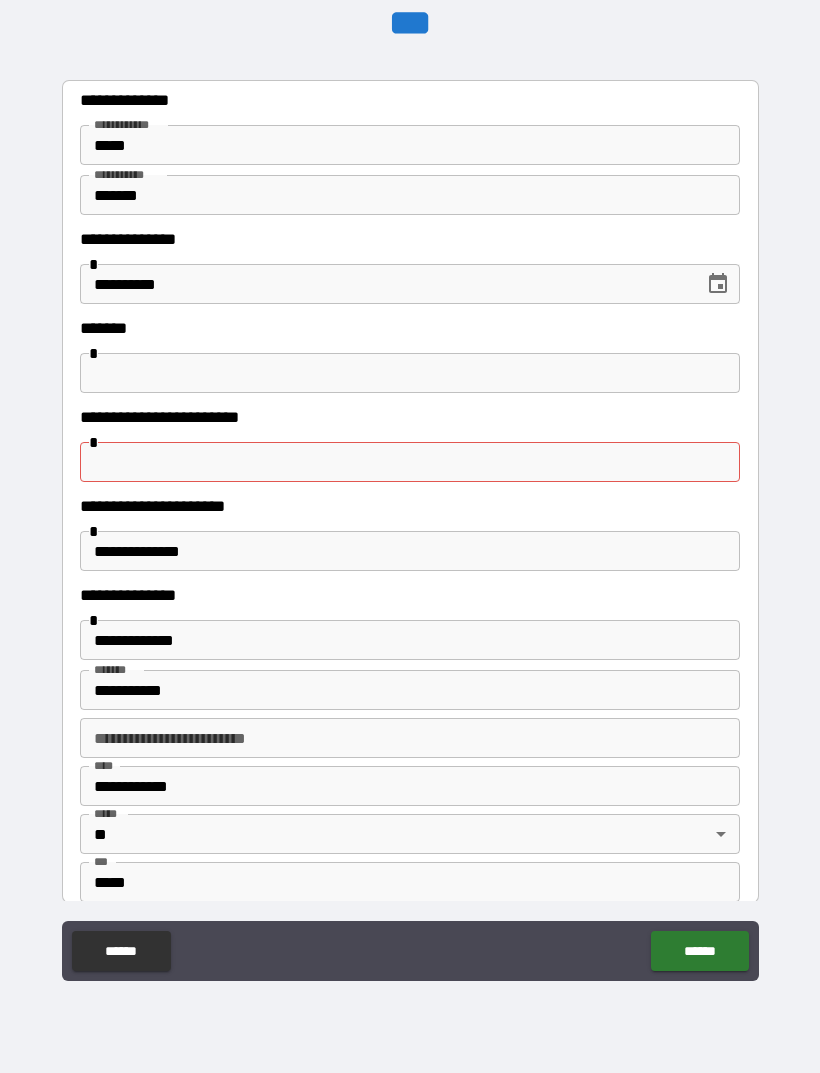 scroll, scrollTop: 131, scrollLeft: 0, axis: vertical 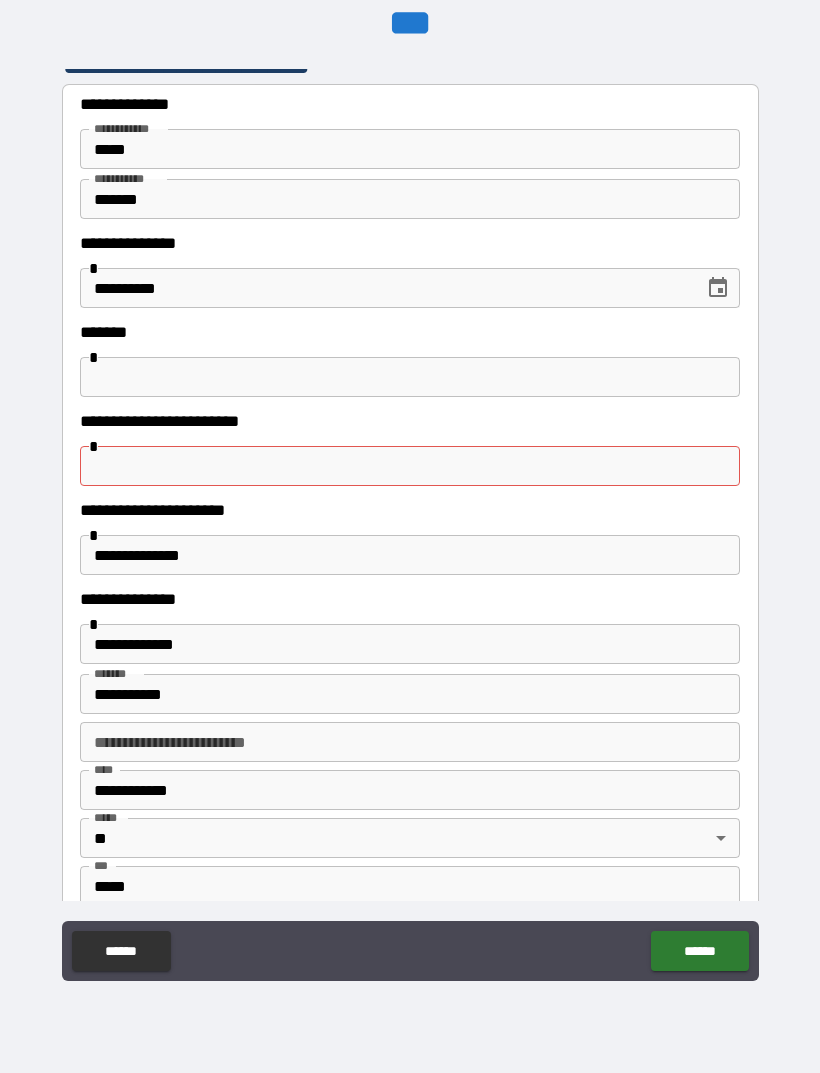 click on "**********" at bounding box center [410, 510] 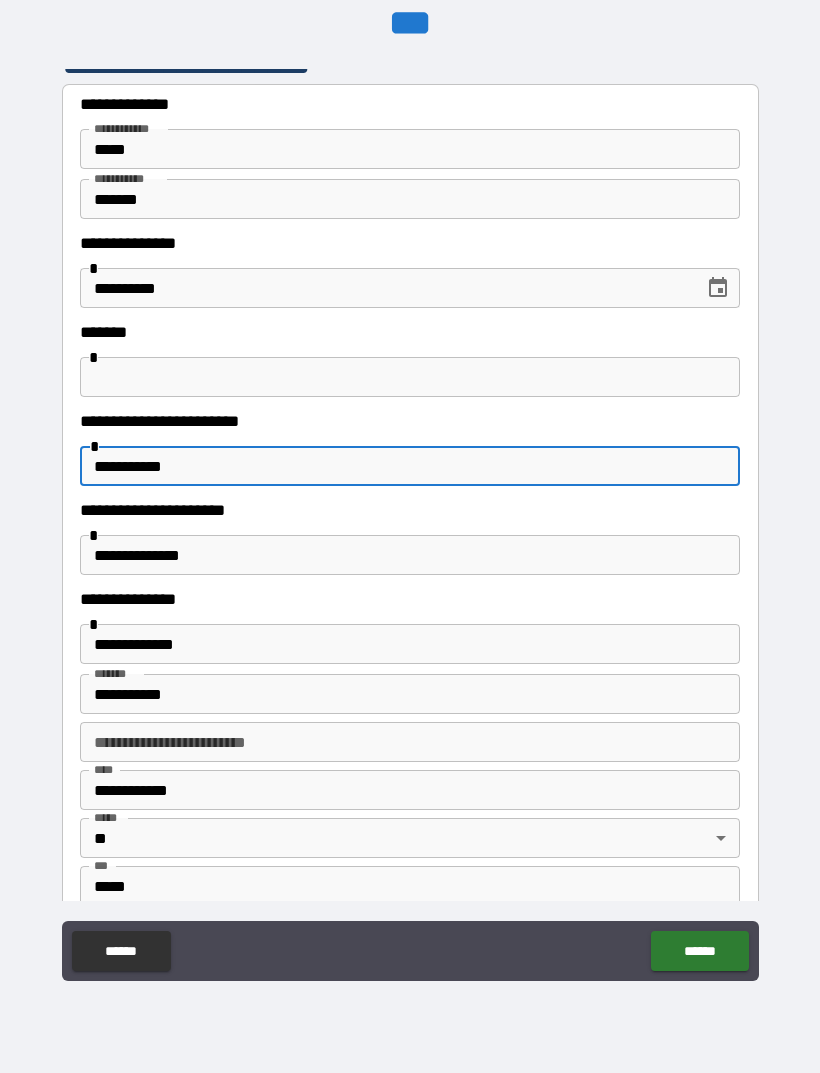 type on "**********" 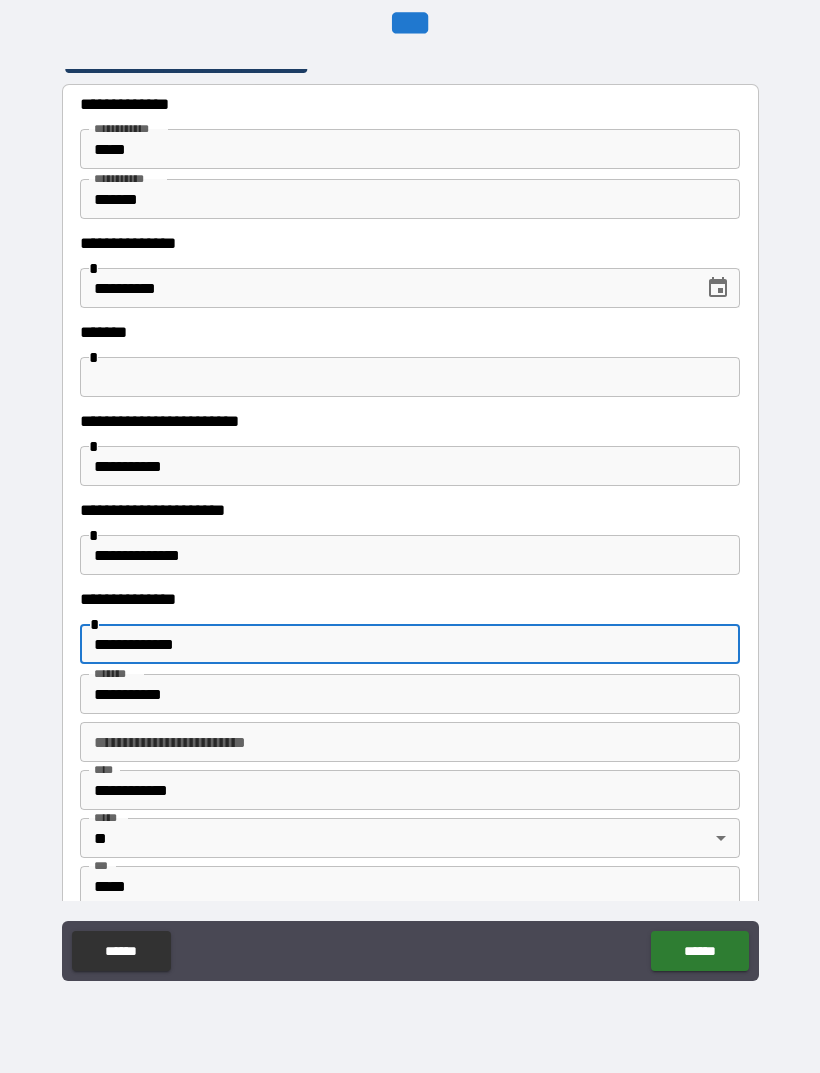 click on "******" at bounding box center [699, 951] 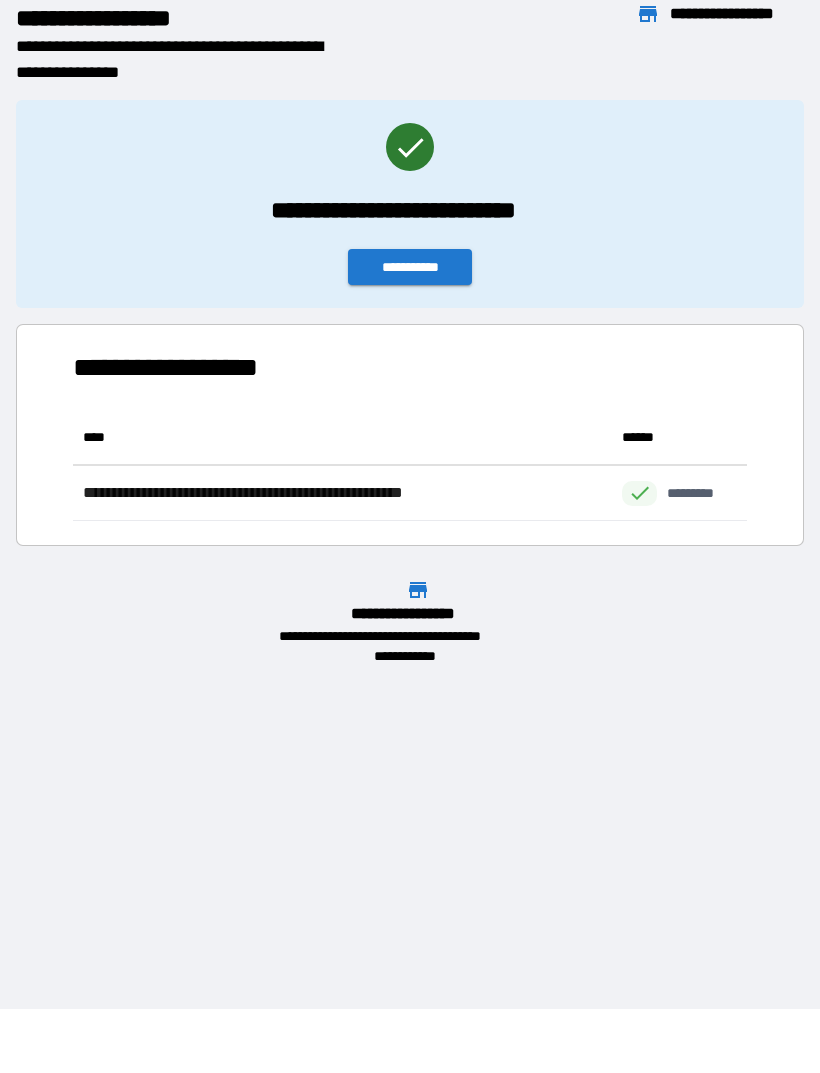 scroll, scrollTop: 111, scrollLeft: 674, axis: both 